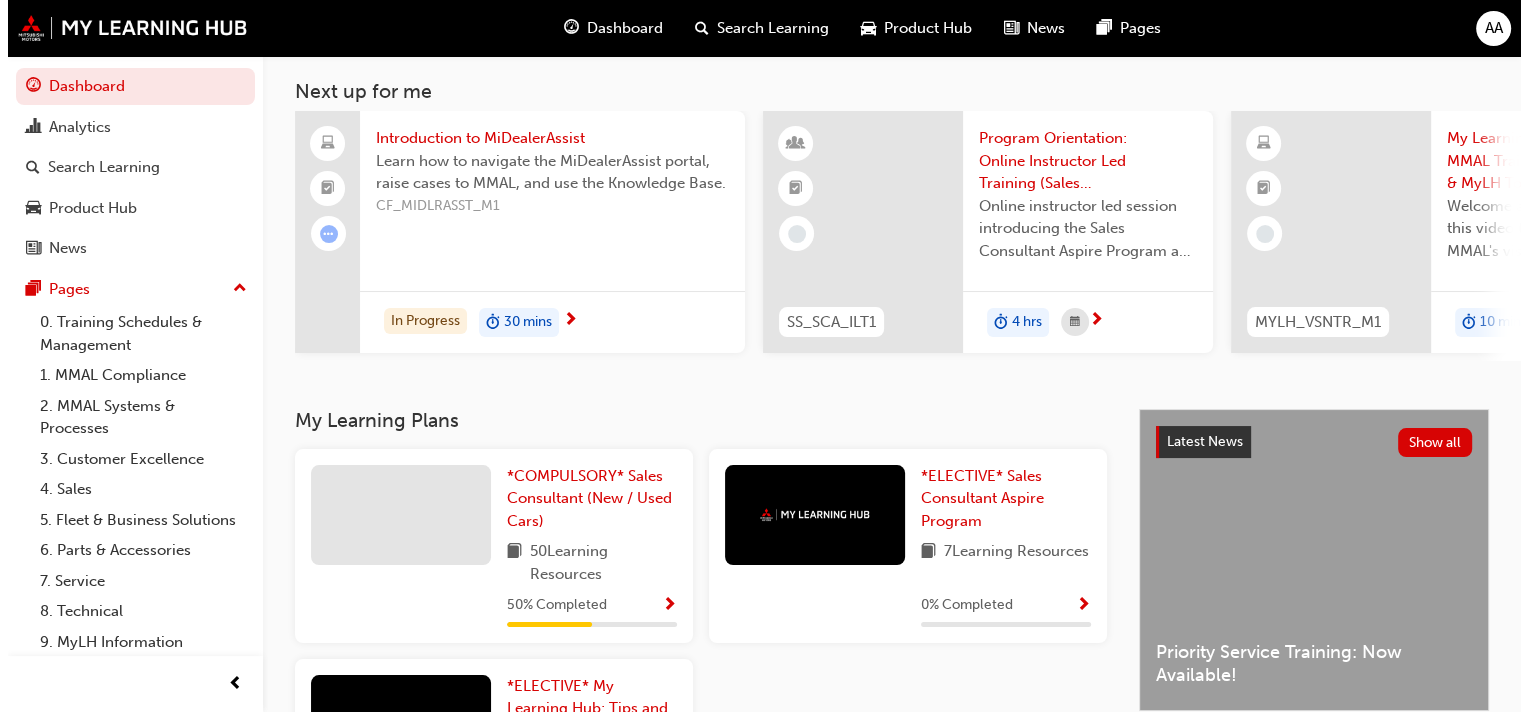 scroll, scrollTop: 0, scrollLeft: 0, axis: both 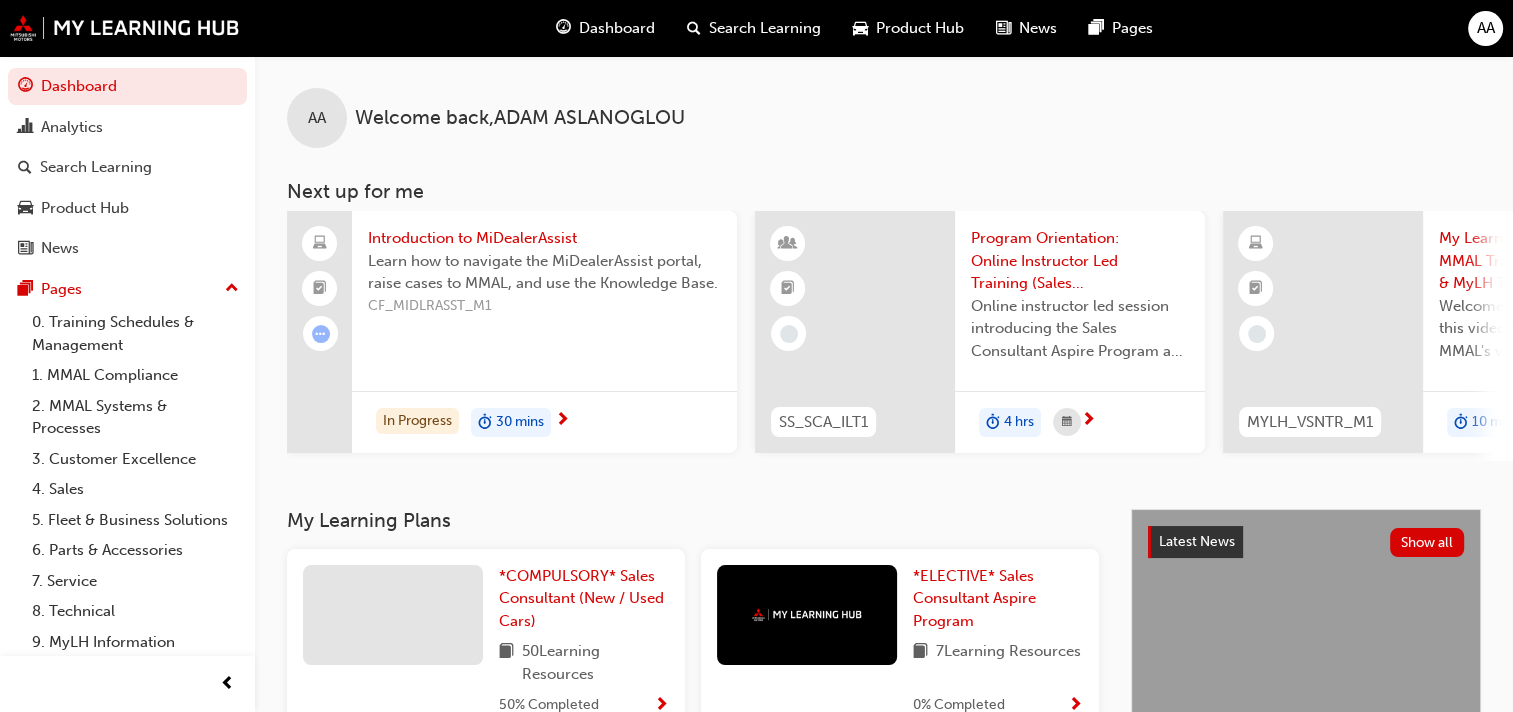 click on "30 mins" at bounding box center [520, 422] 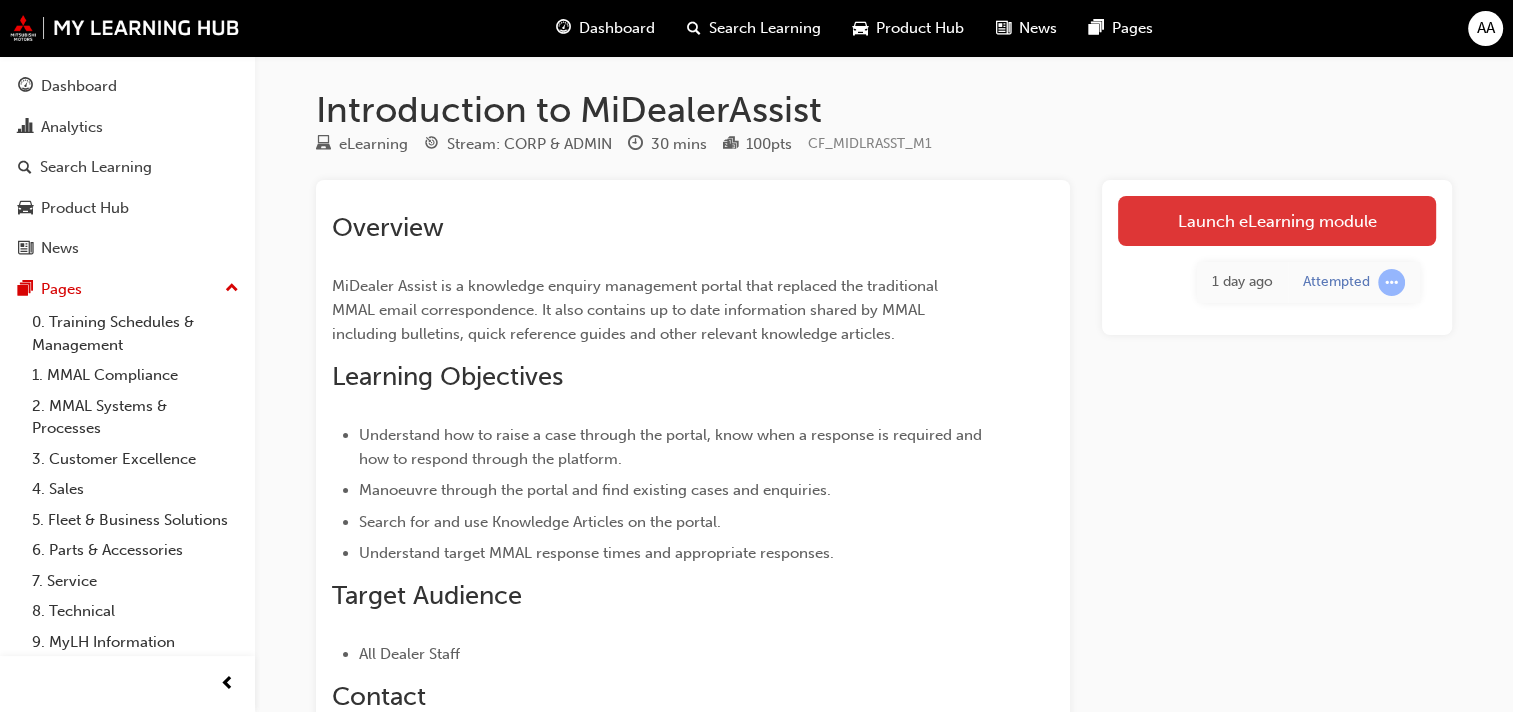 click on "Launch eLearning module" at bounding box center (1277, 221) 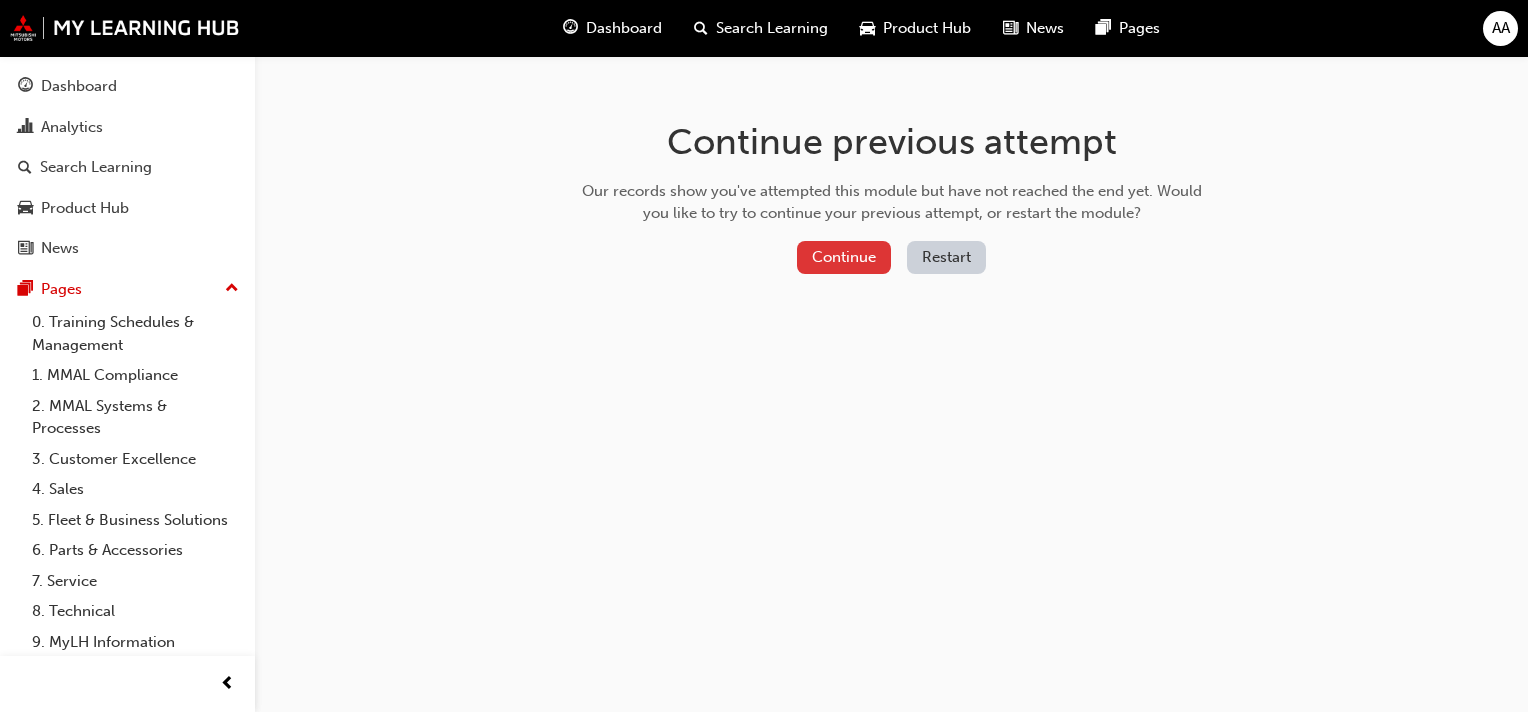 click on "Continue" at bounding box center (844, 257) 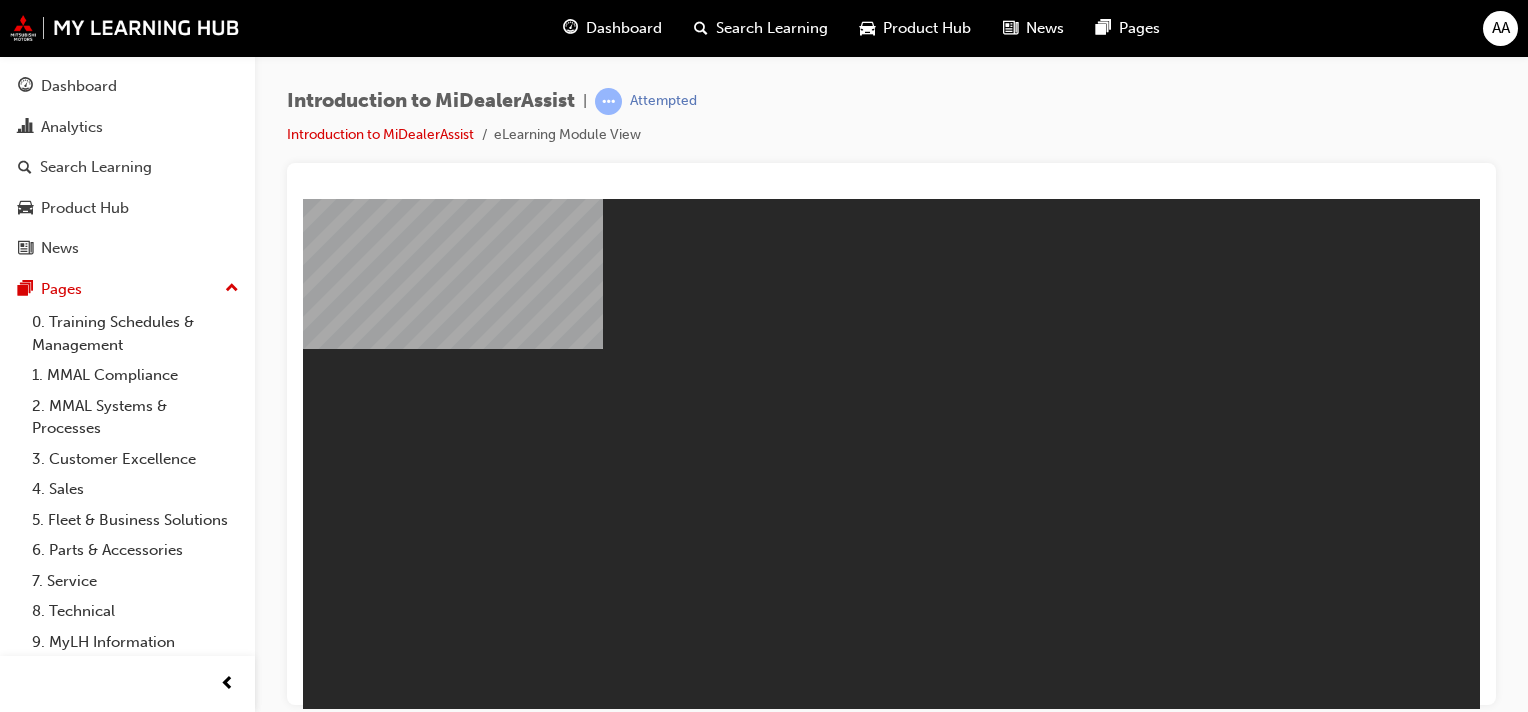 scroll, scrollTop: 0, scrollLeft: 0, axis: both 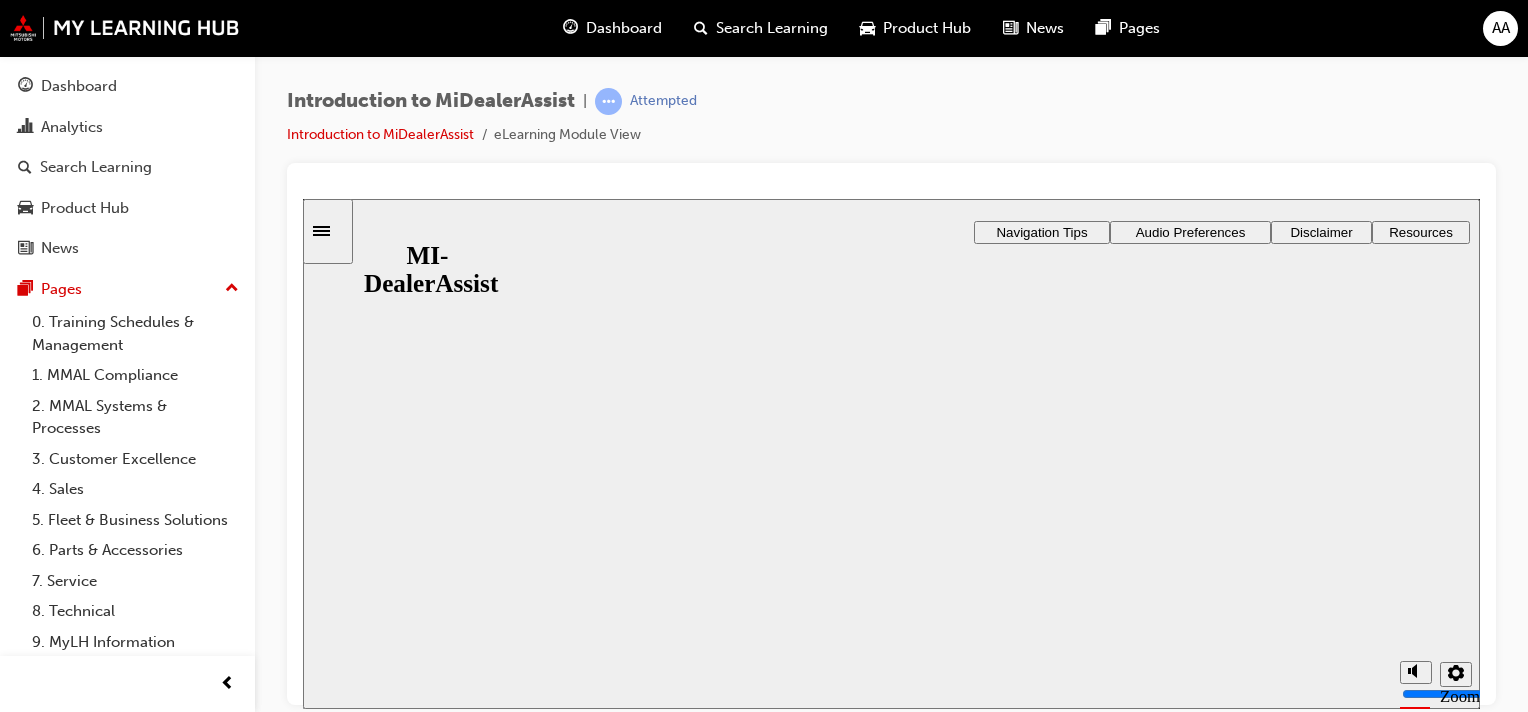 click on "Resume" at bounding box center (342, 1253) 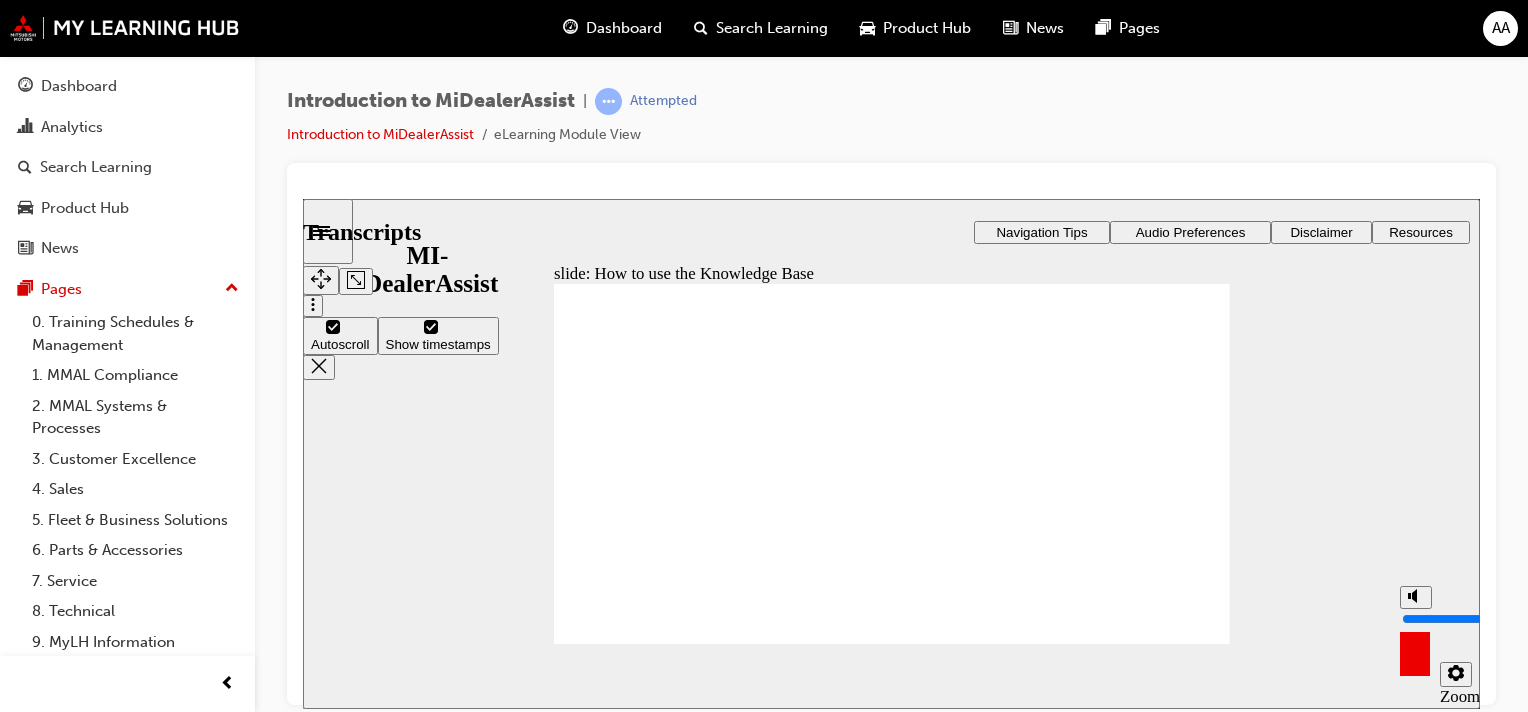 click at bounding box center (1415, 645) 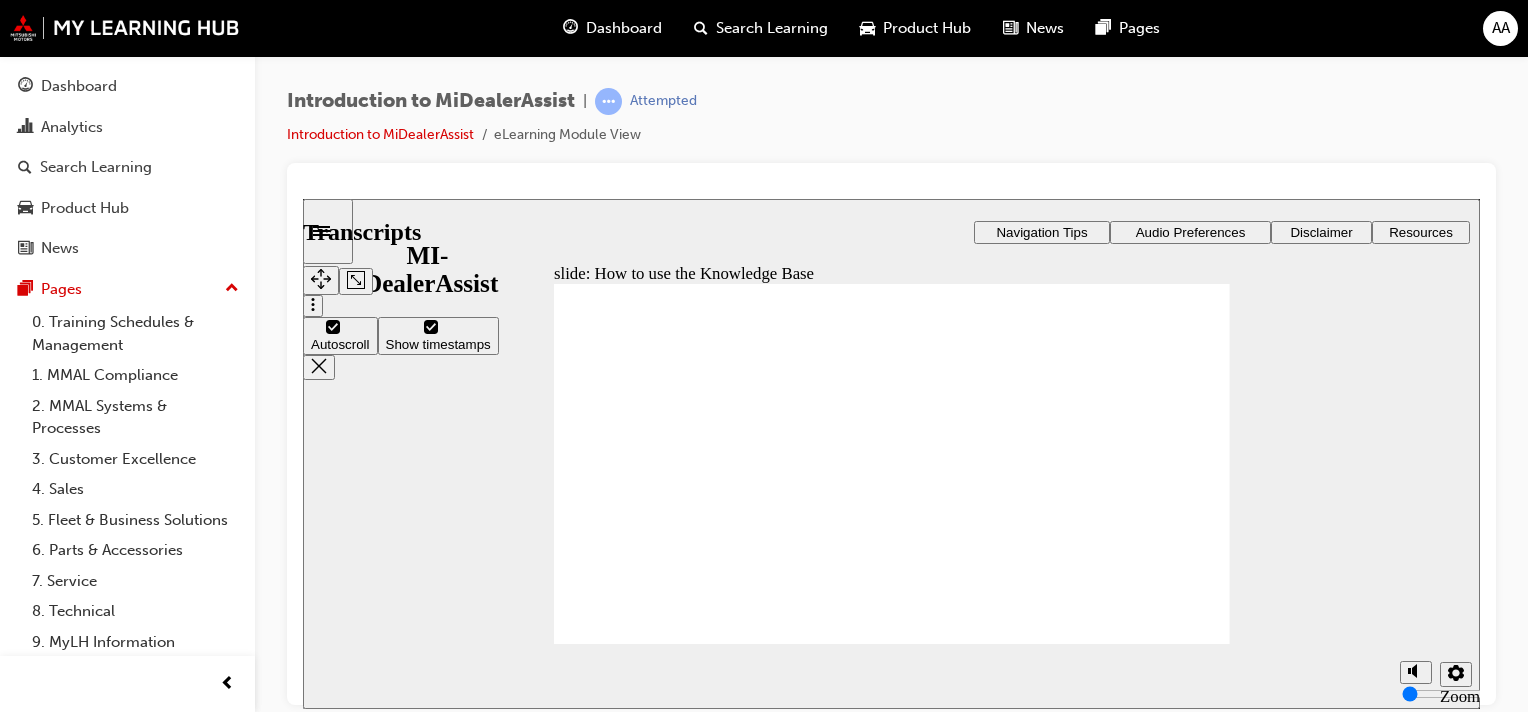 click on "Introduction to MiDealerAssist | Attempted Introduction to MiDealerAssist eLearning Module View" at bounding box center (891, 125) 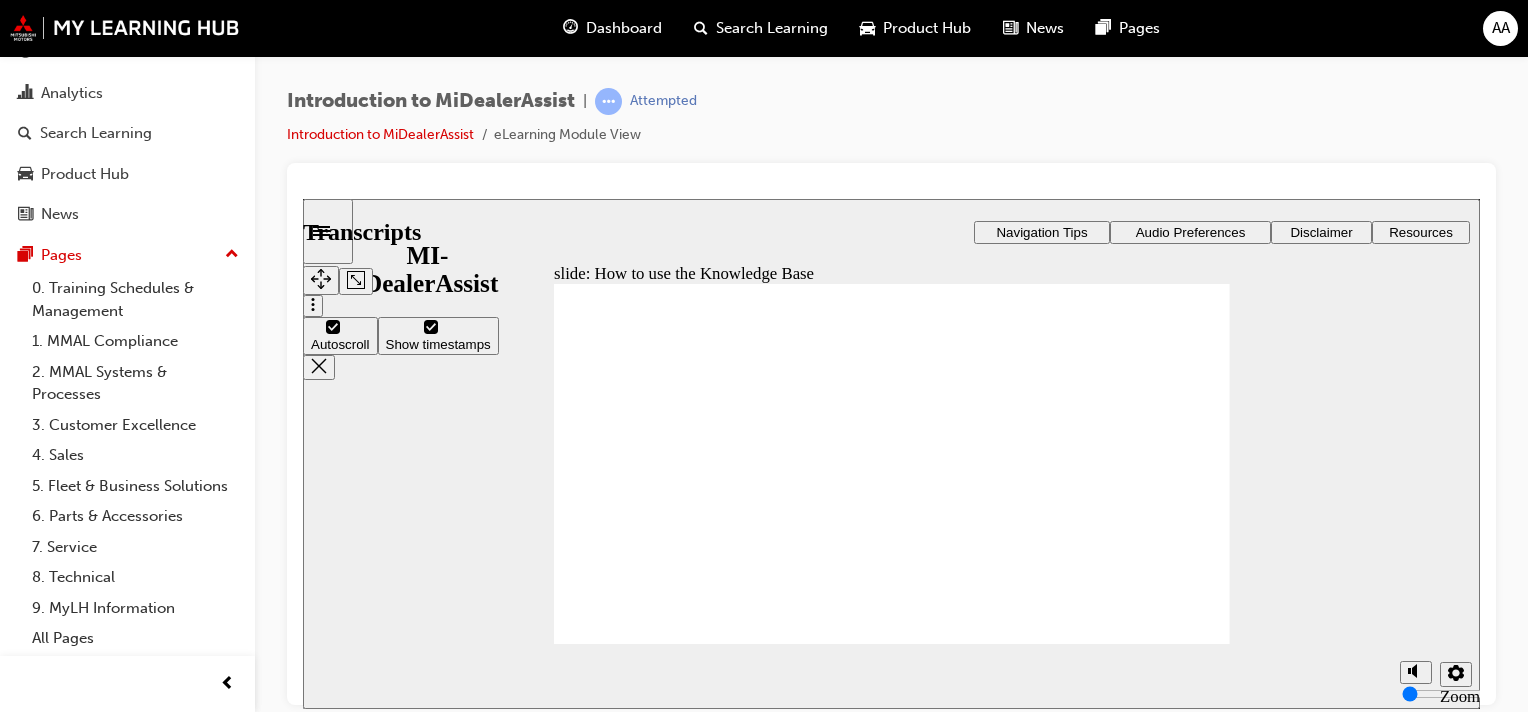 type on "12" 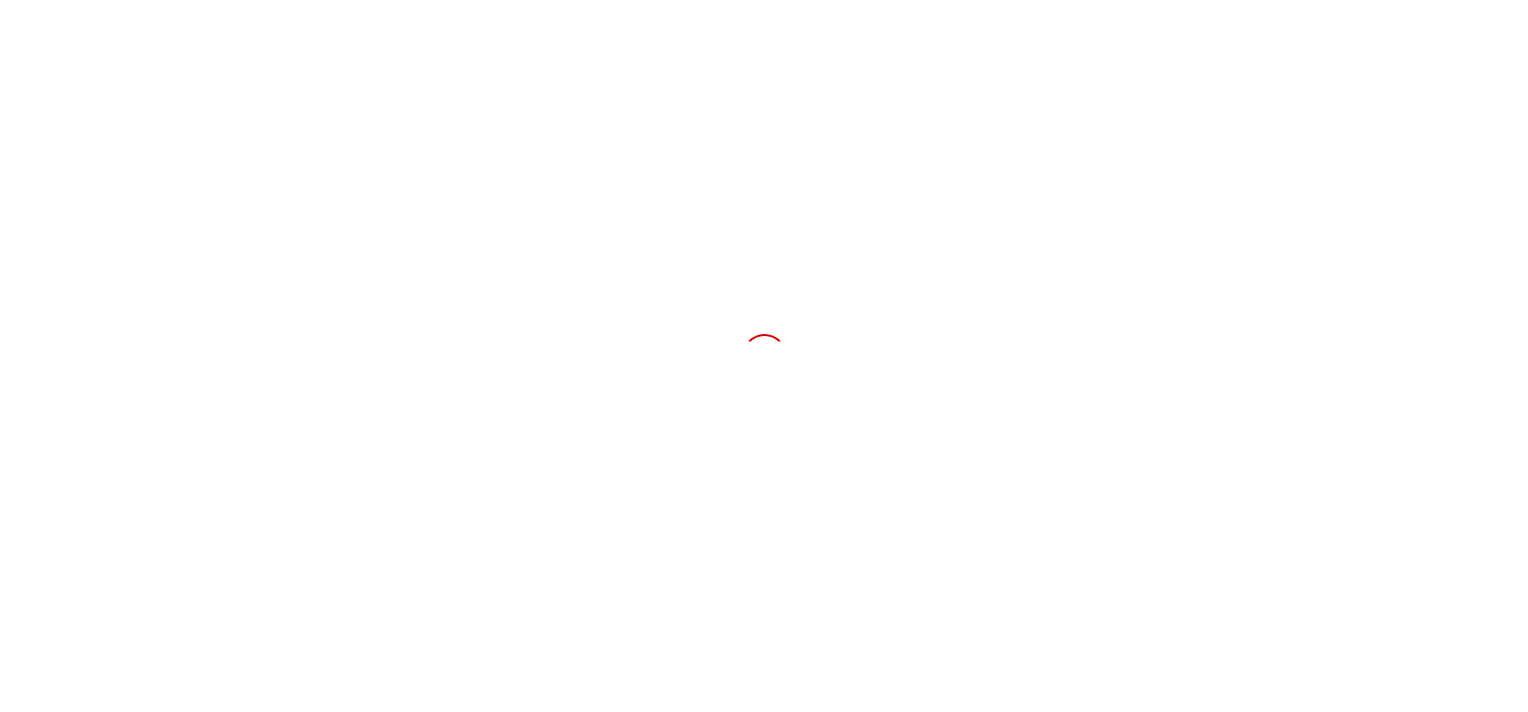 scroll, scrollTop: 0, scrollLeft: 0, axis: both 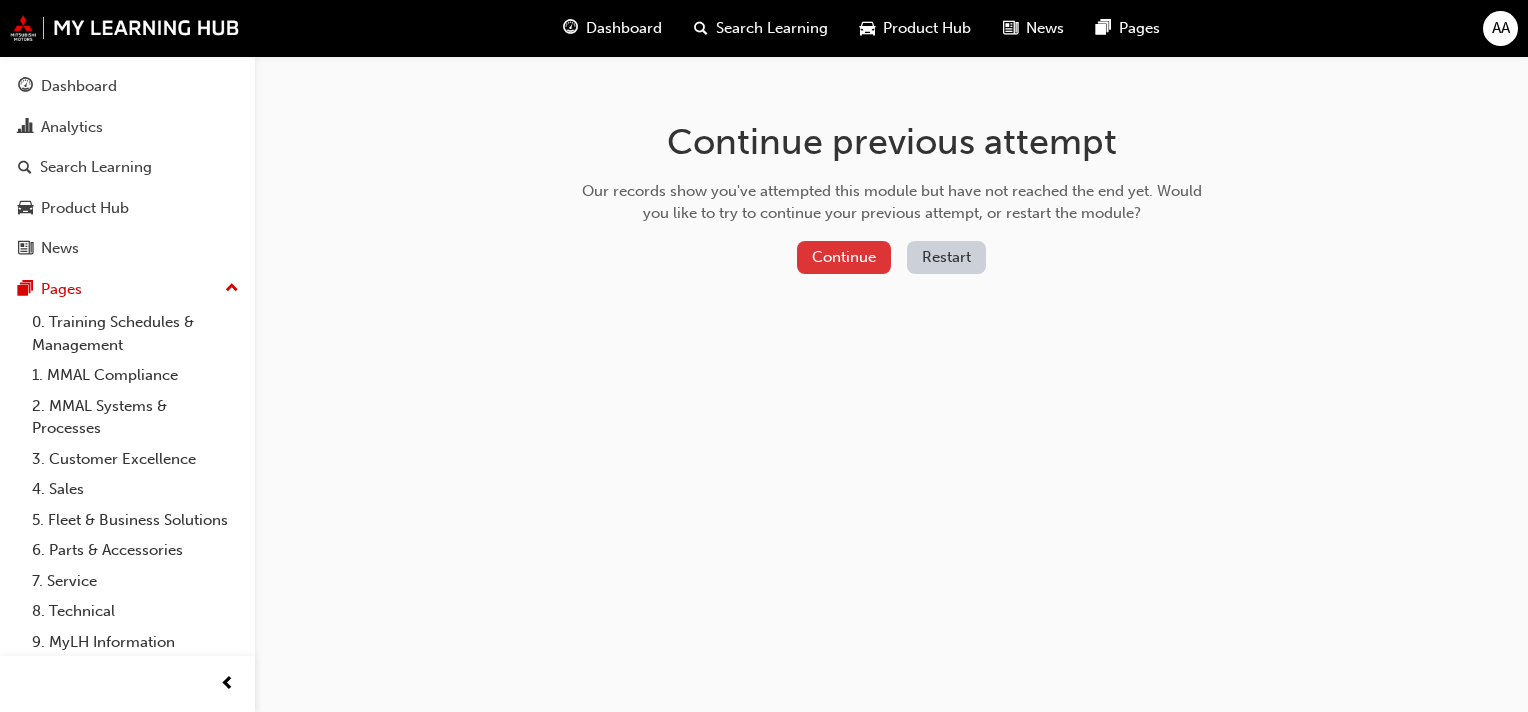 click on "Continue" at bounding box center (844, 257) 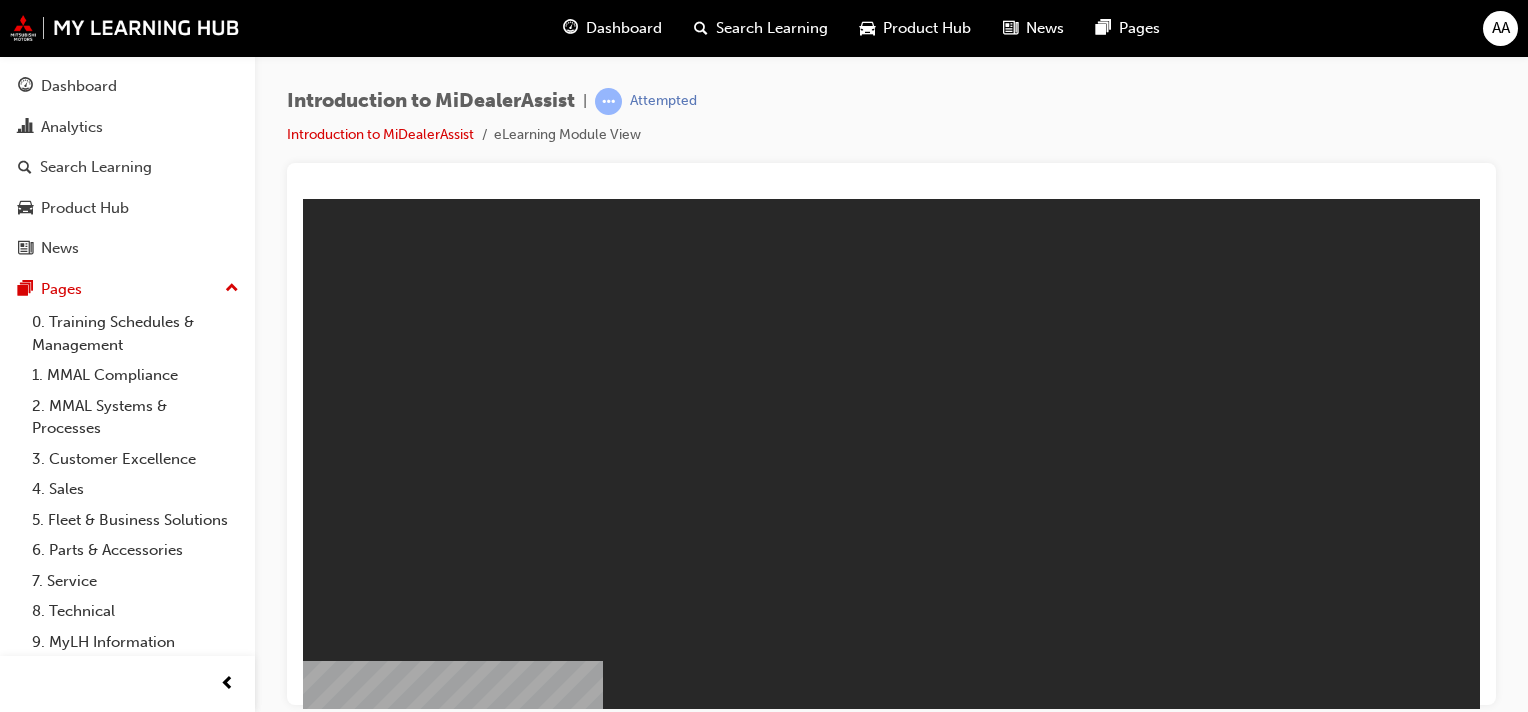 scroll, scrollTop: 0, scrollLeft: 0, axis: both 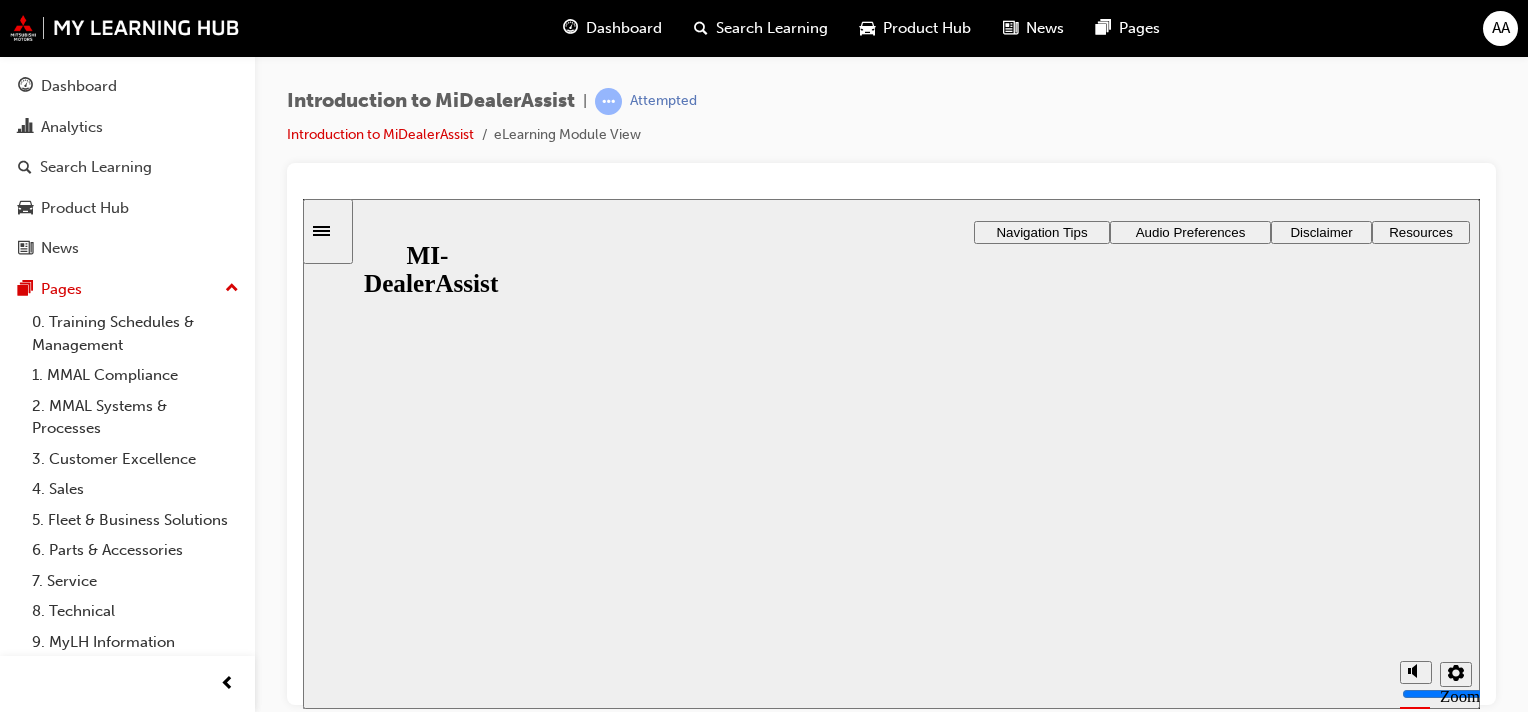 click on "Resume" at bounding box center [342, 1253] 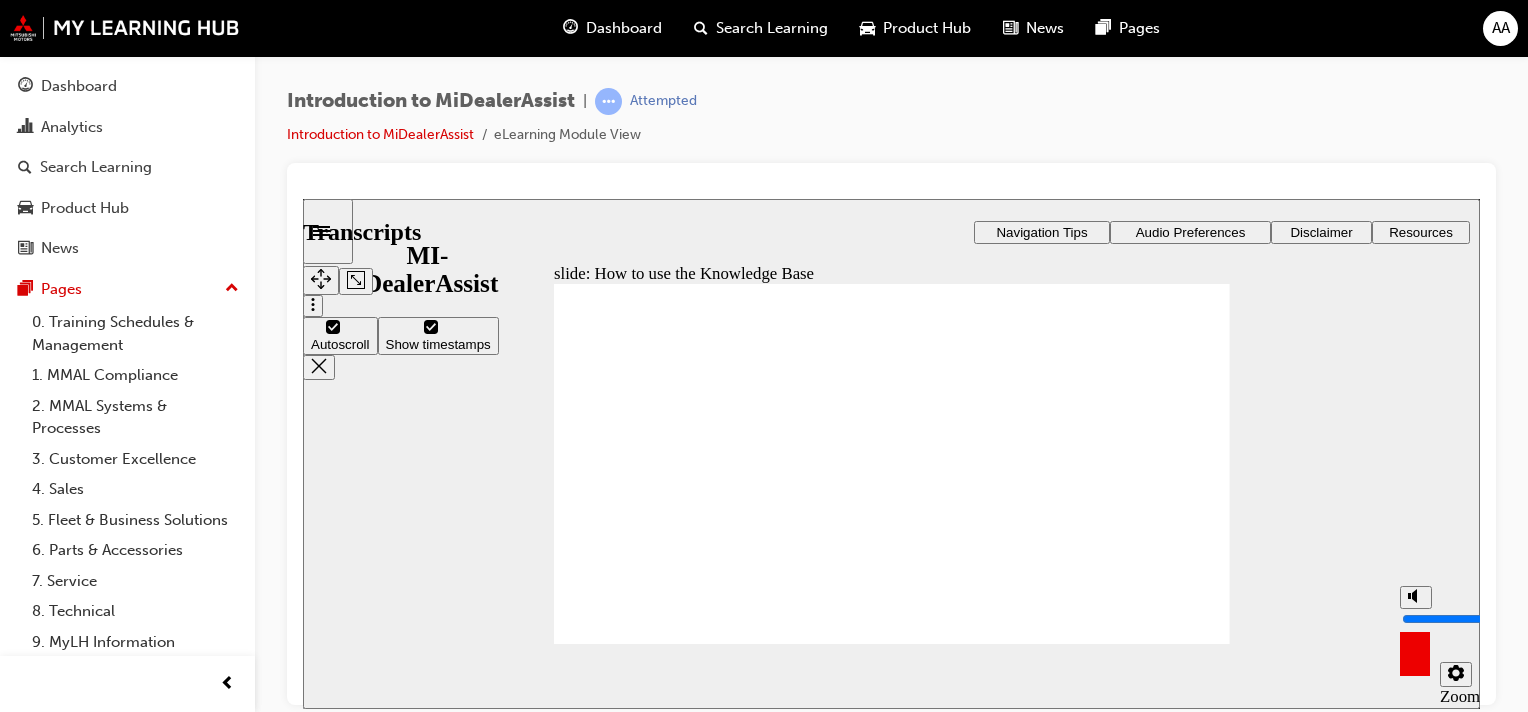 click 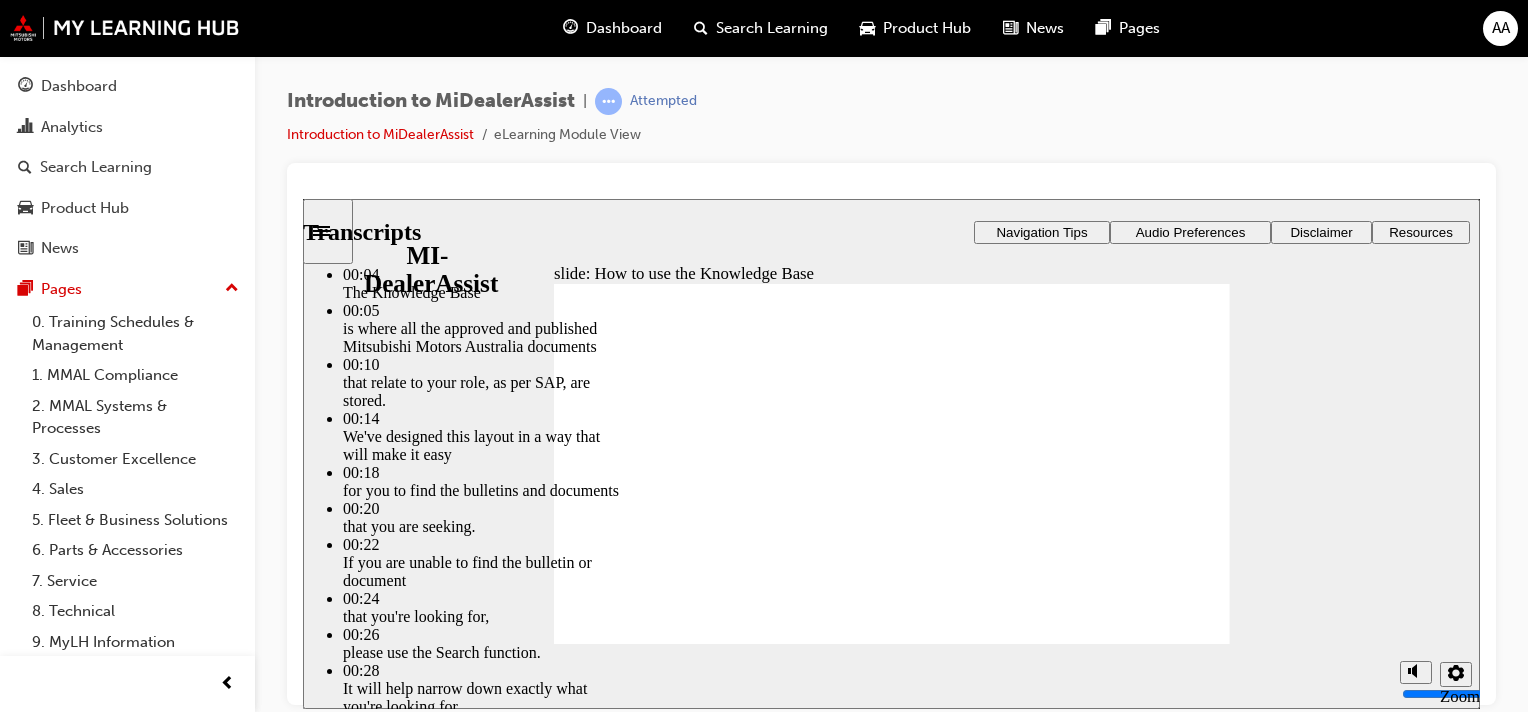 type on "0" 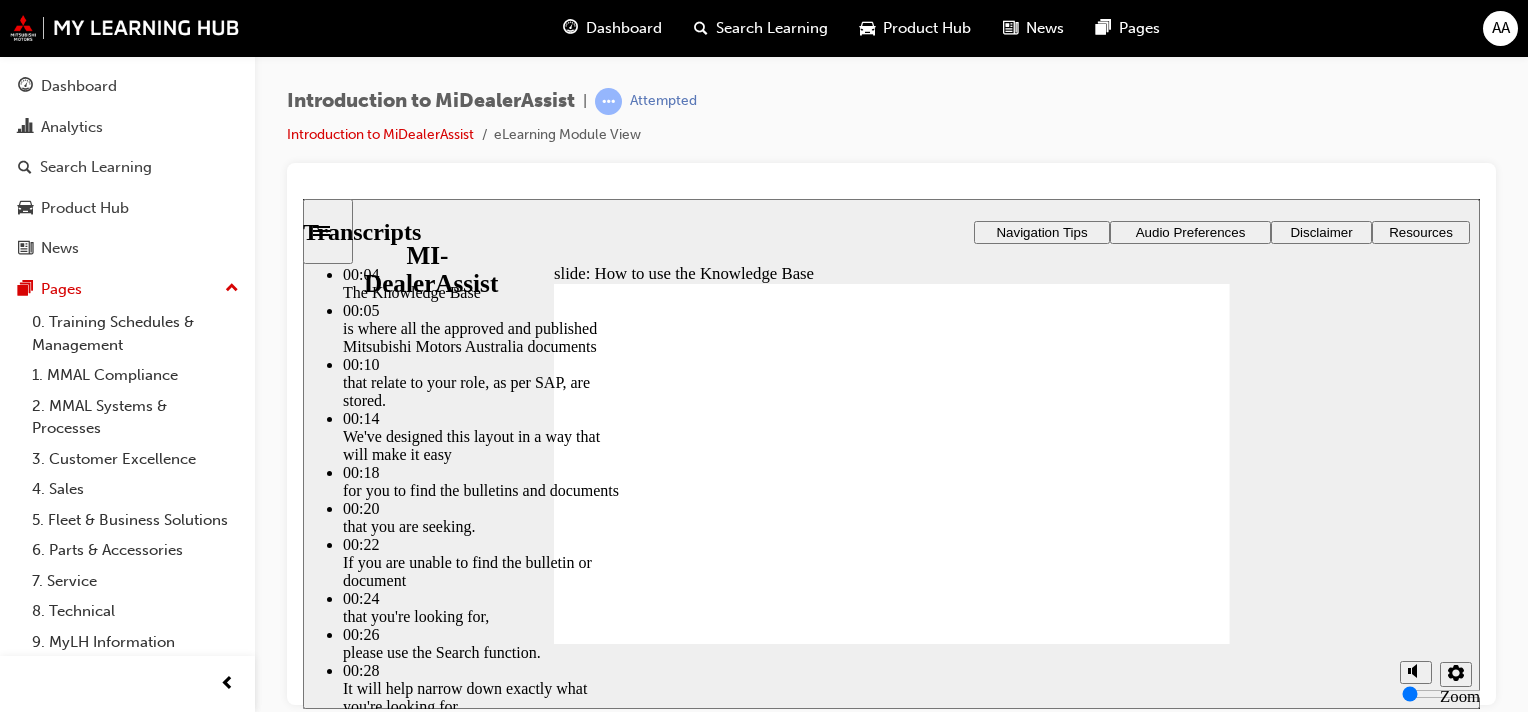 click 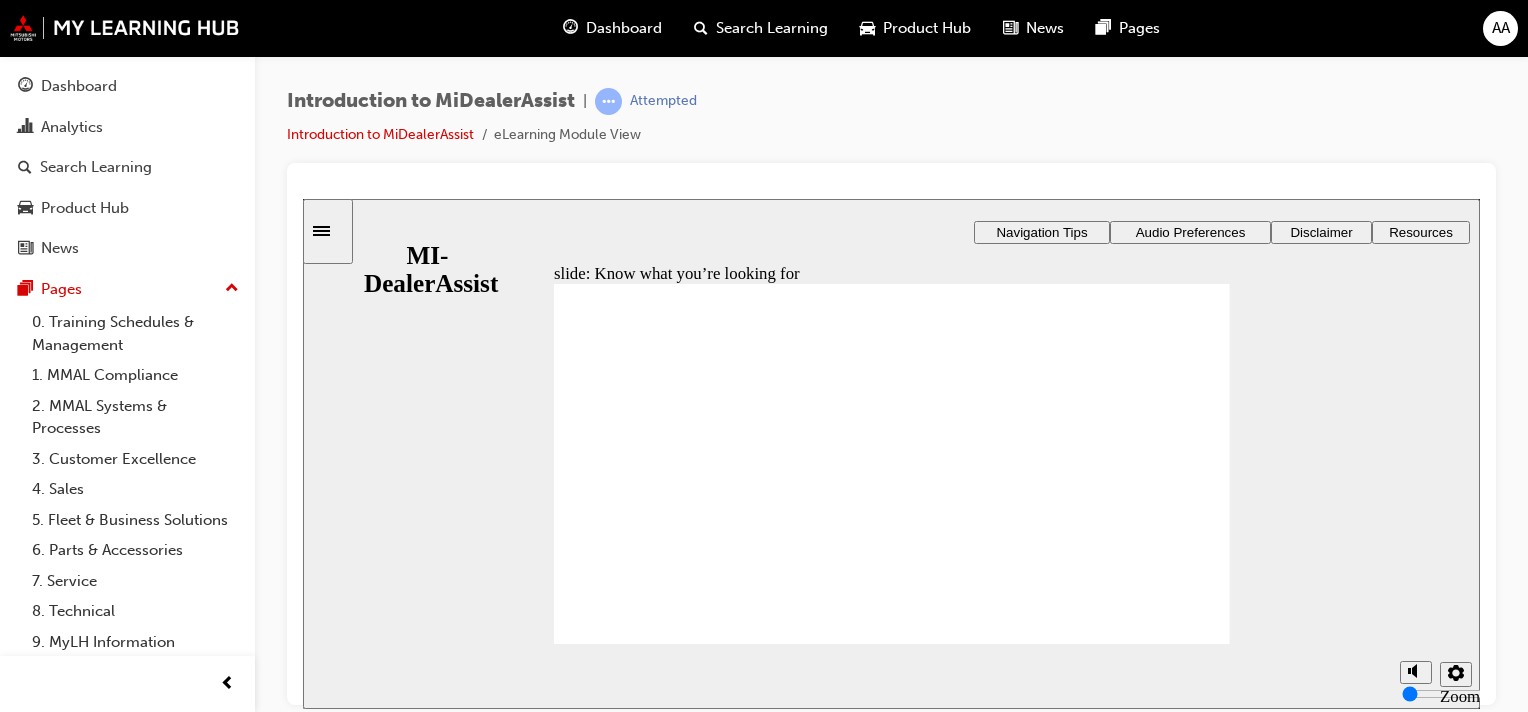 click 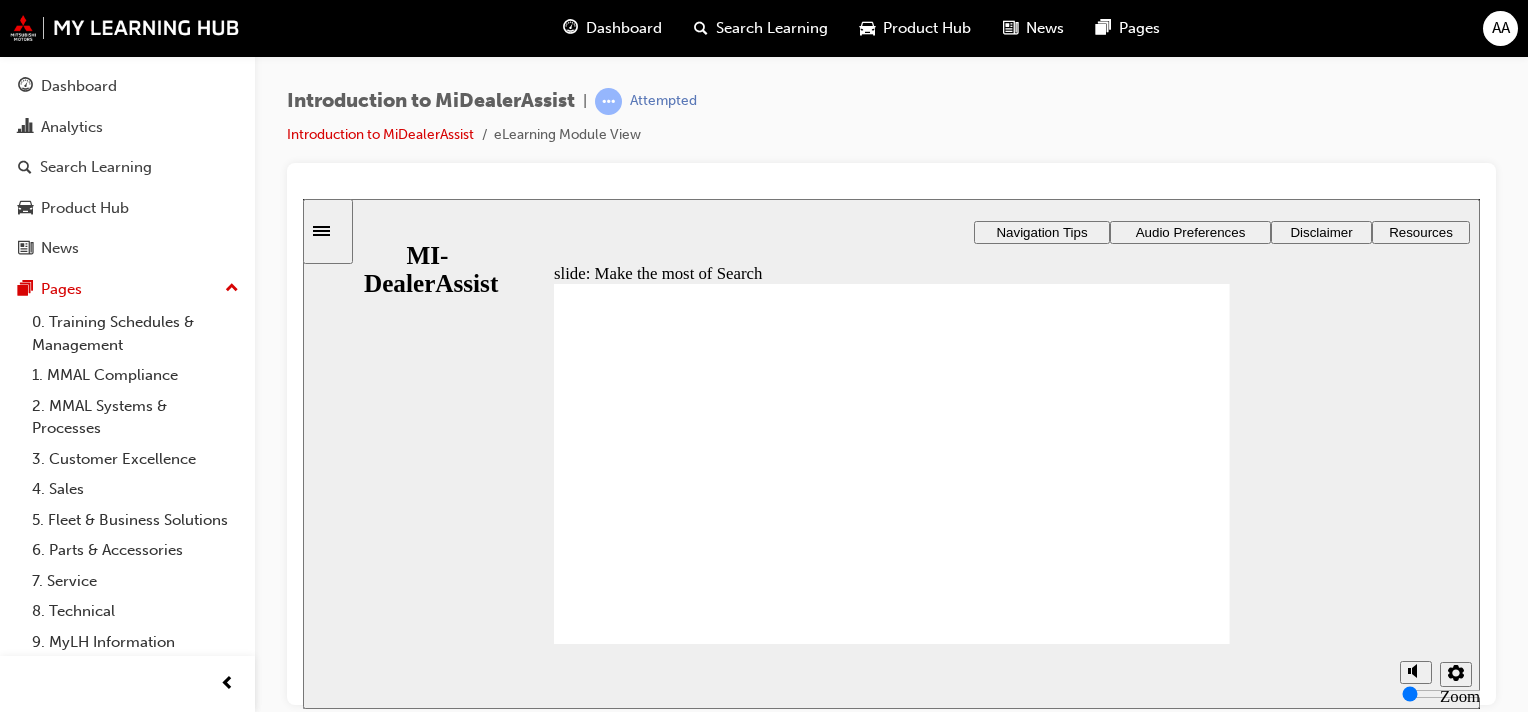 drag, startPoint x: 697, startPoint y: 451, endPoint x: 708, endPoint y: 451, distance: 11 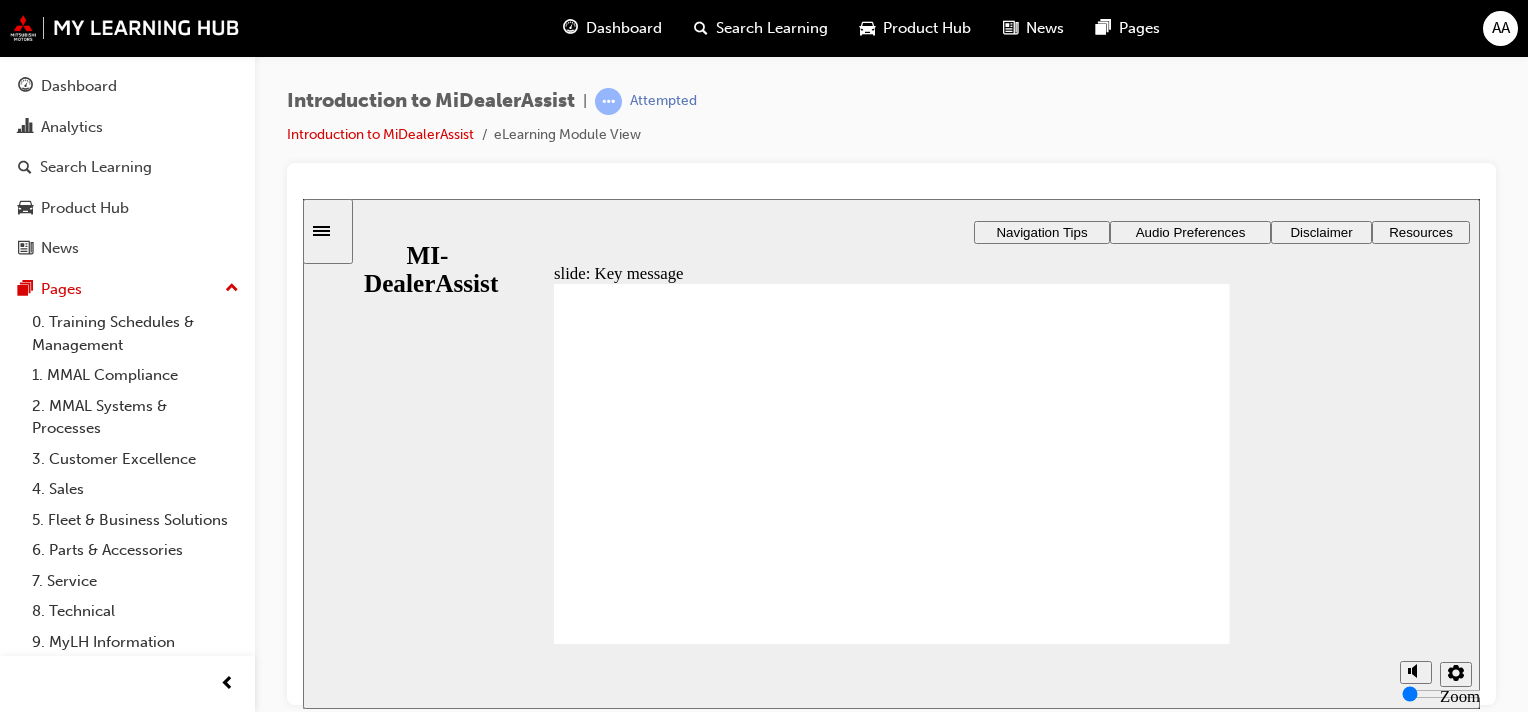 click 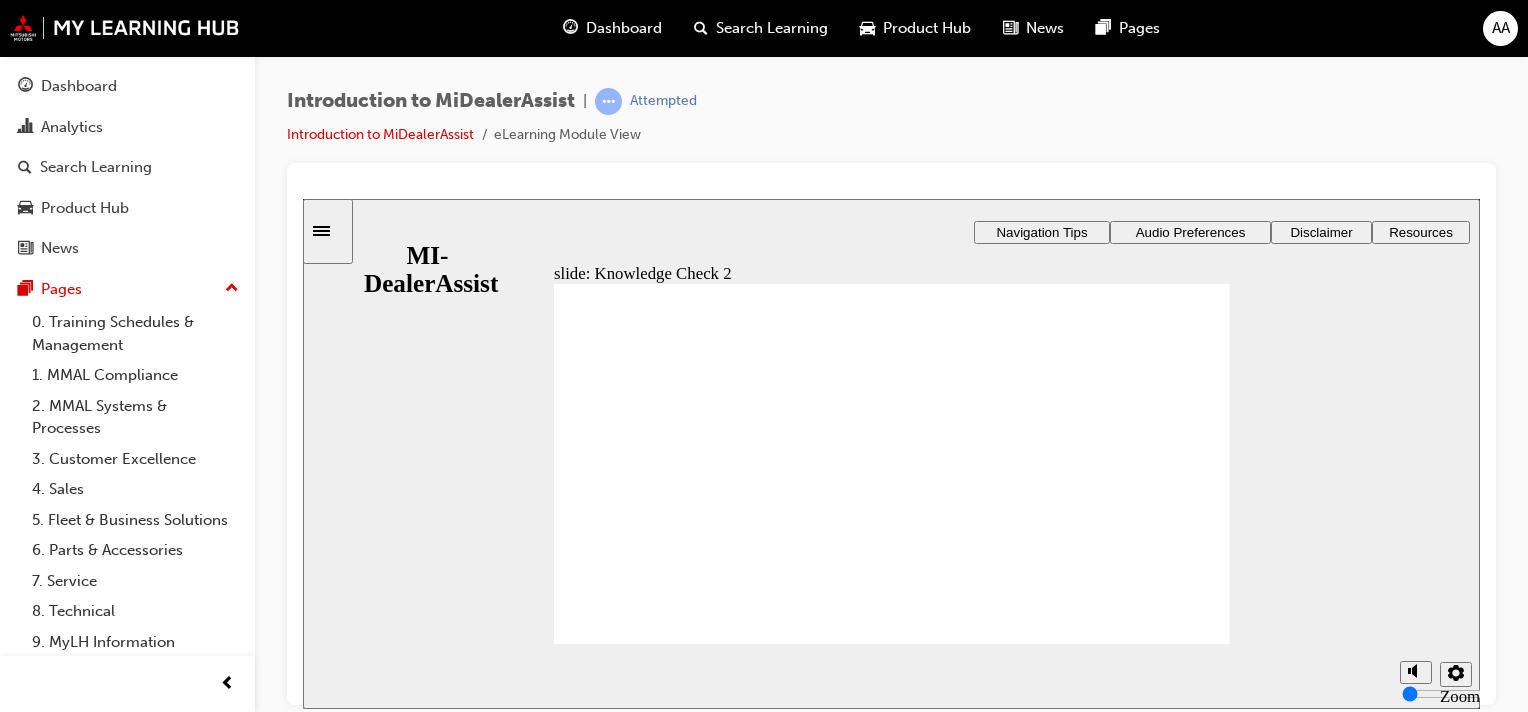 click 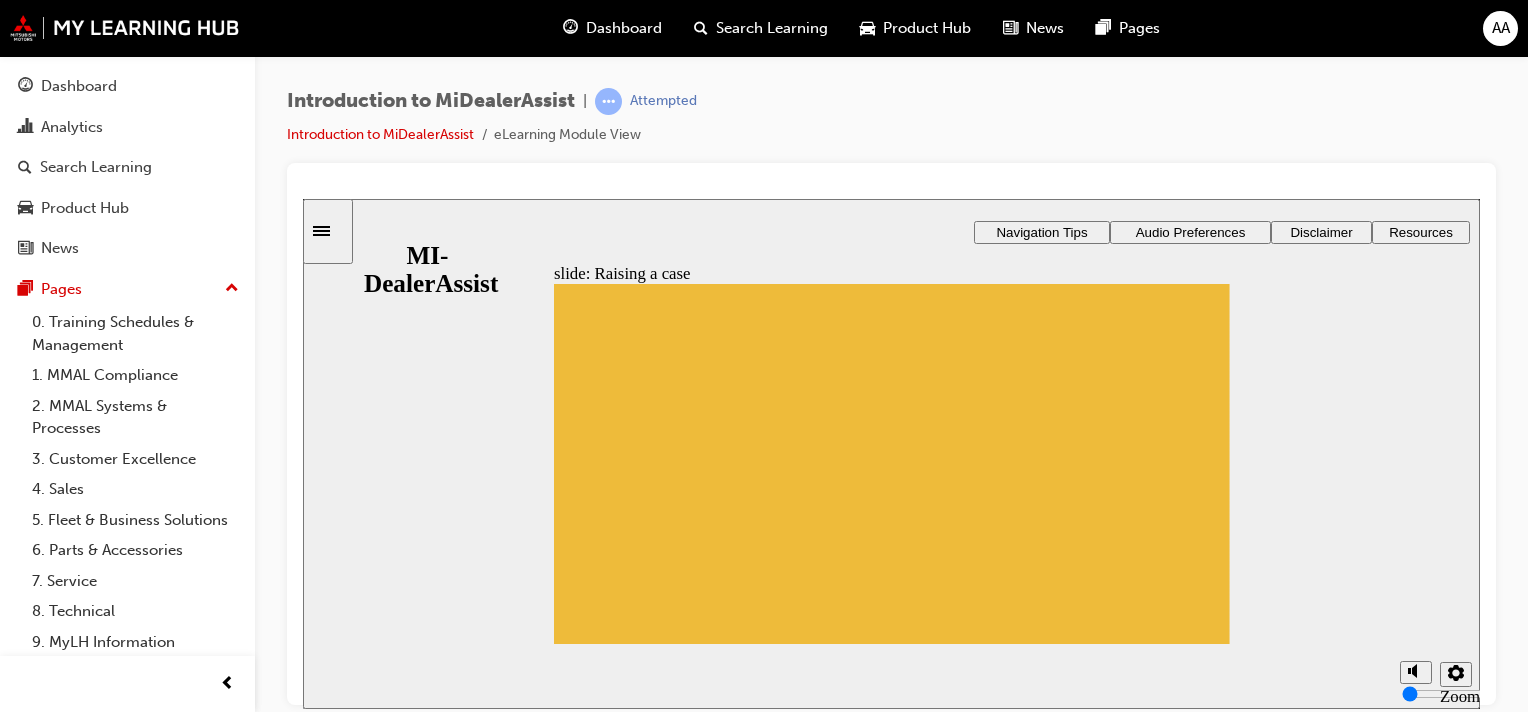 click 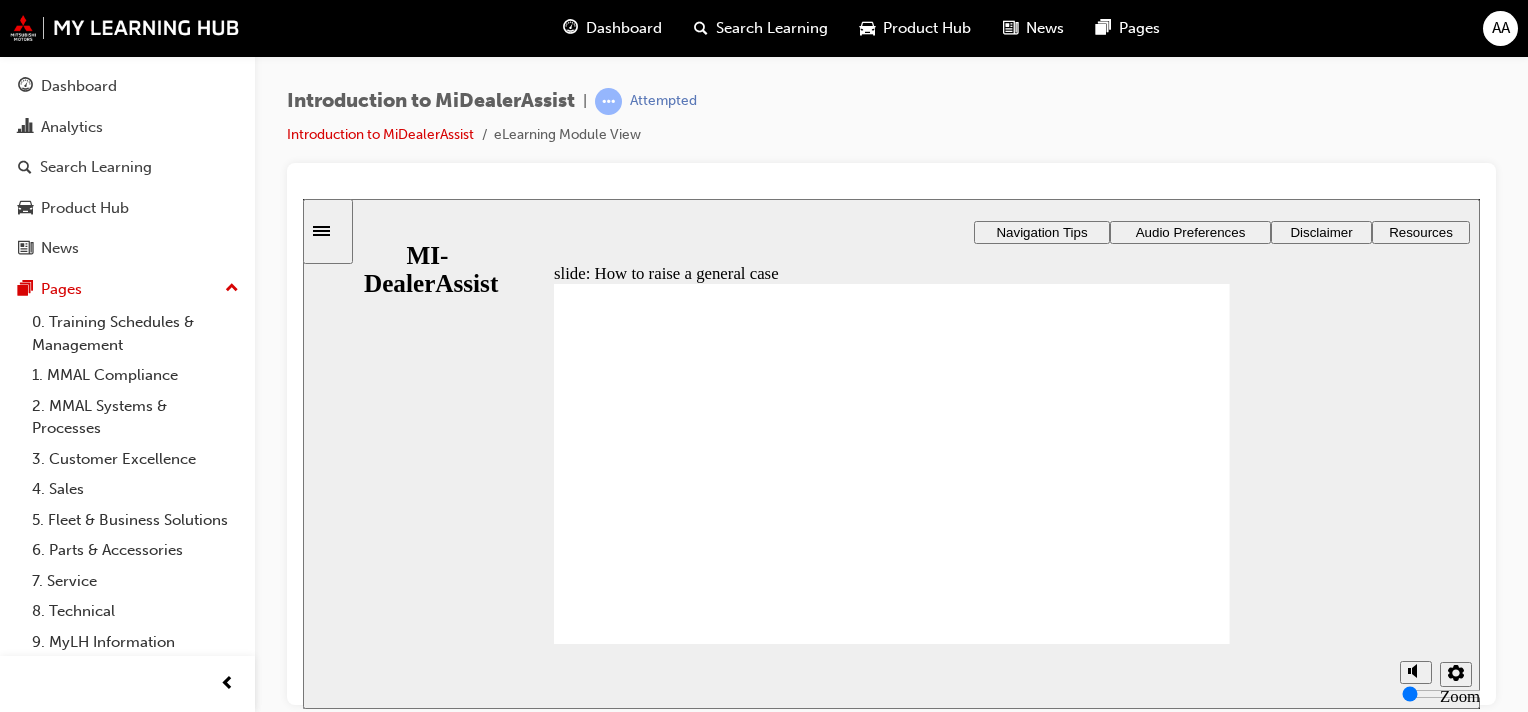 click 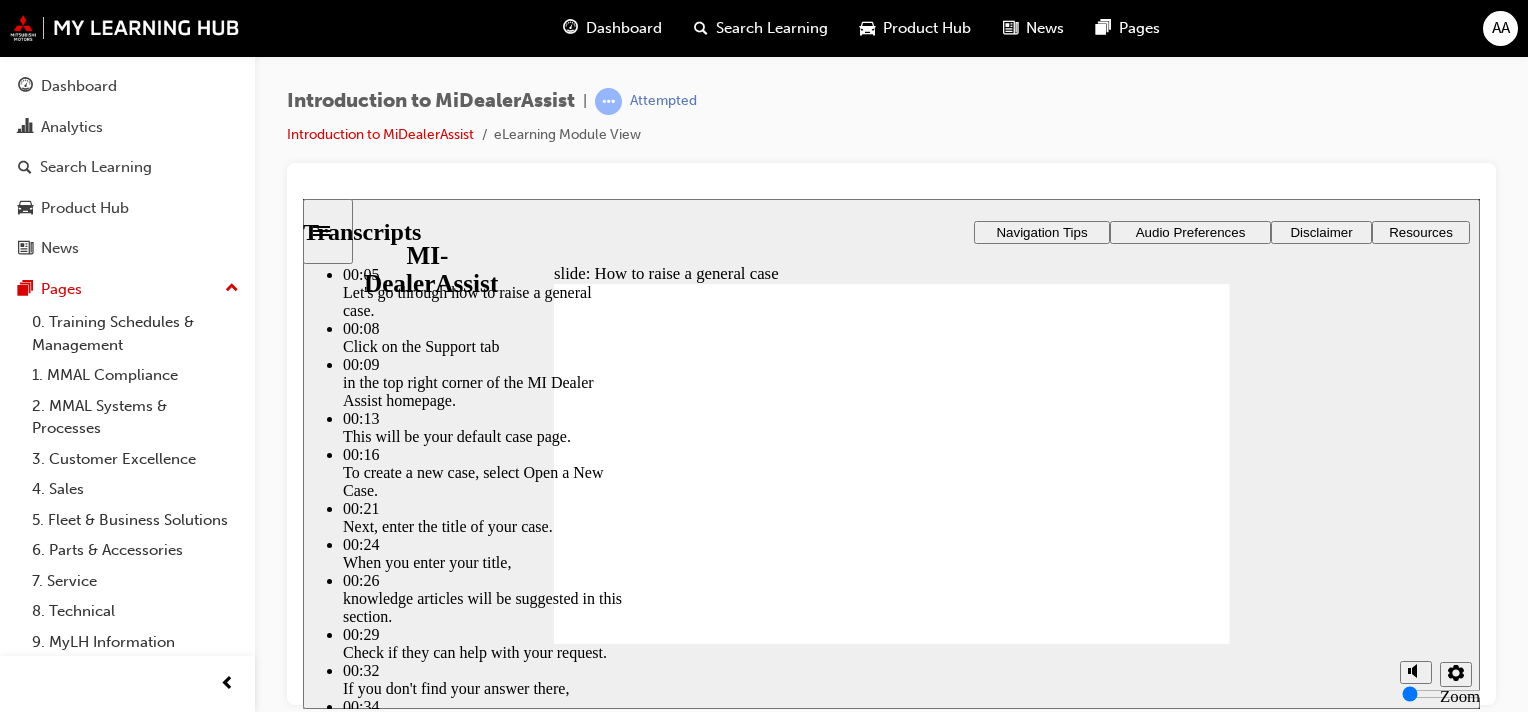 click 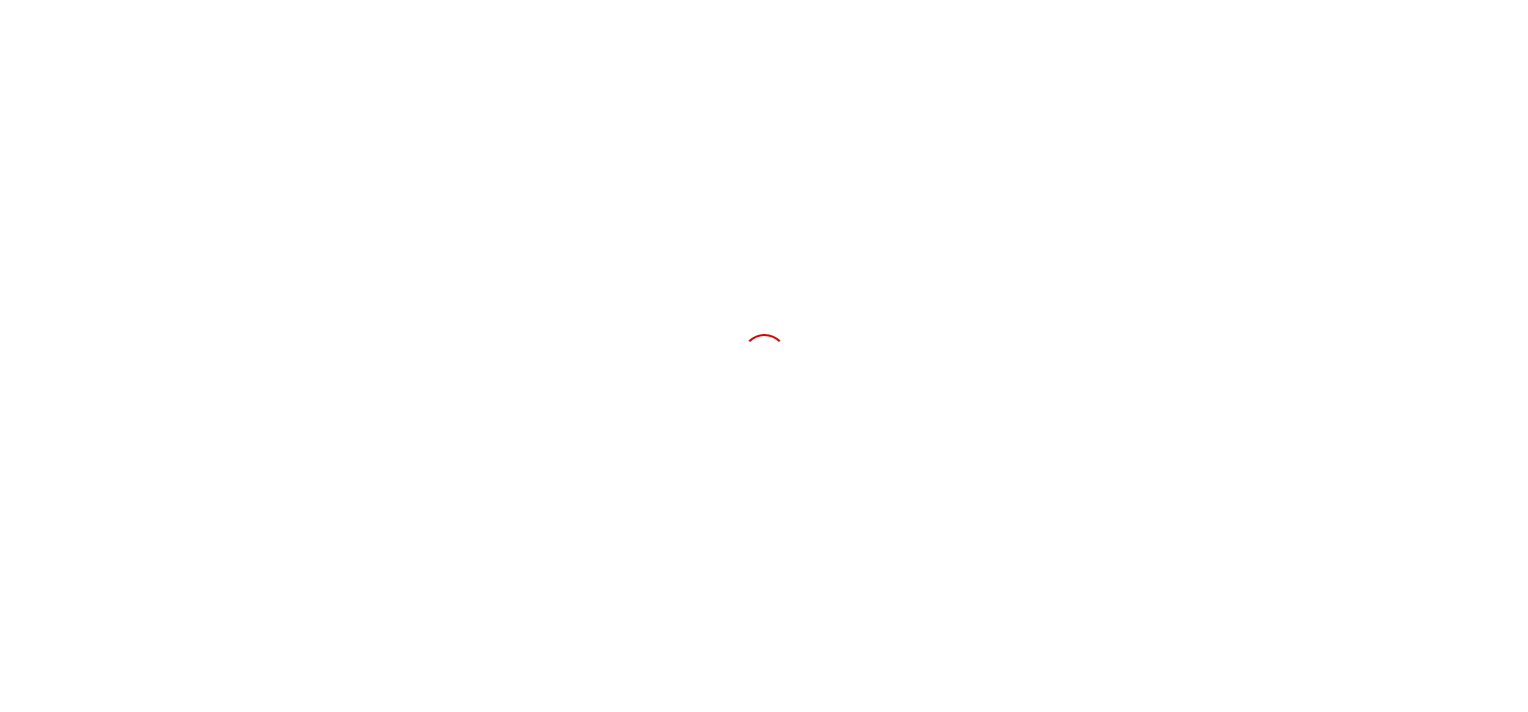 scroll, scrollTop: 0, scrollLeft: 0, axis: both 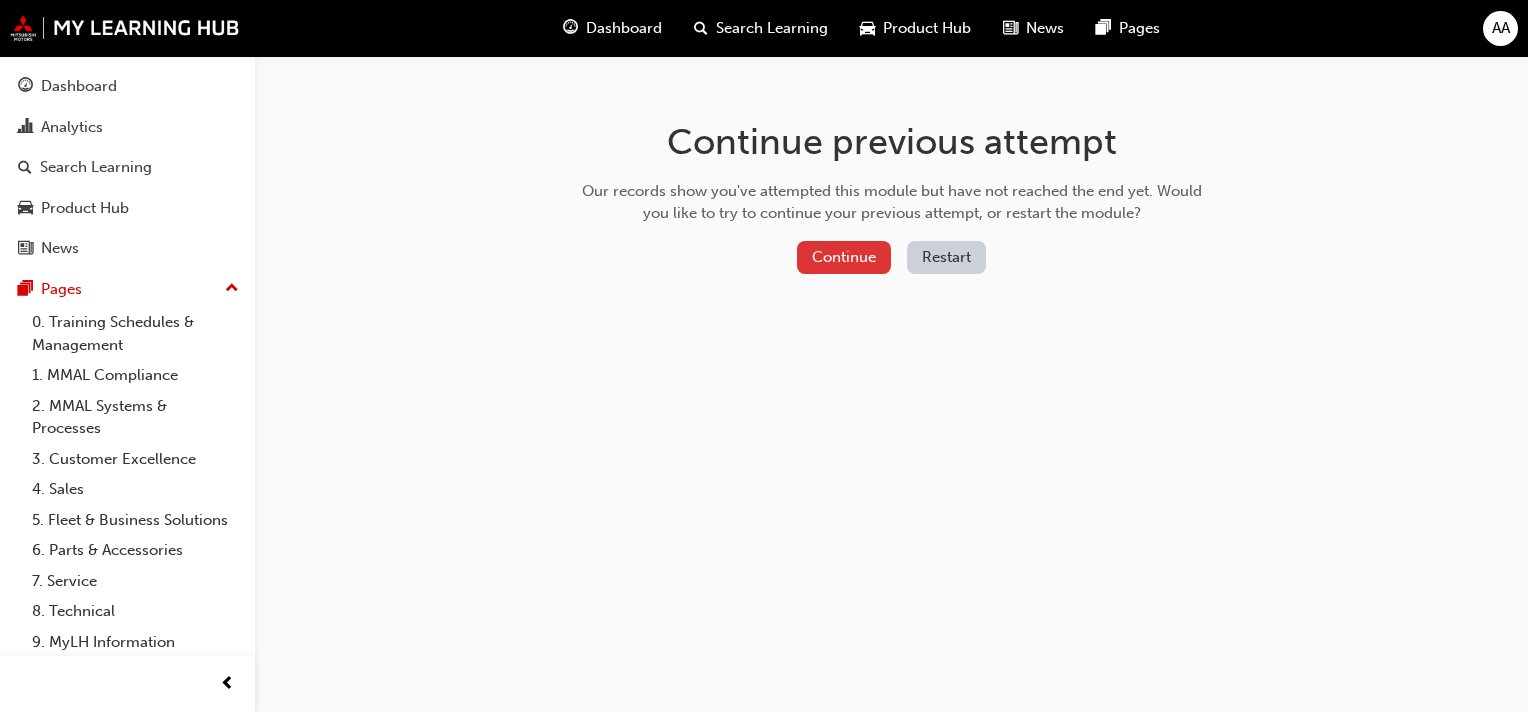 click on "Continue" at bounding box center (844, 257) 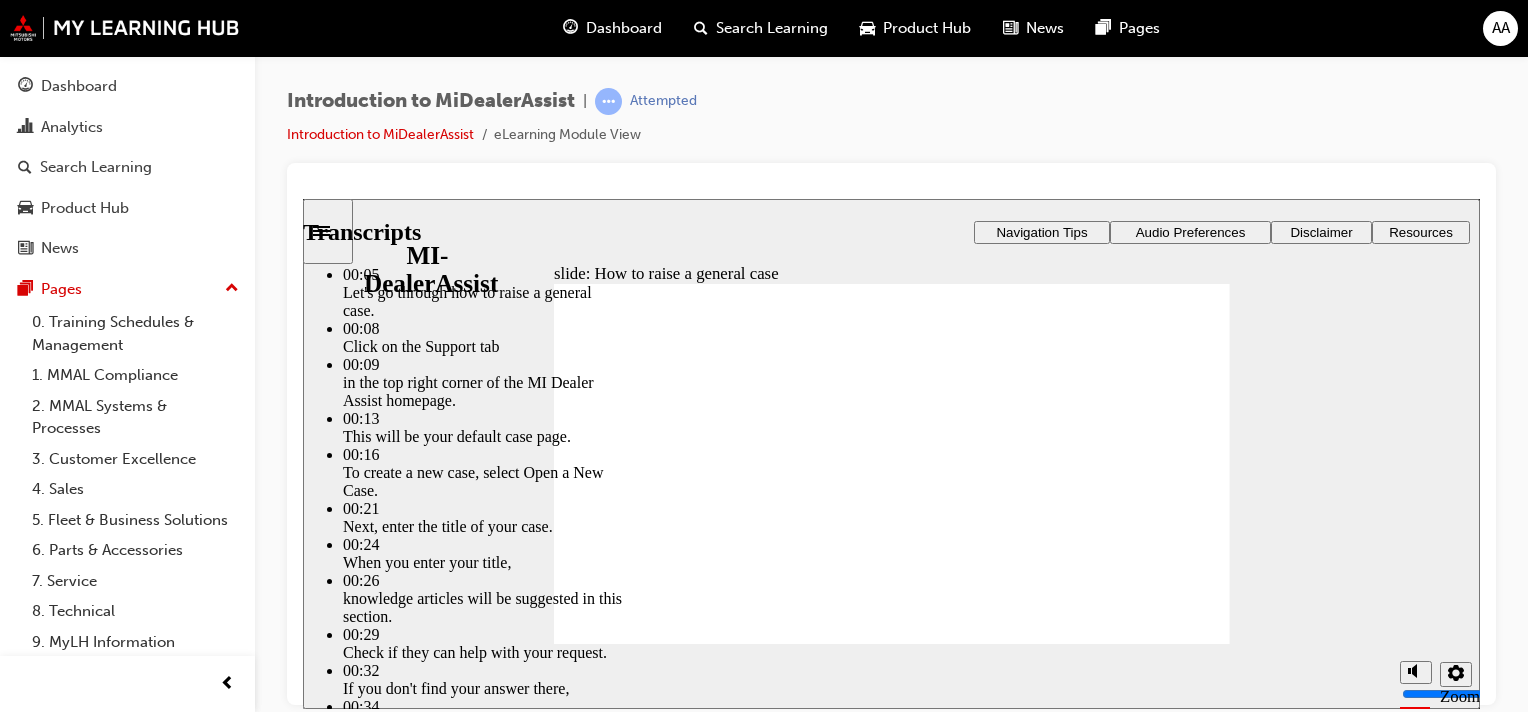 scroll, scrollTop: 0, scrollLeft: 0, axis: both 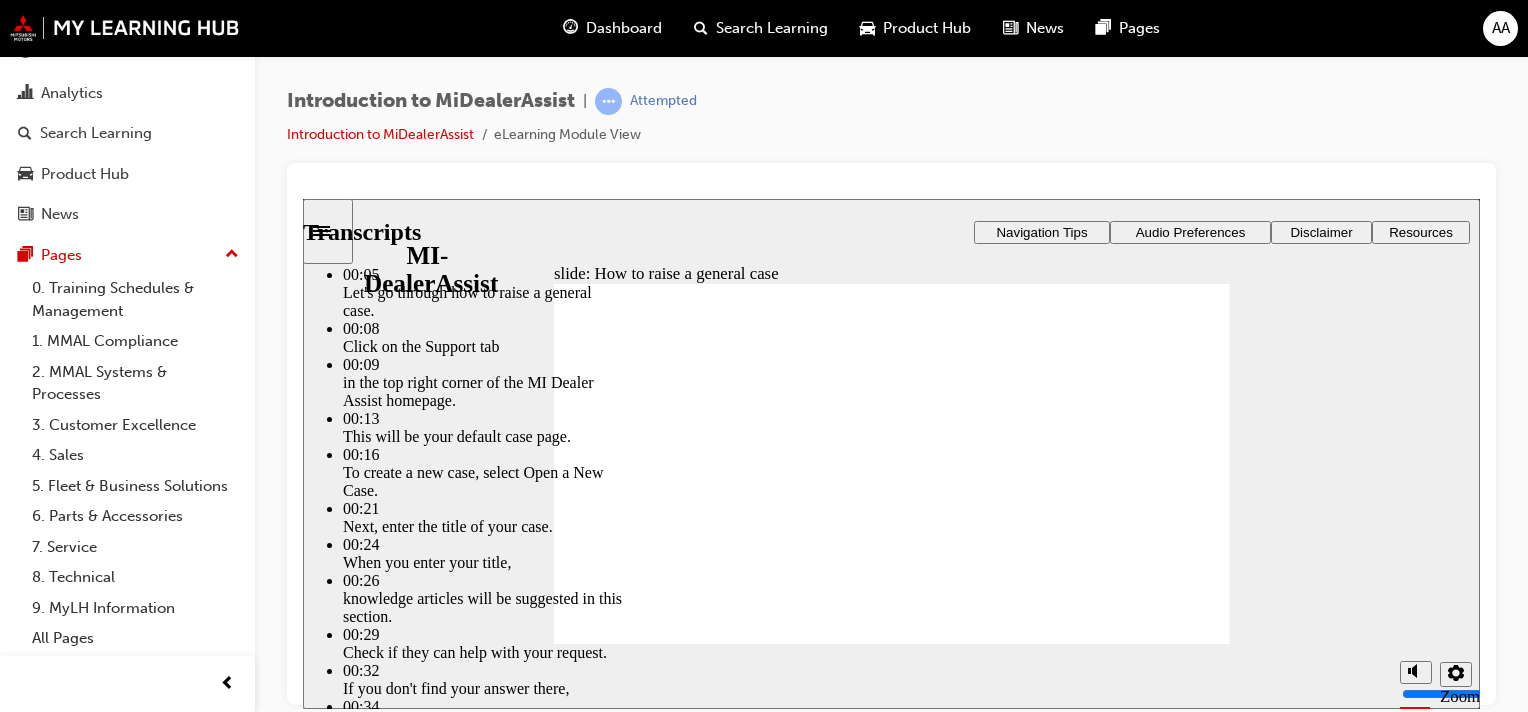 click 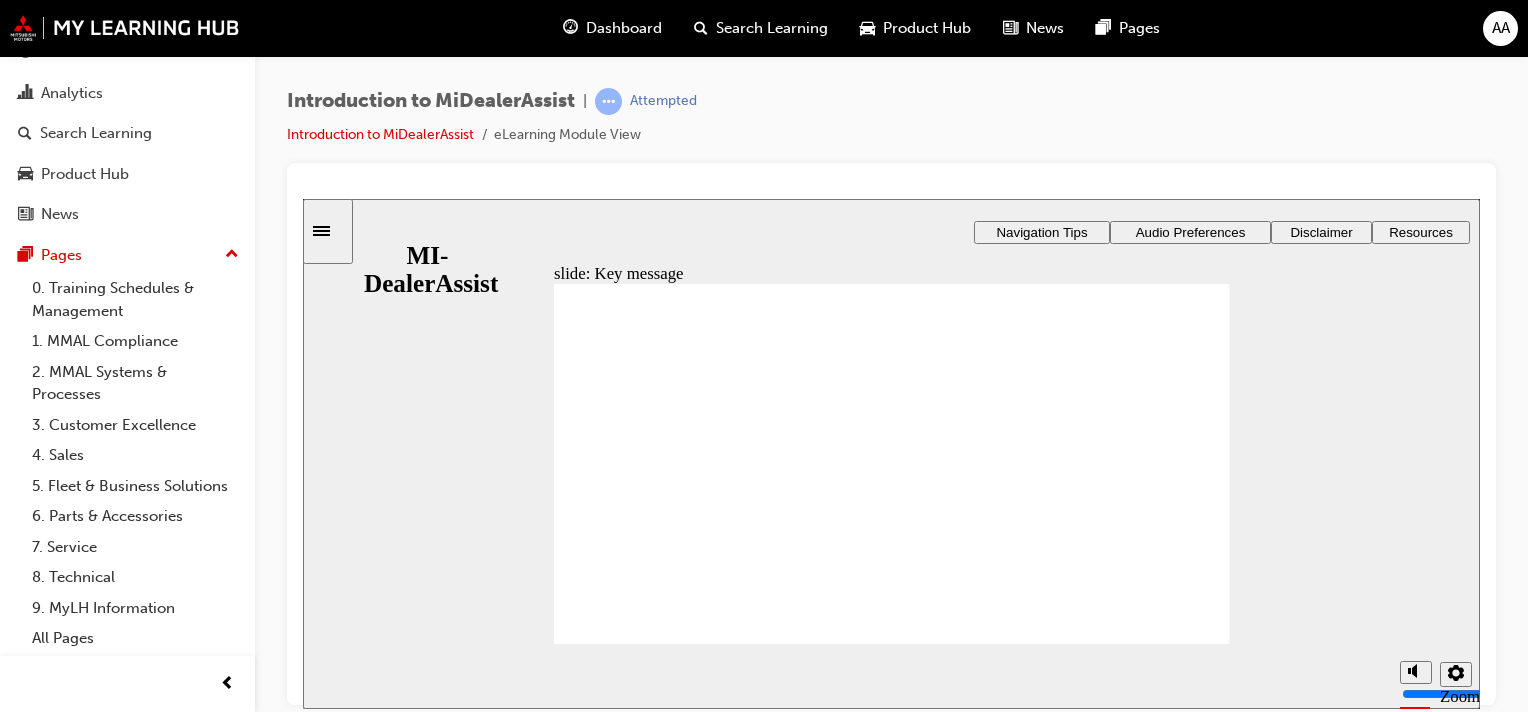 drag, startPoint x: 1171, startPoint y: 633, endPoint x: 1172, endPoint y: 614, distance: 19.026299 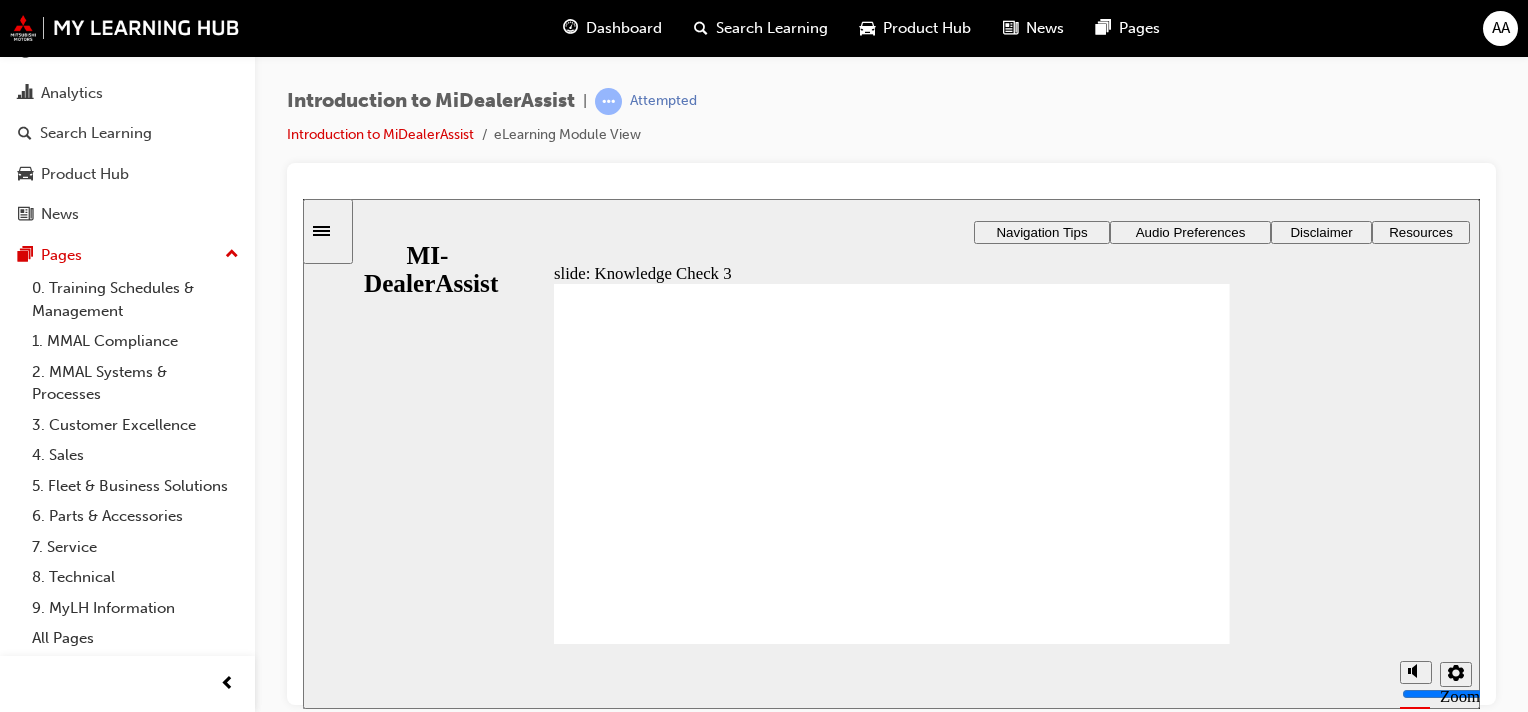 drag, startPoint x: 588, startPoint y: 478, endPoint x: 608, endPoint y: 470, distance: 21.540659 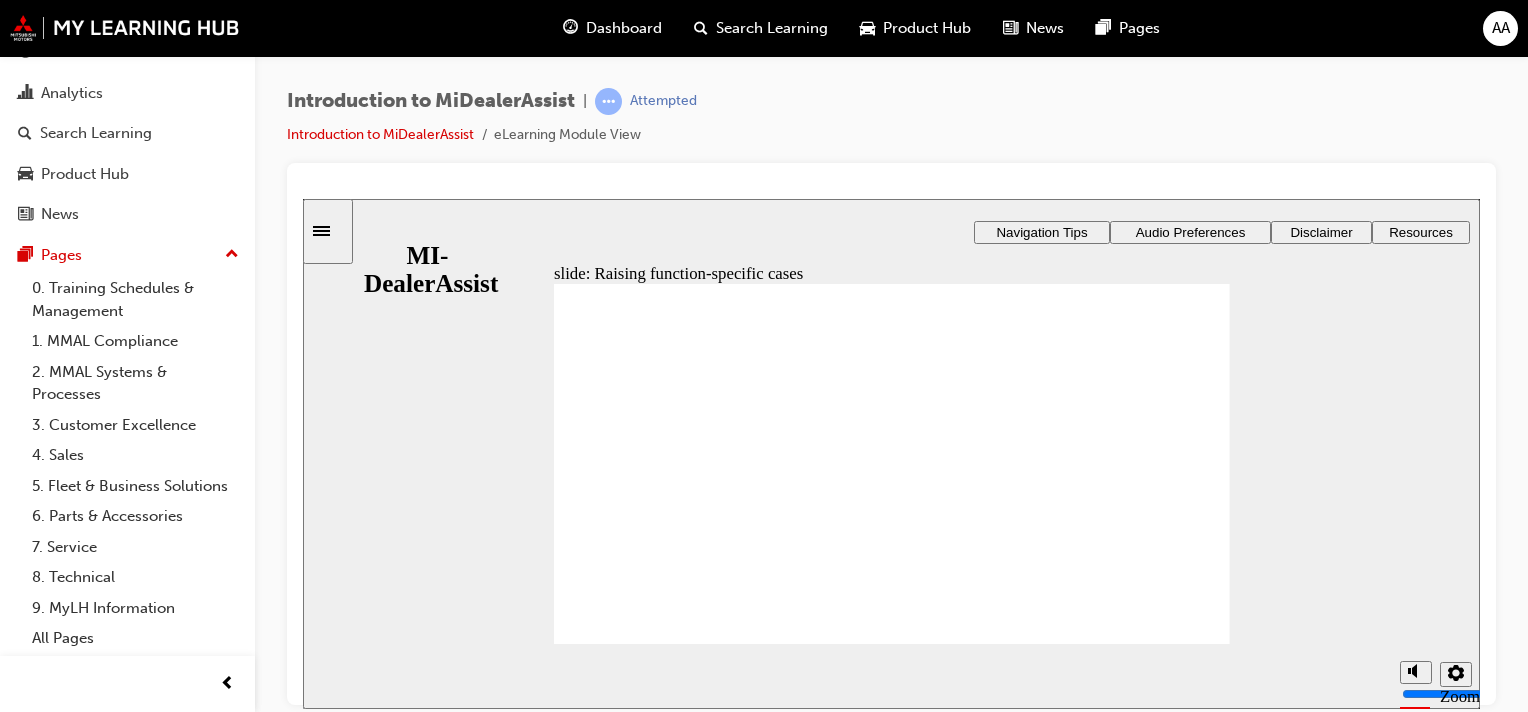 click 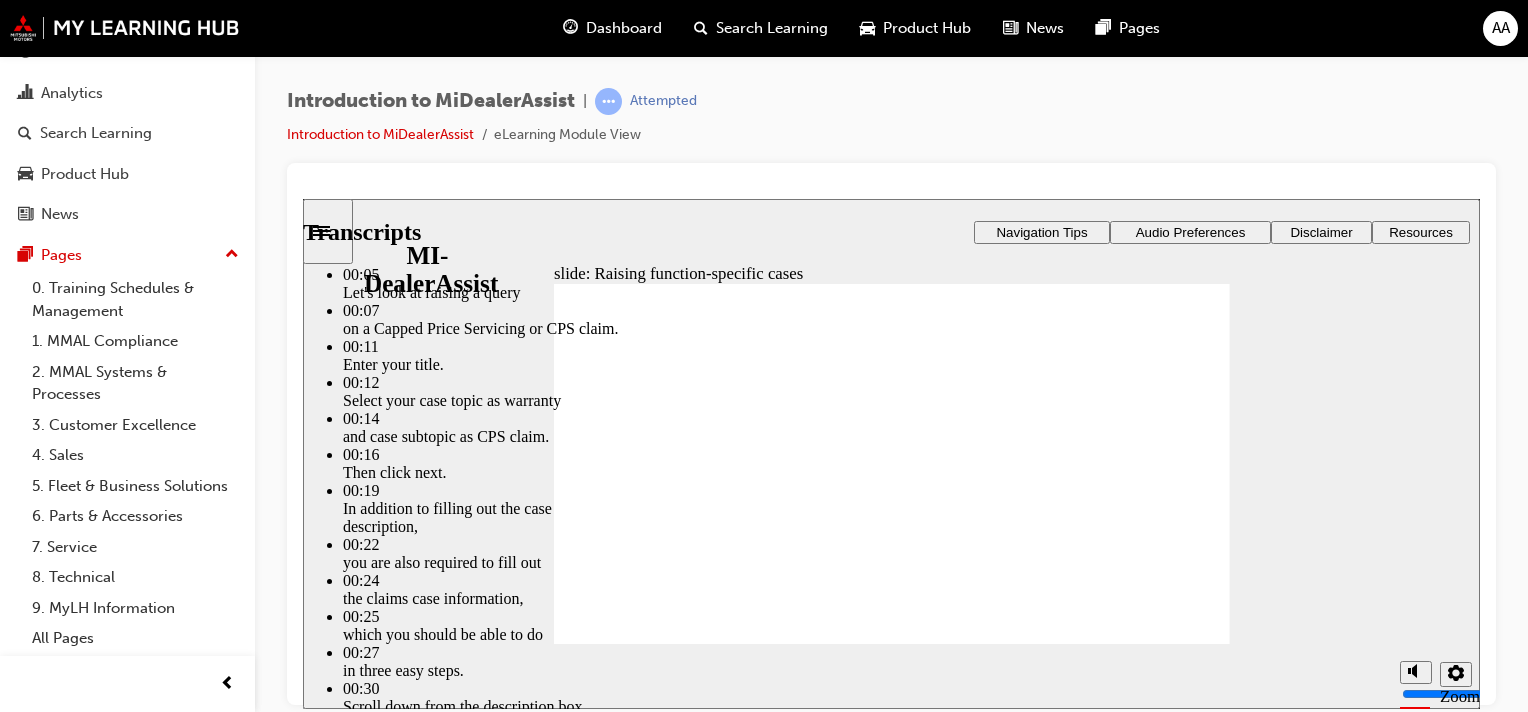 click at bounding box center [613, 3329] 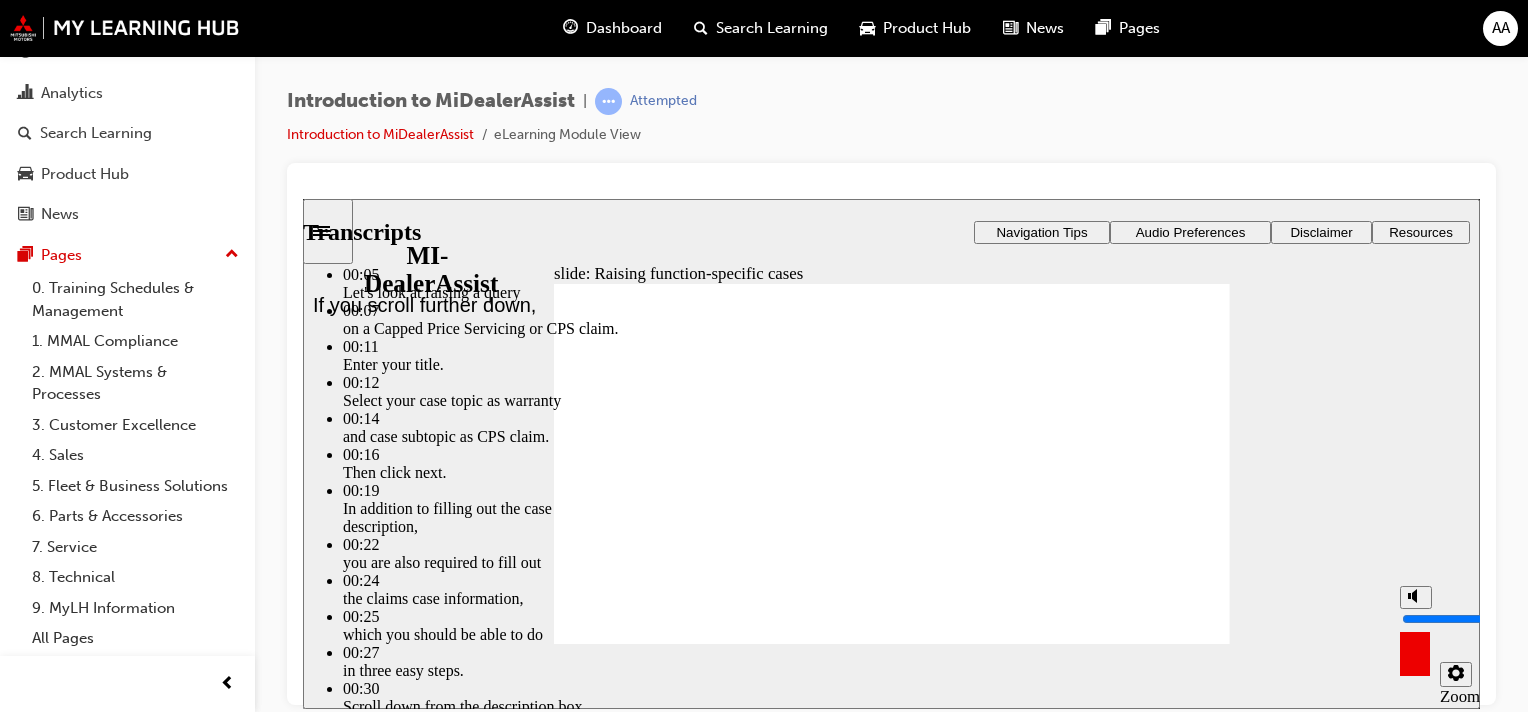 type on "51" 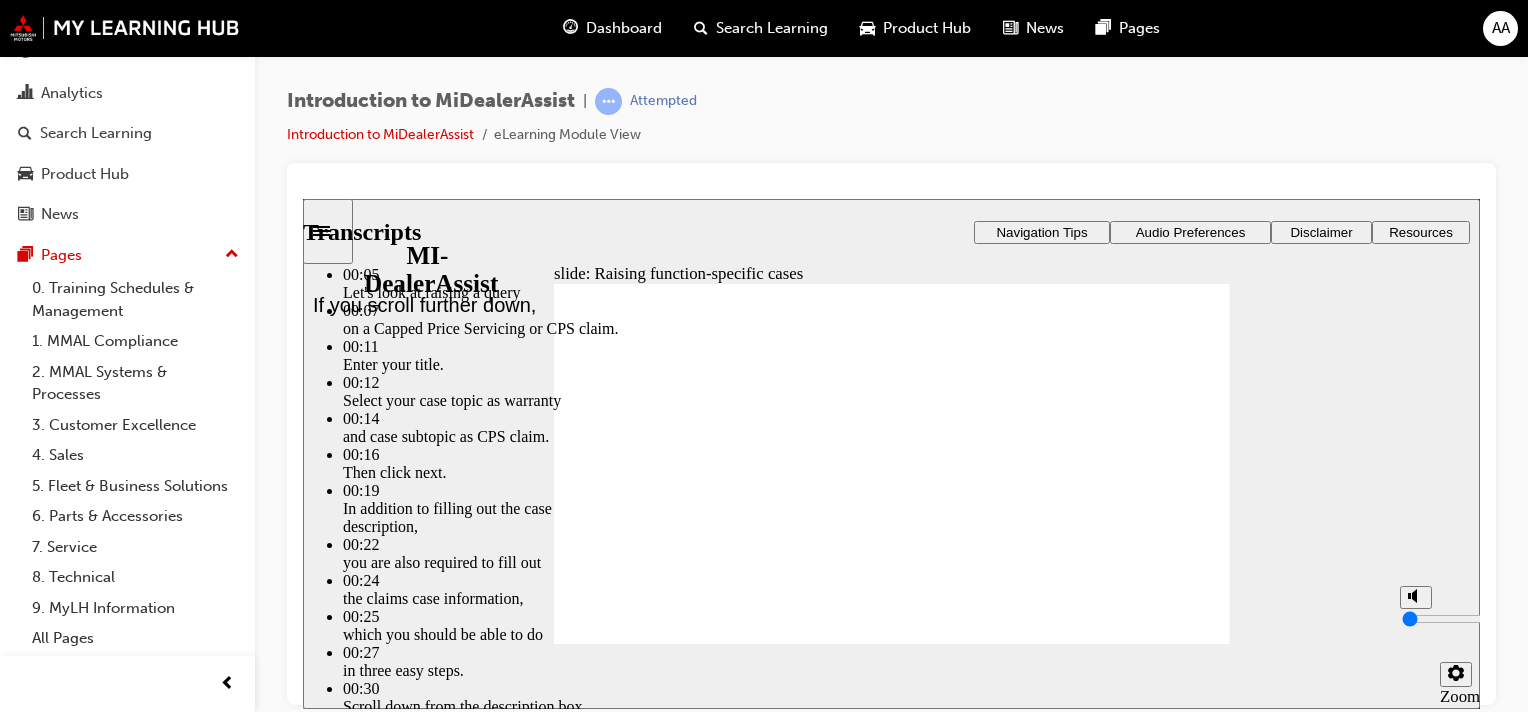 type on "0" 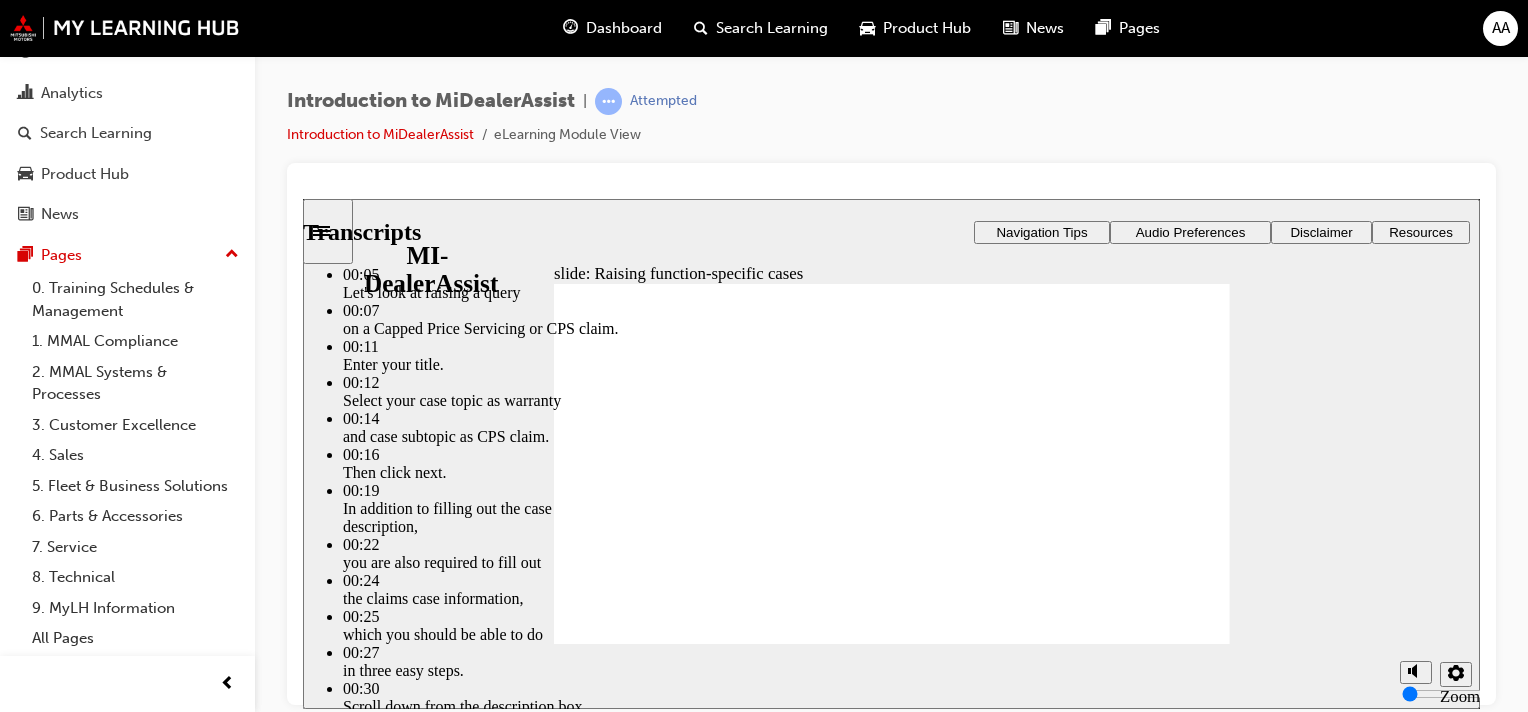 click 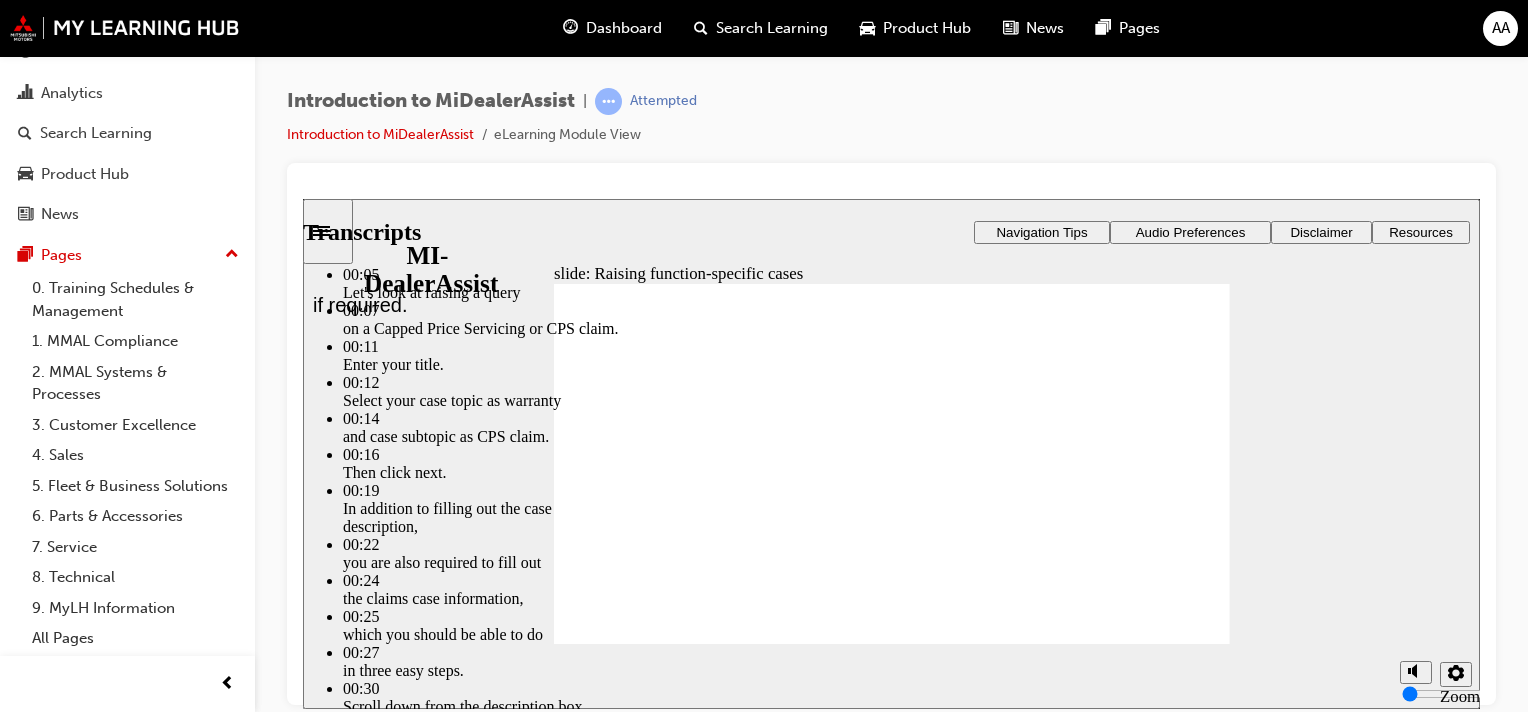 click 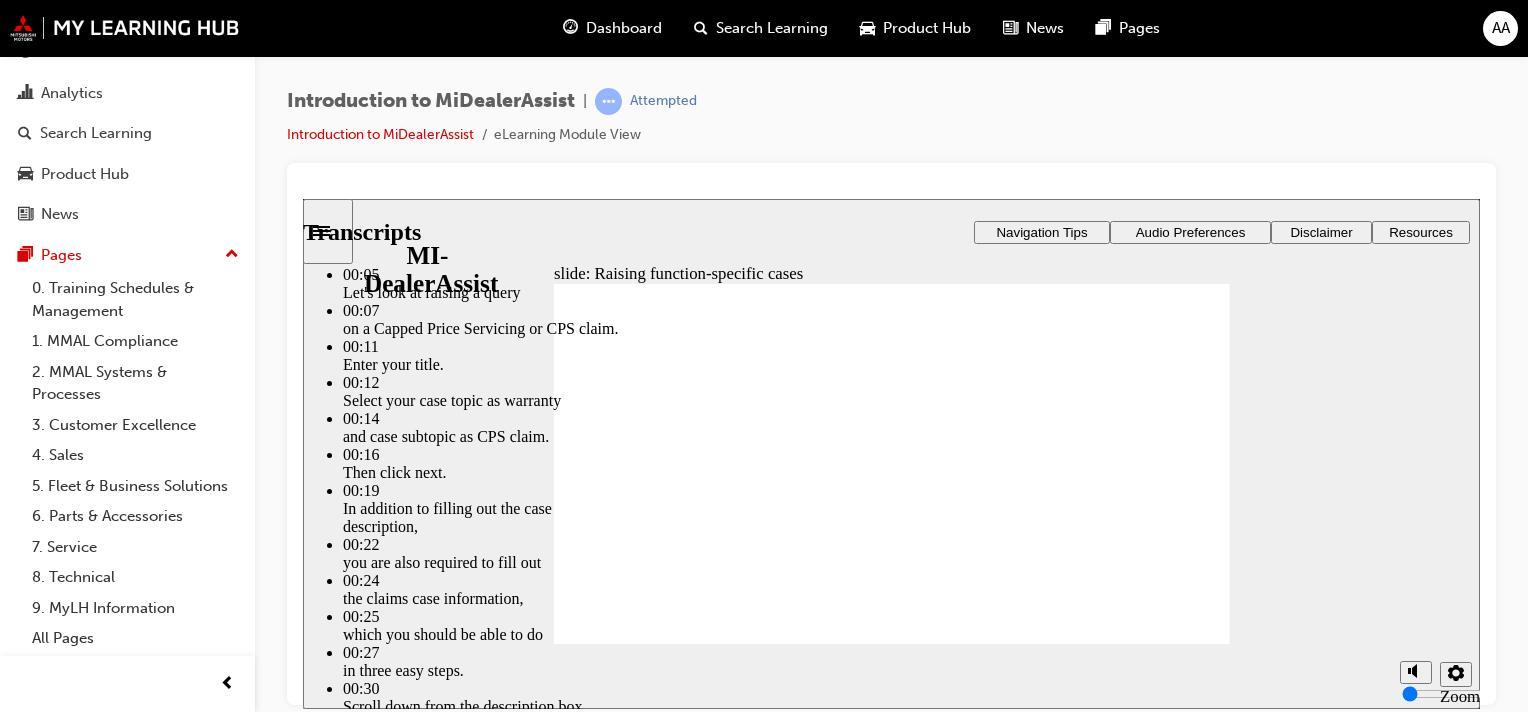 click 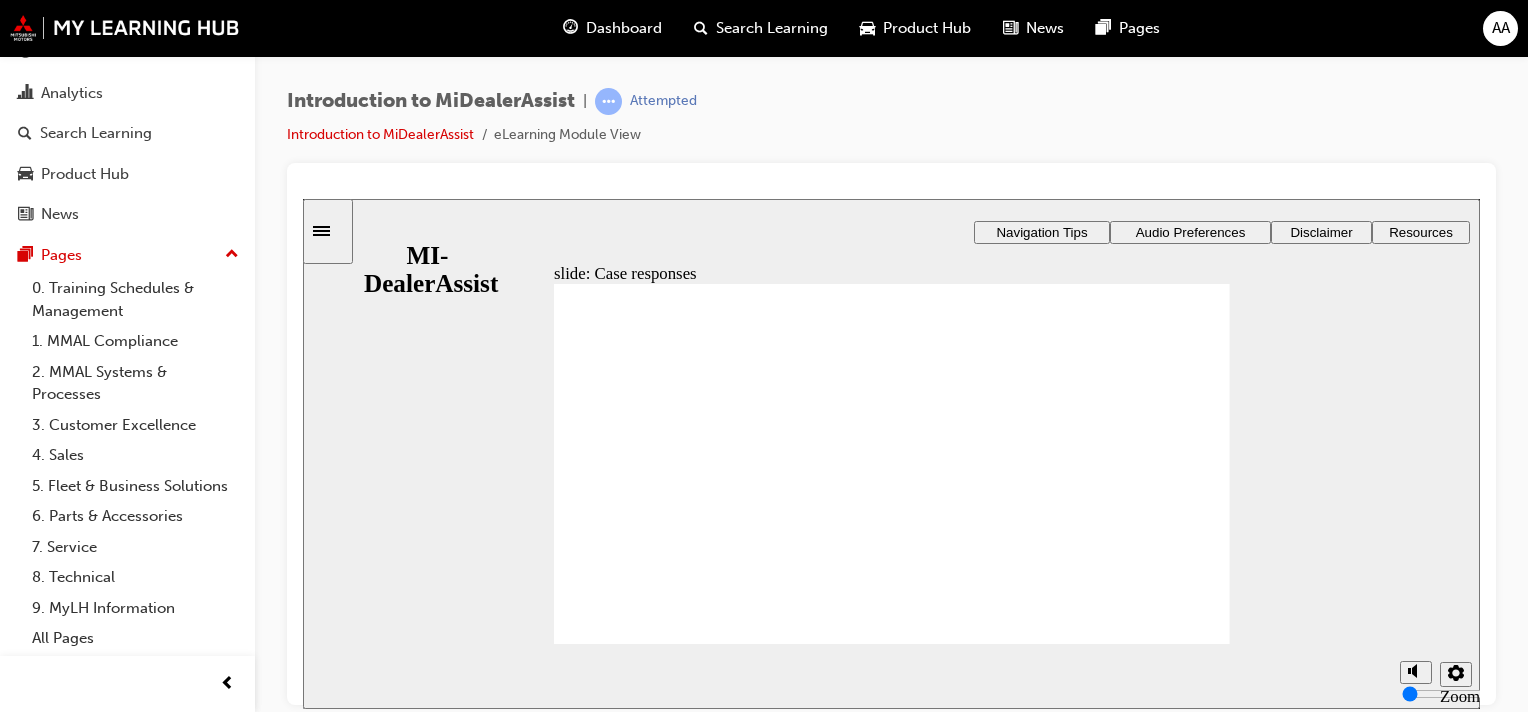 click 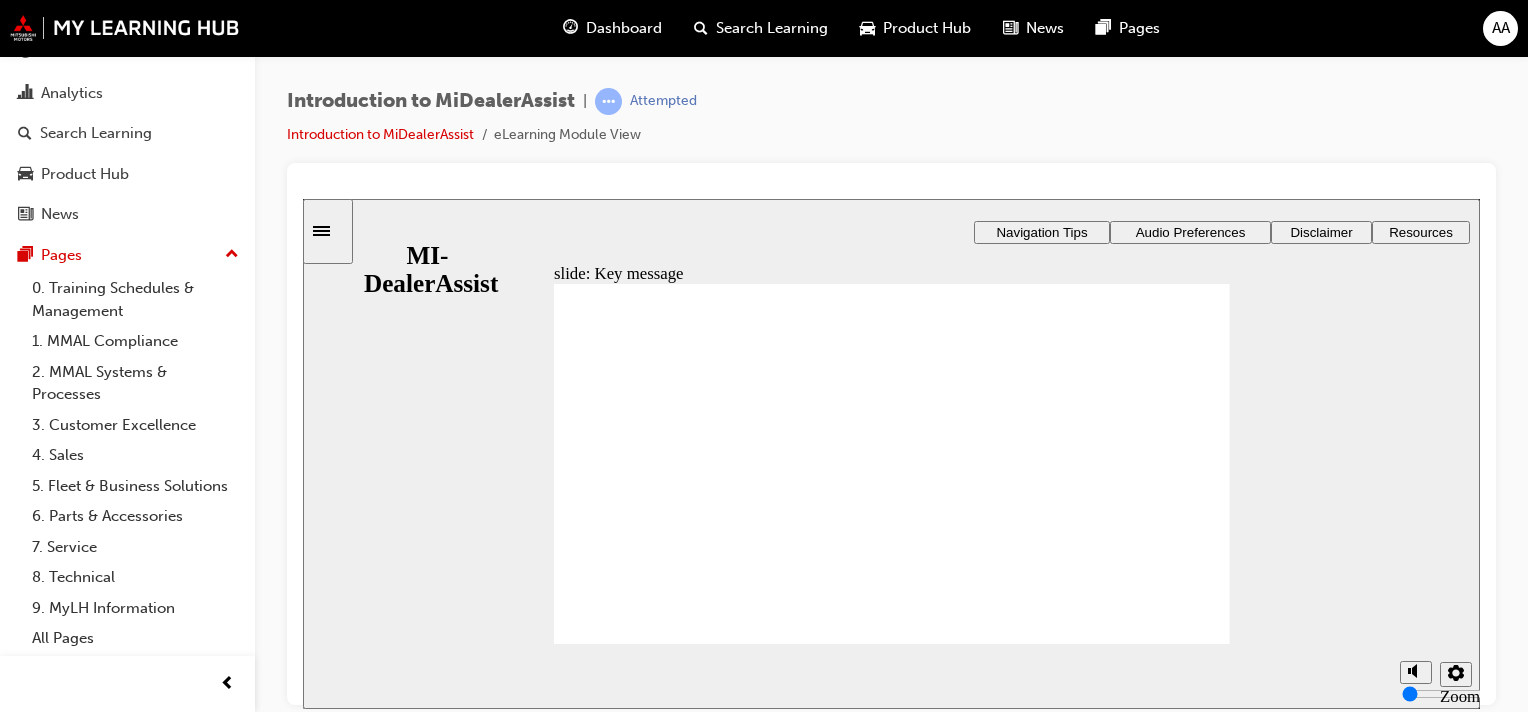 click 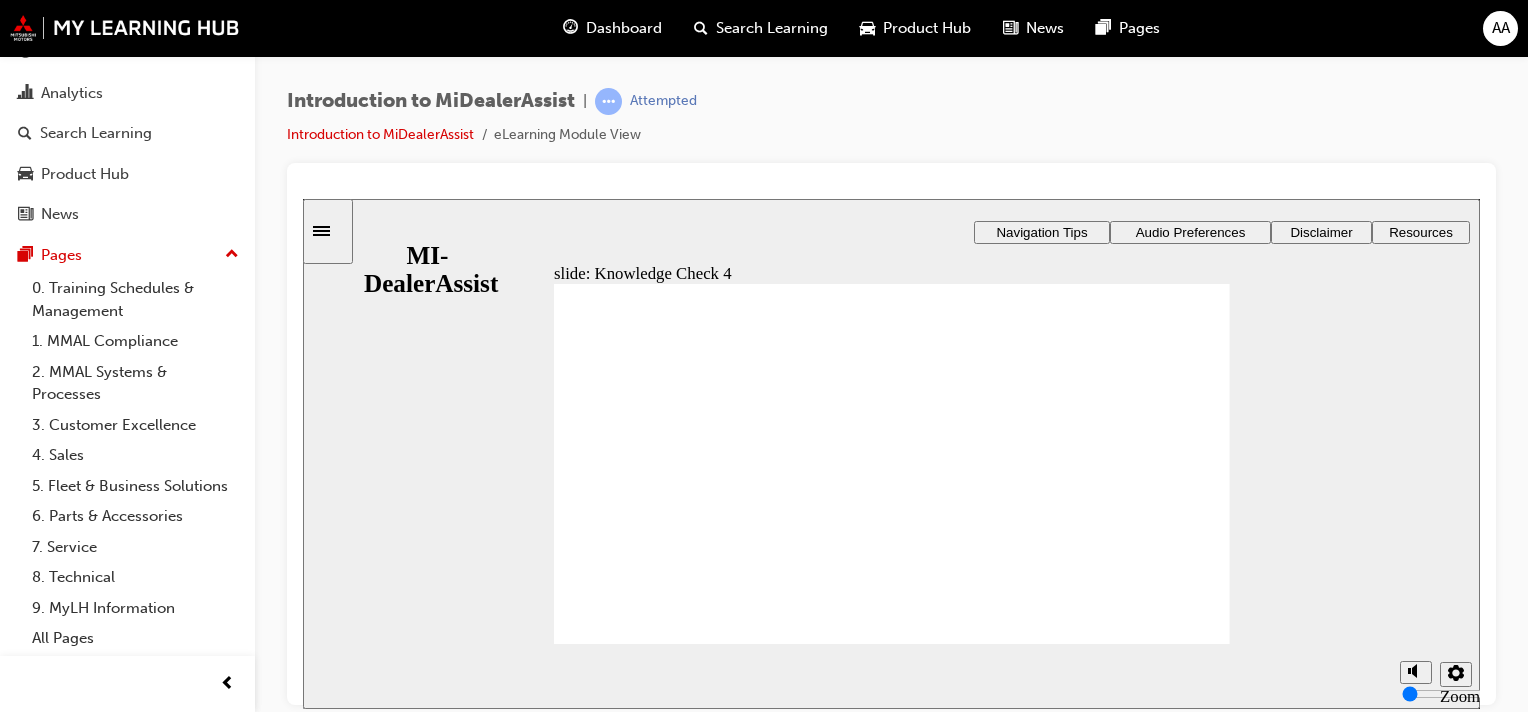 click 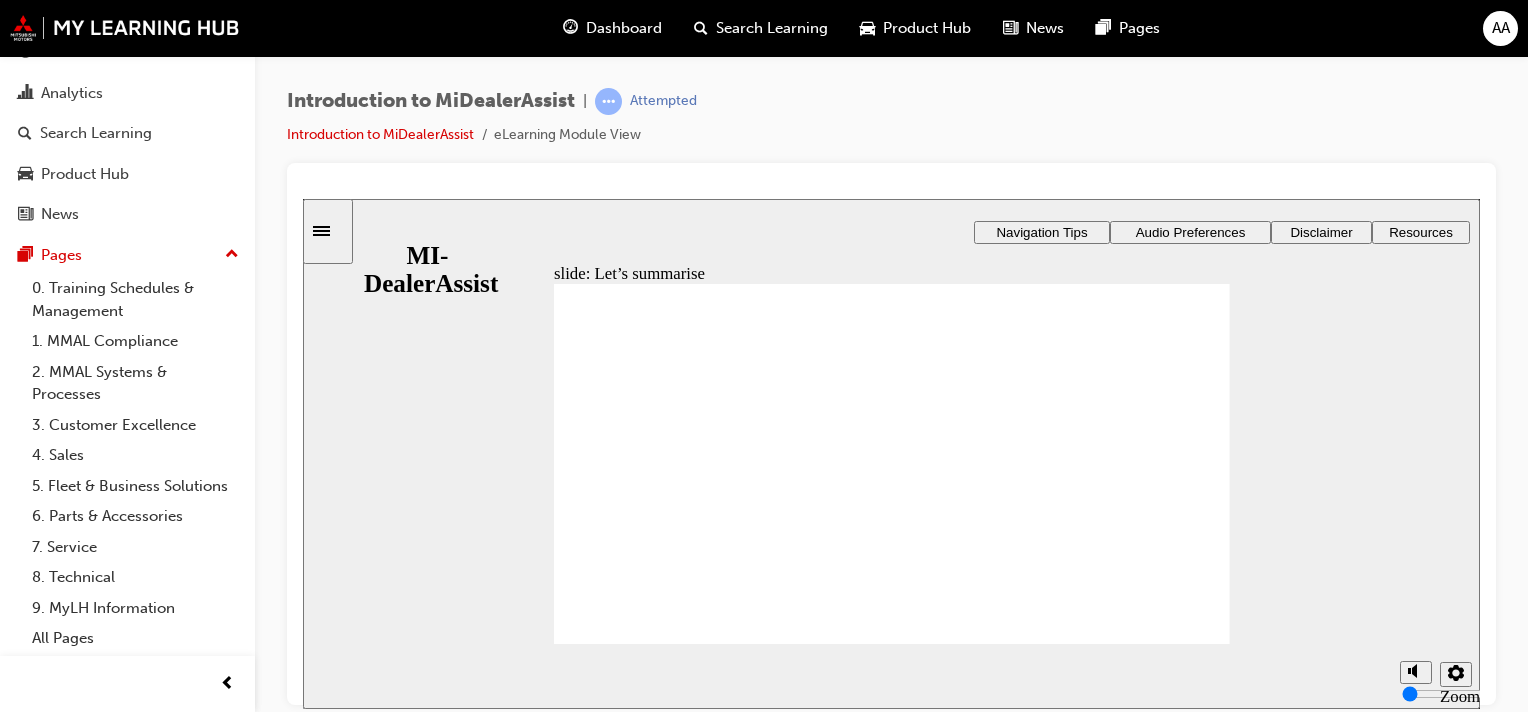 click 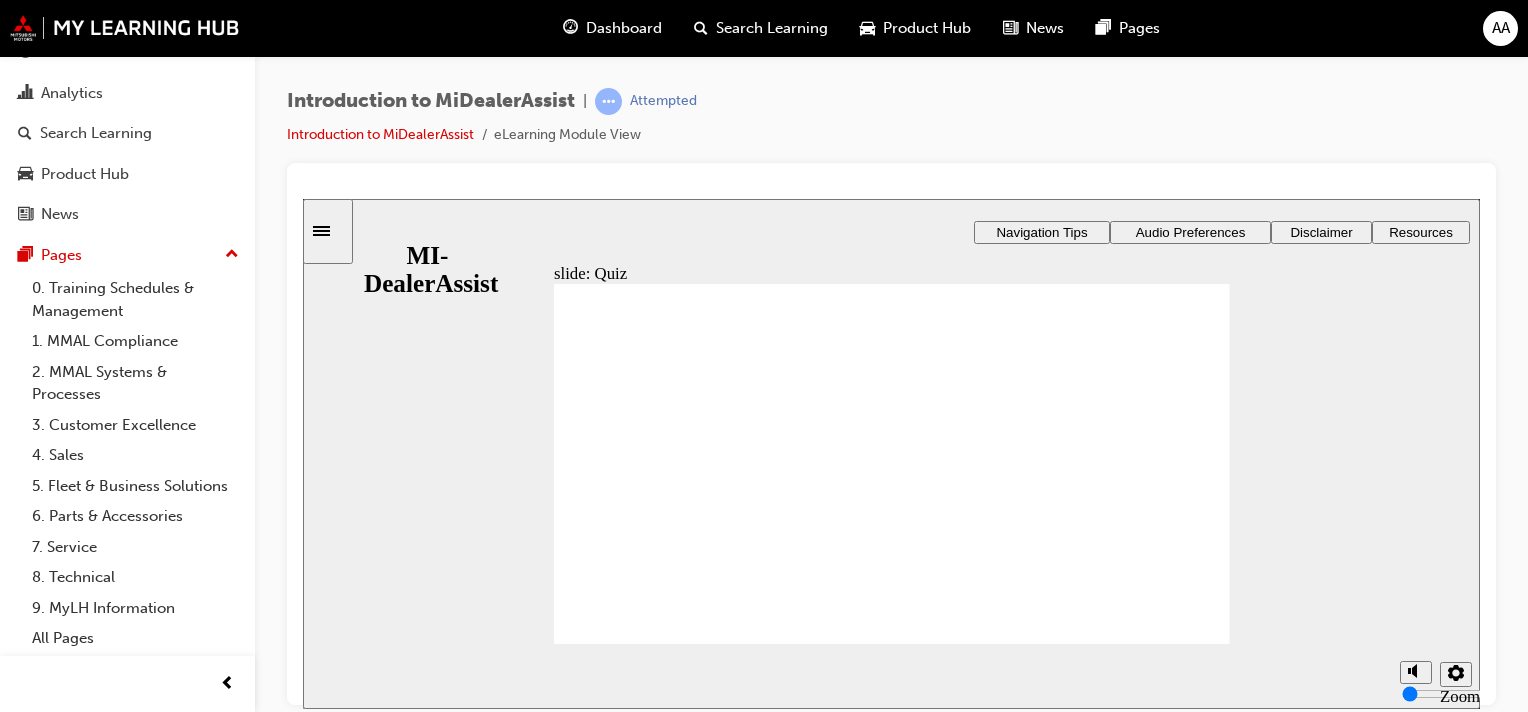 click 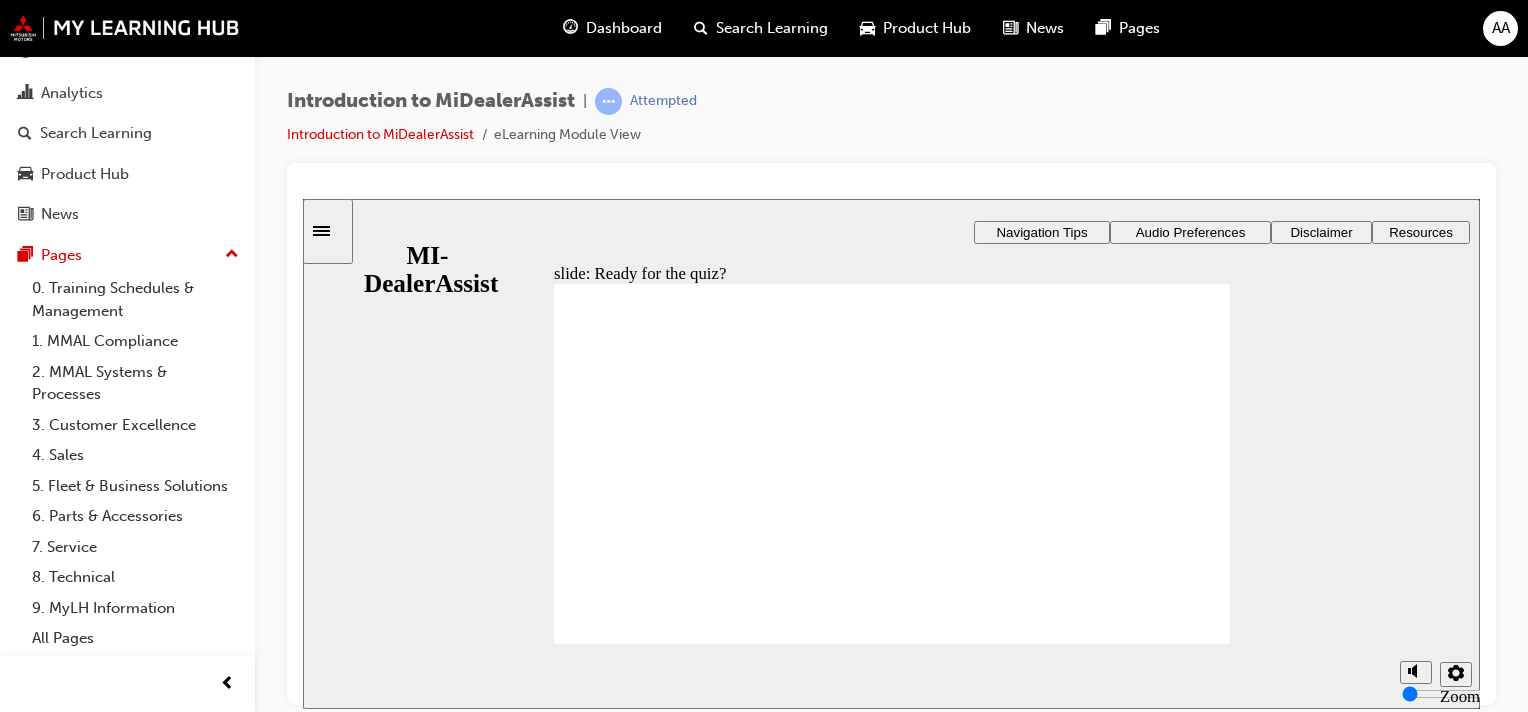 click 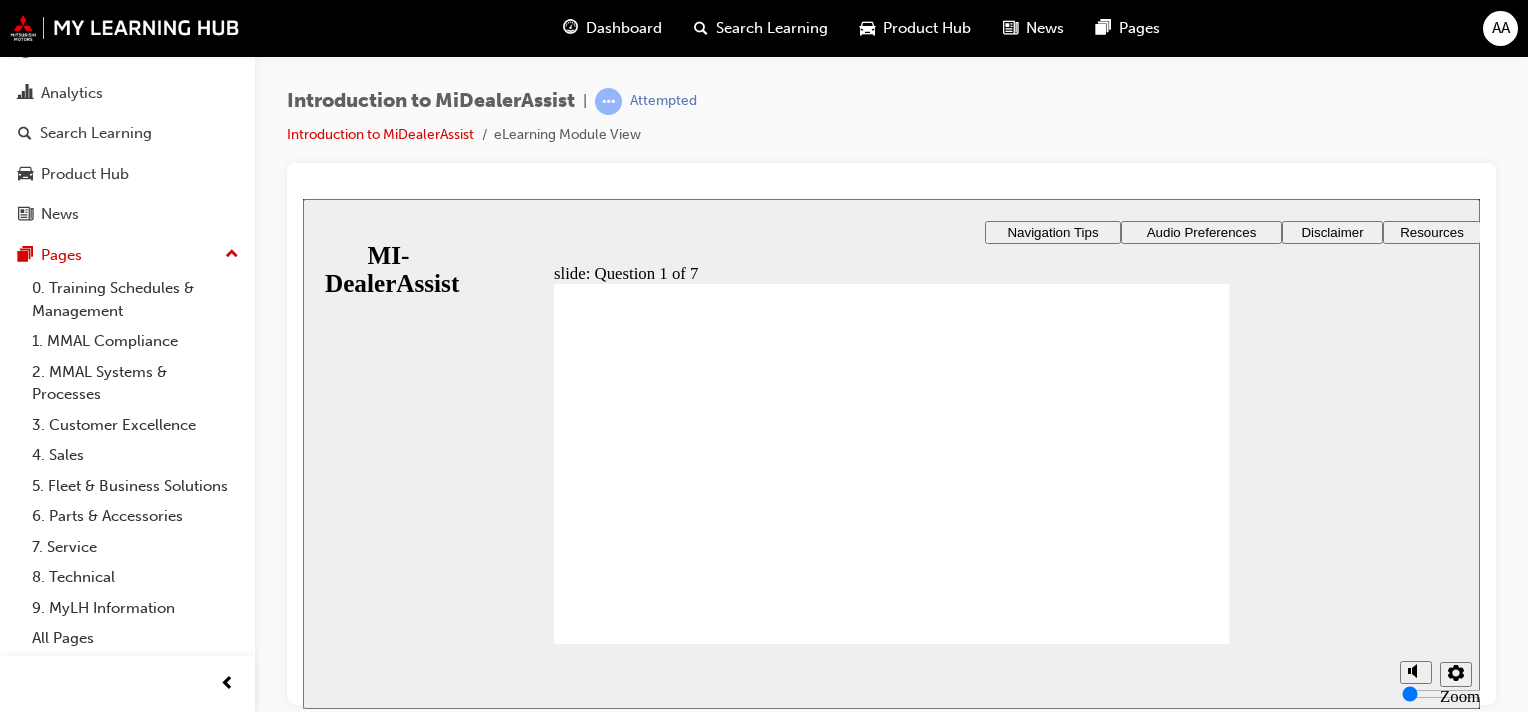 click 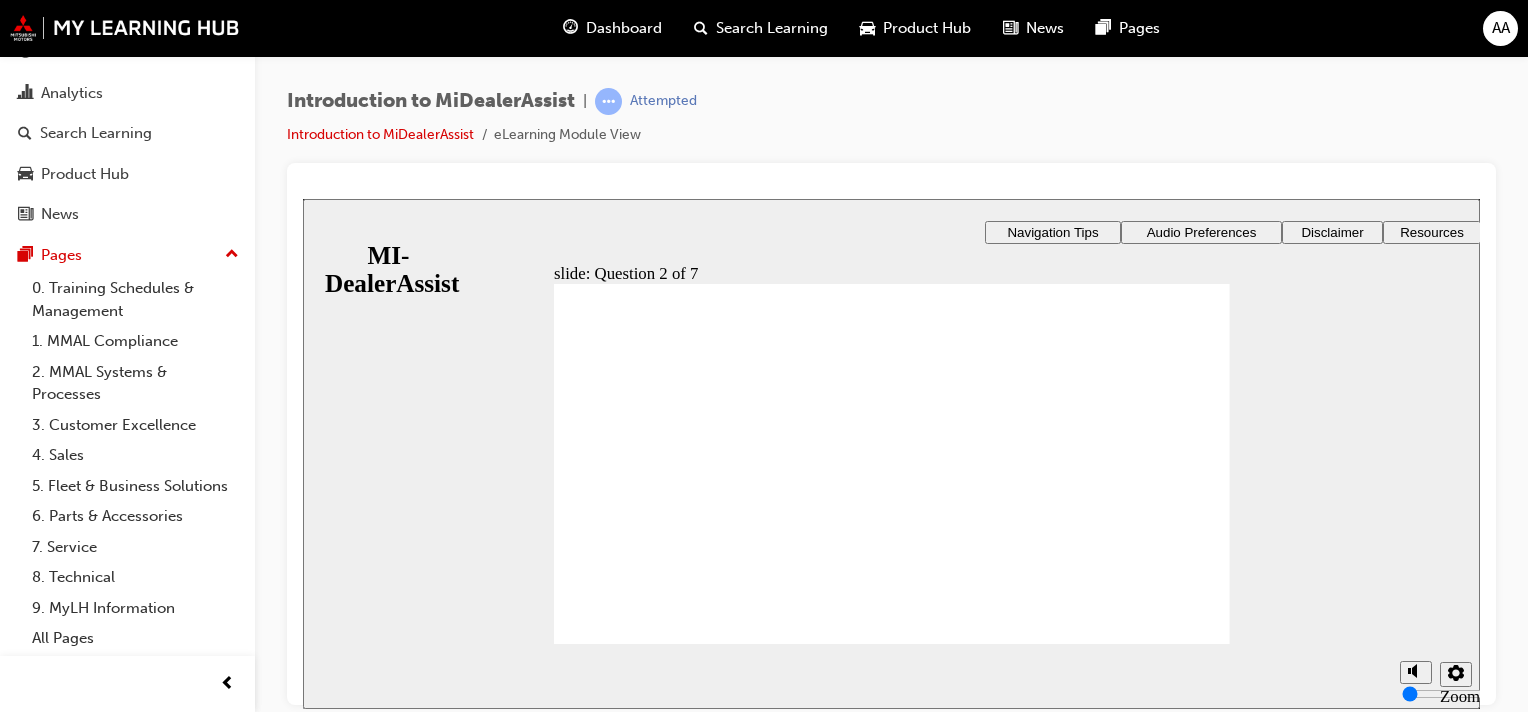 click 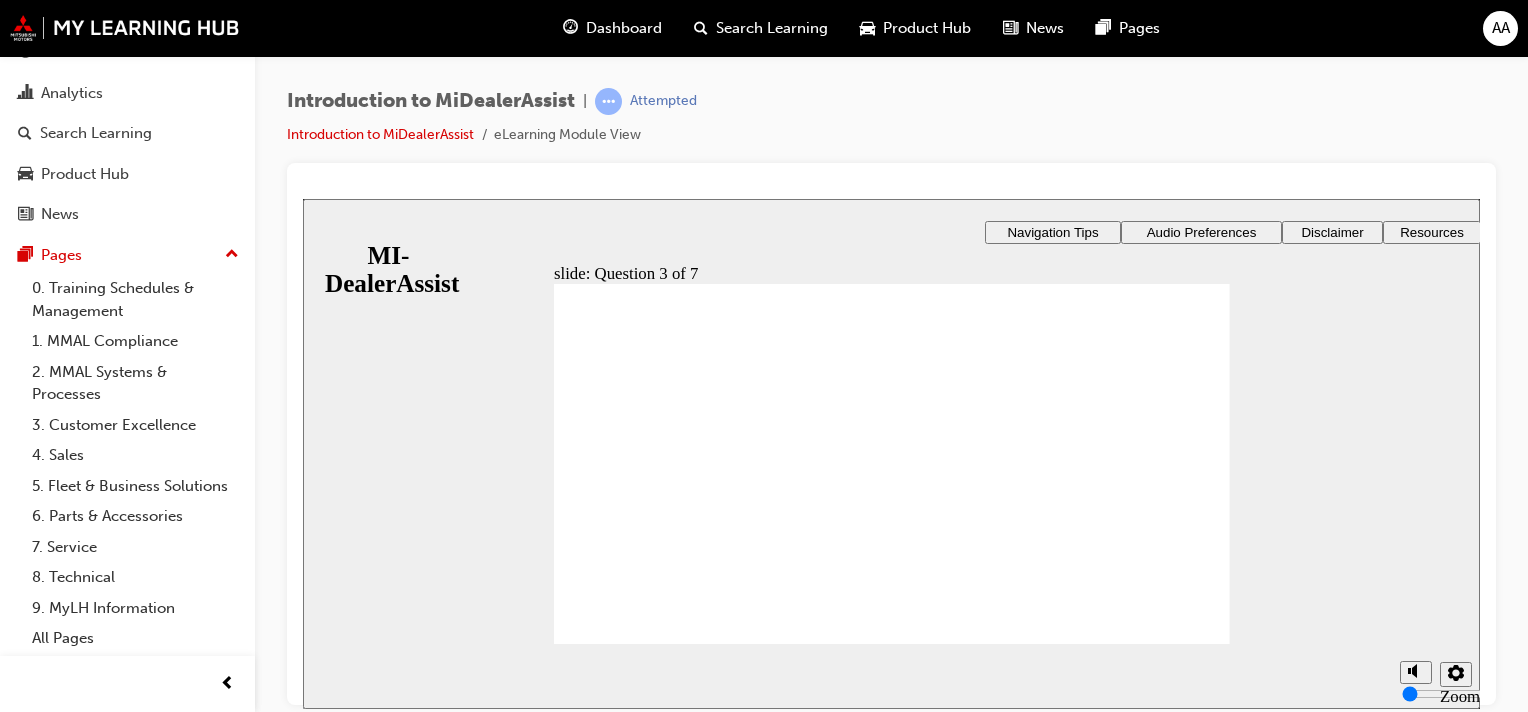 drag, startPoint x: 792, startPoint y: 506, endPoint x: 789, endPoint y: 494, distance: 12.369317 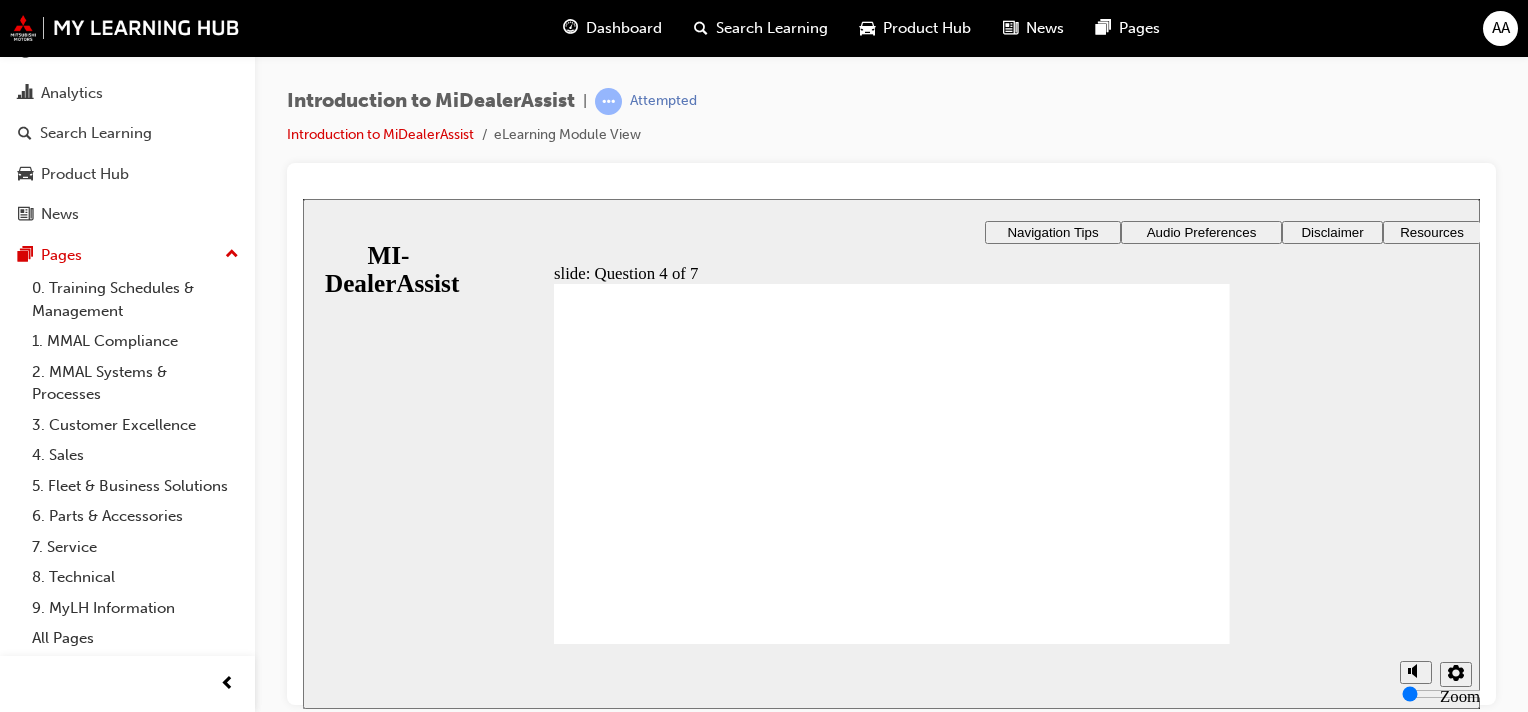 click 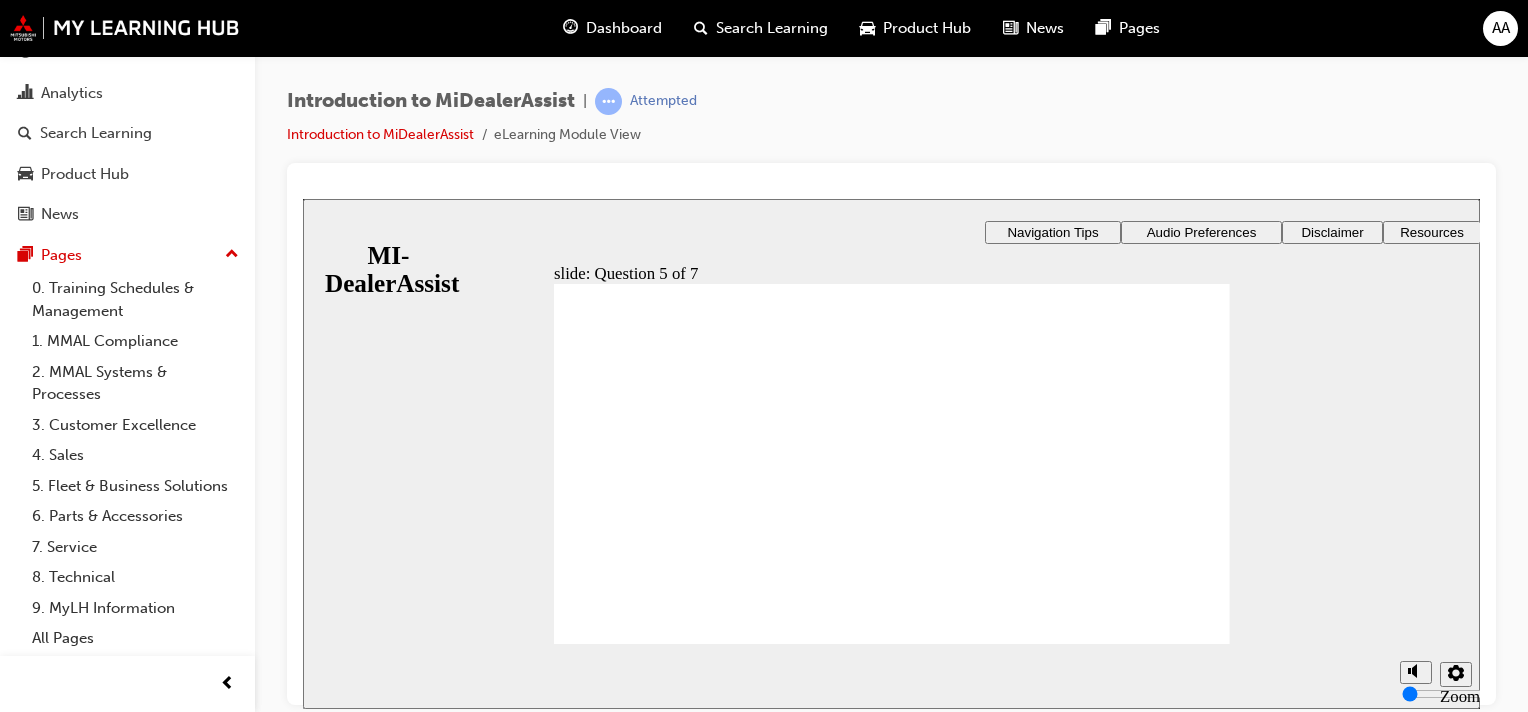 click 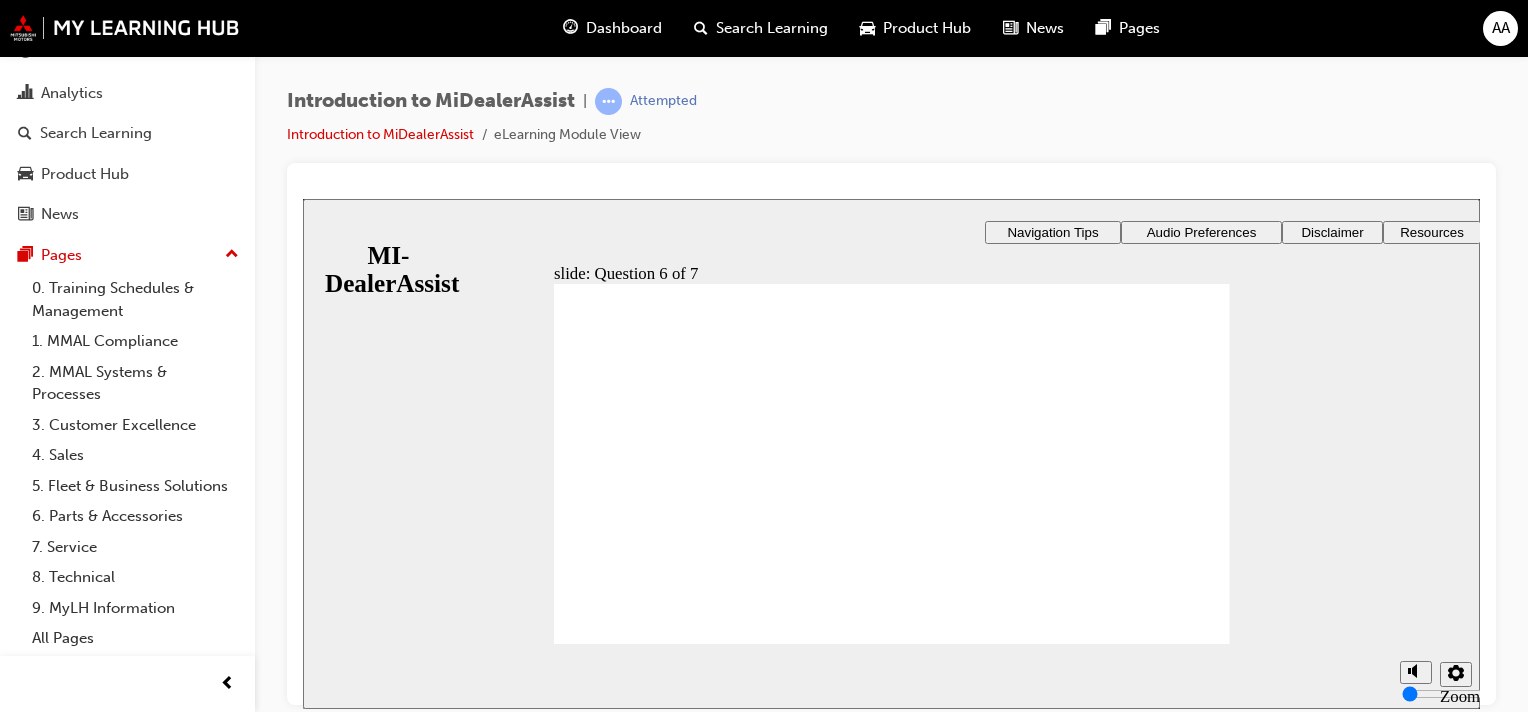 click 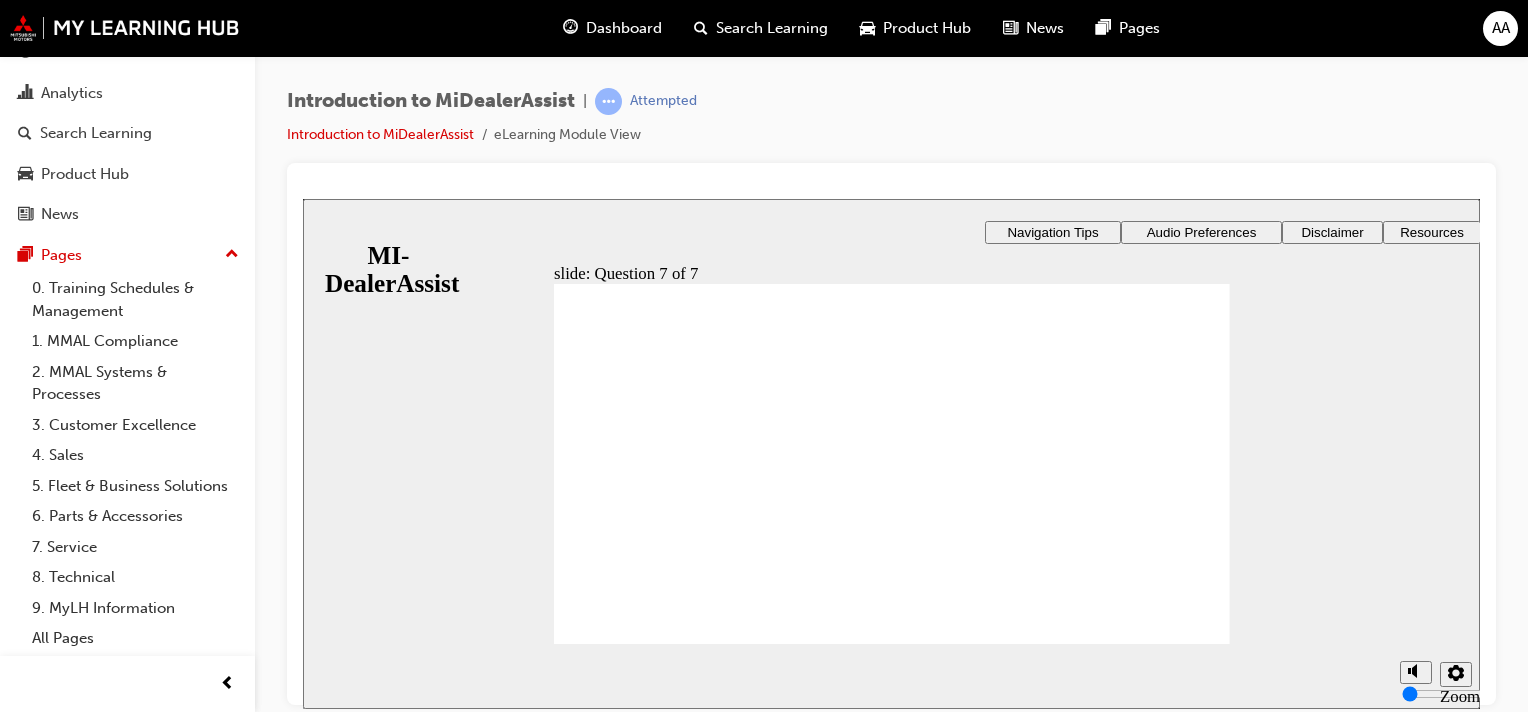 click 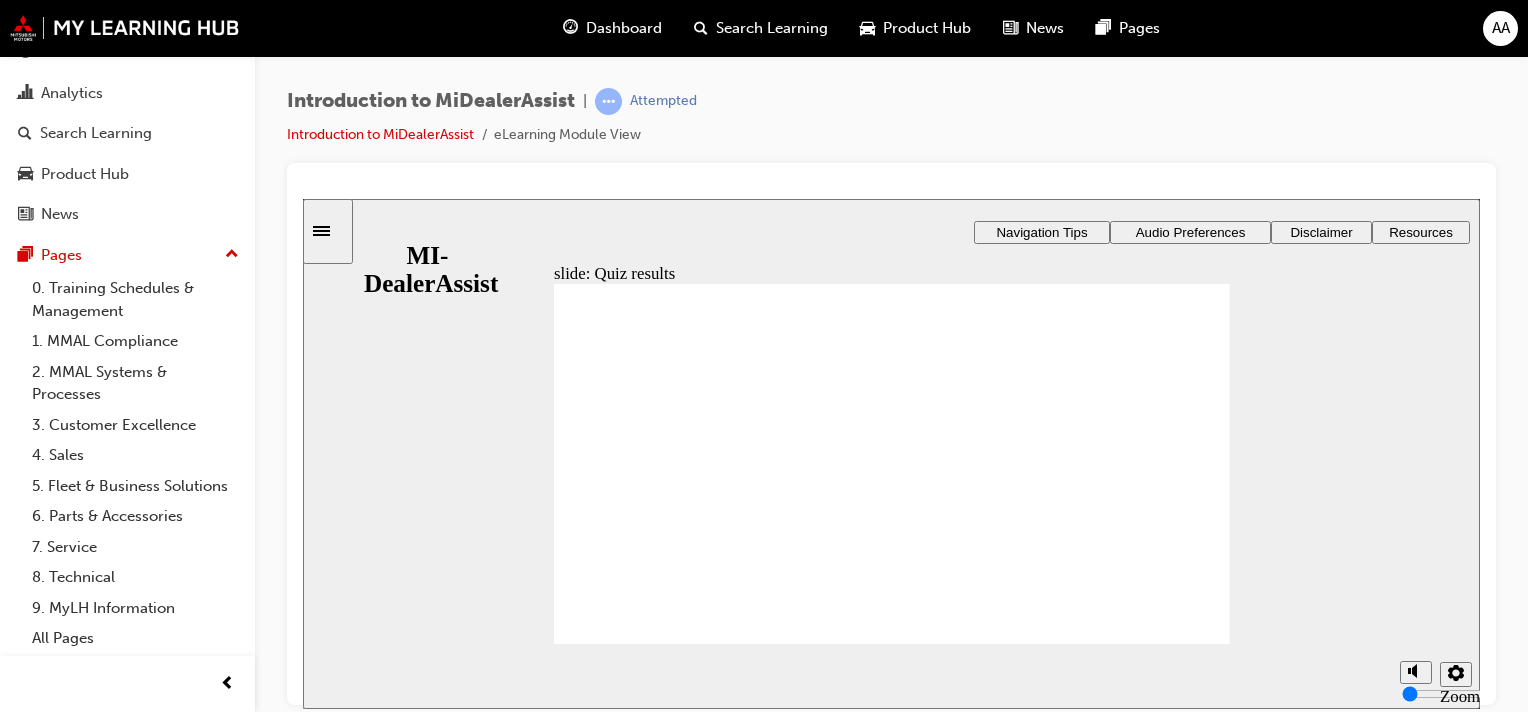 click 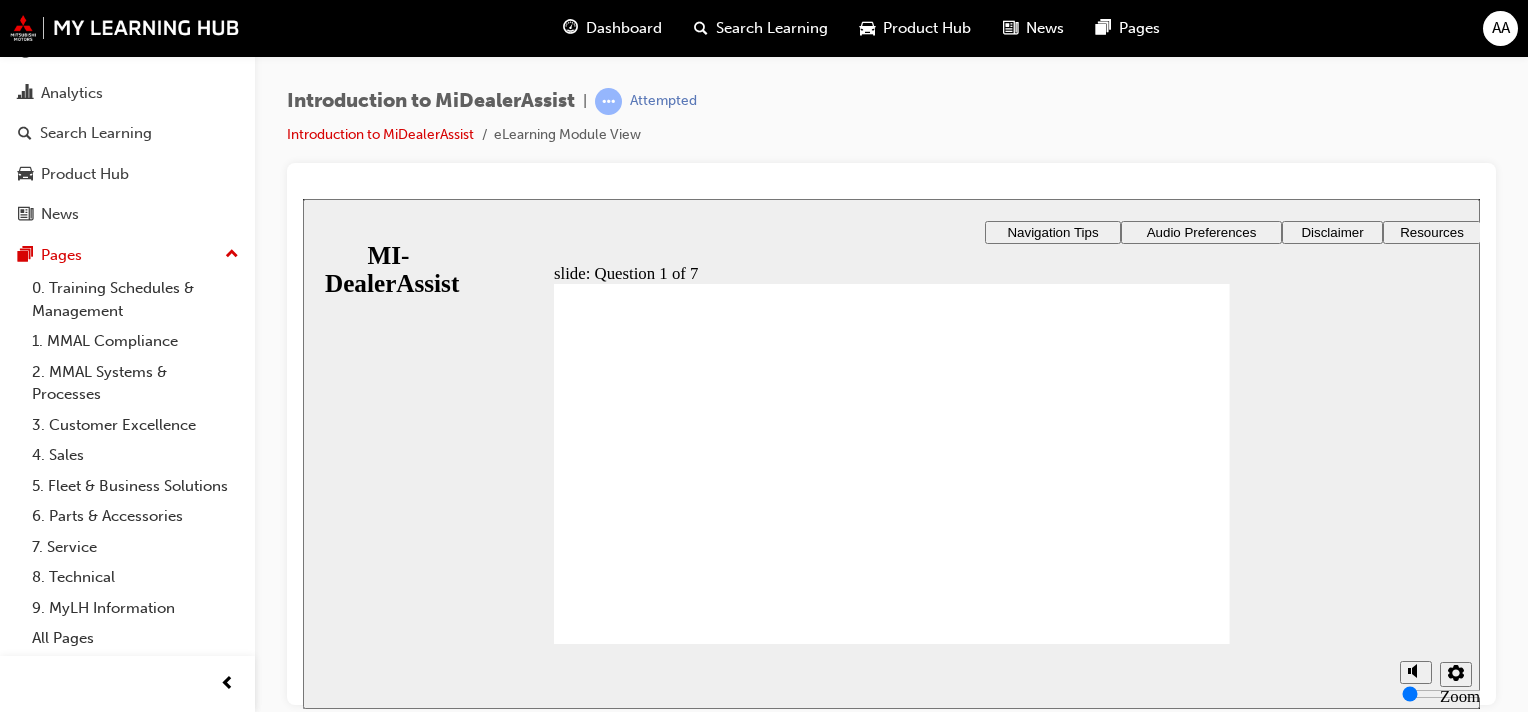 click 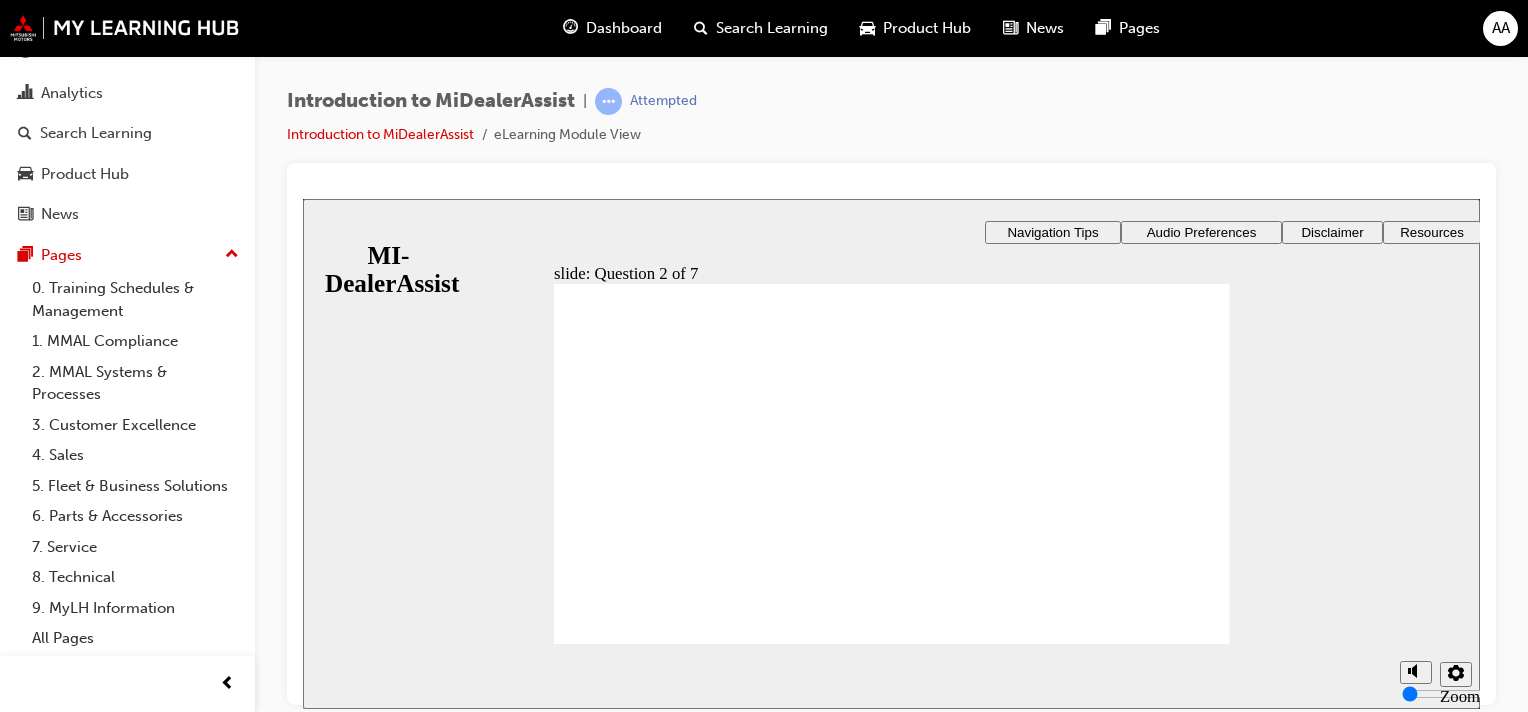drag, startPoint x: 708, startPoint y: 406, endPoint x: 607, endPoint y: 488, distance: 130.09612 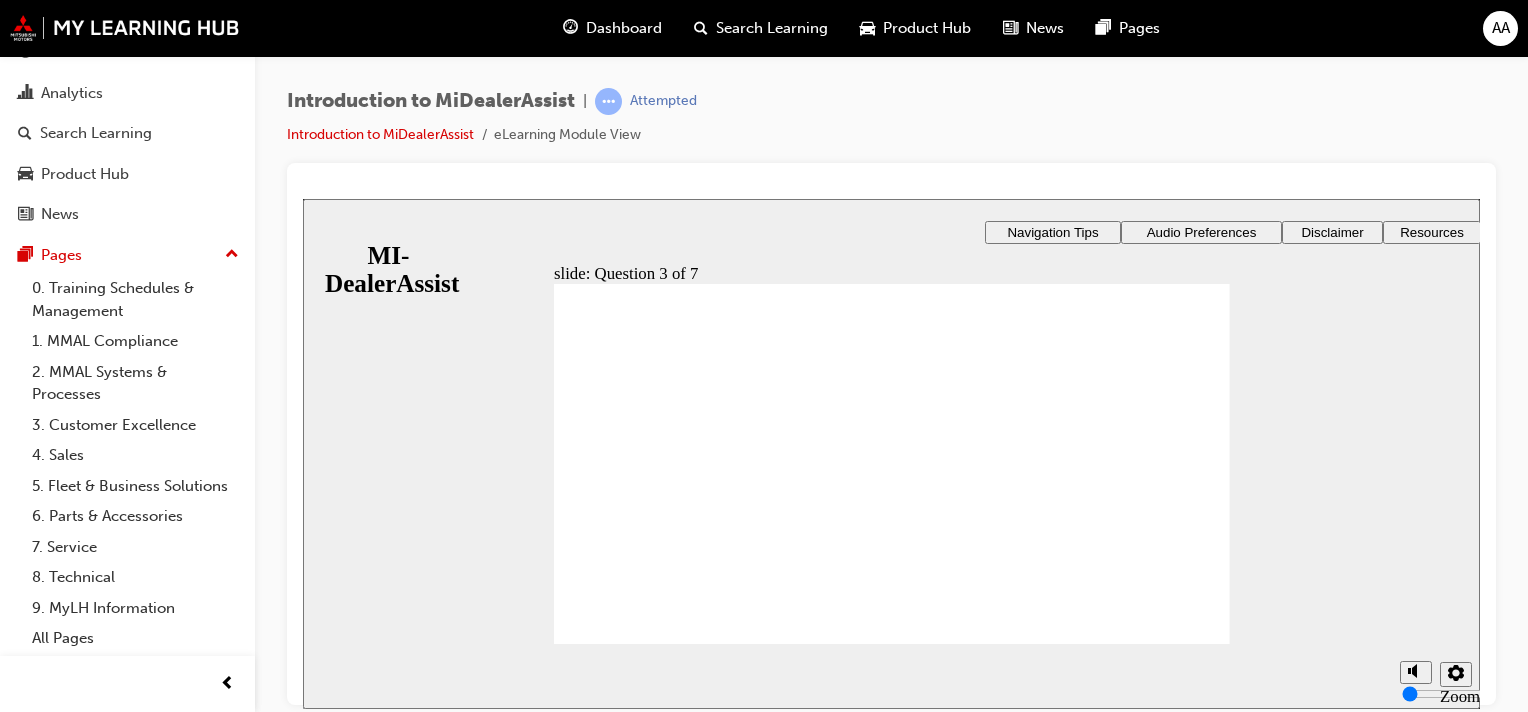 drag, startPoint x: 869, startPoint y: 486, endPoint x: 947, endPoint y: 526, distance: 87.658424 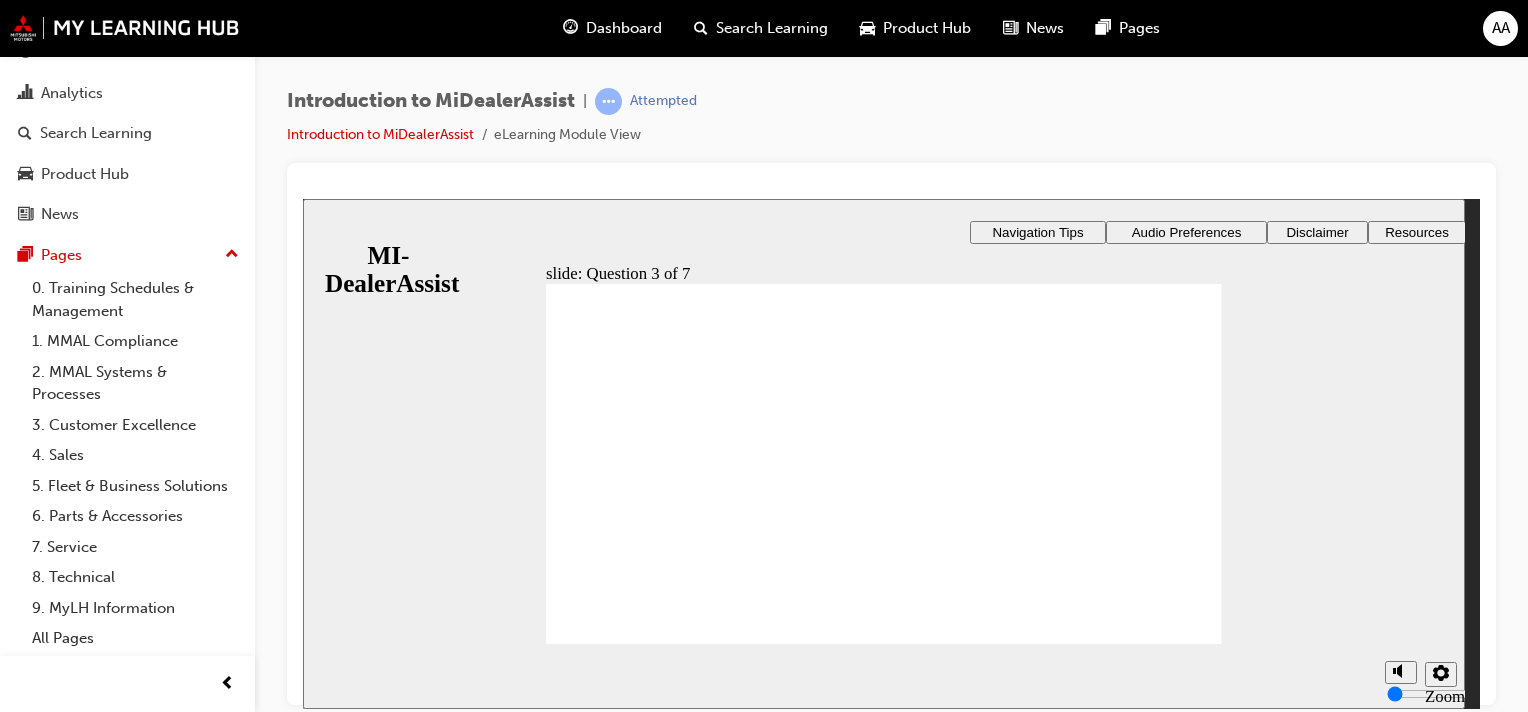 click 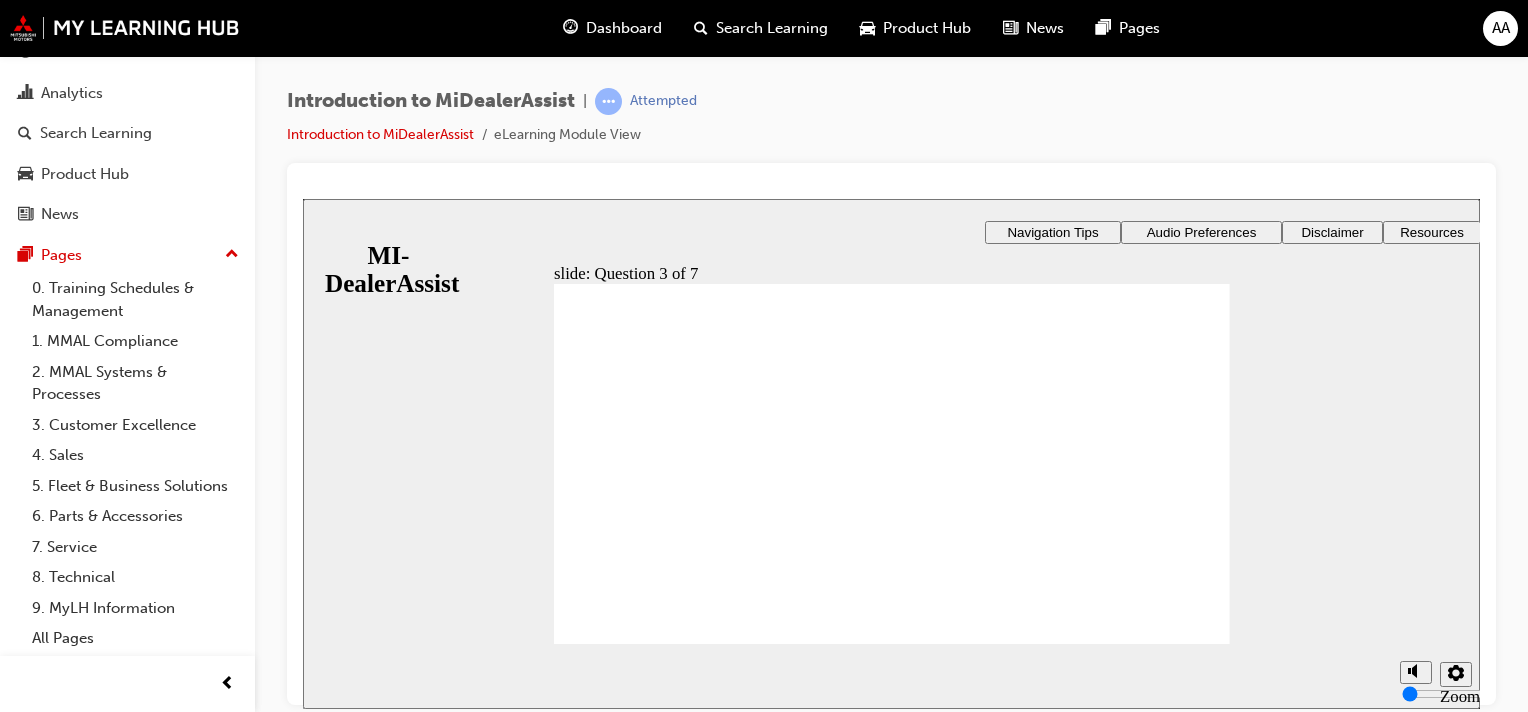 click 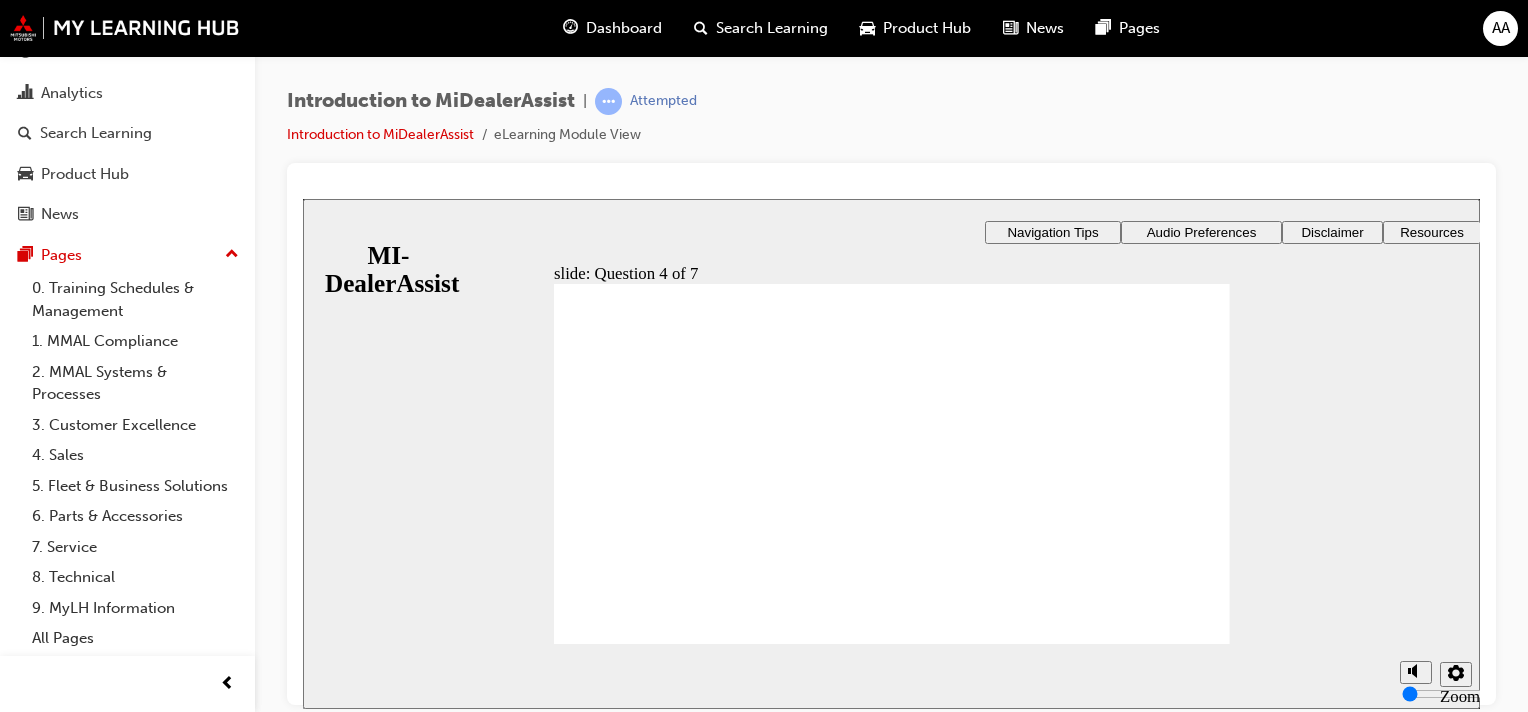 drag, startPoint x: 1126, startPoint y: 425, endPoint x: 1117, endPoint y: 482, distance: 57.706154 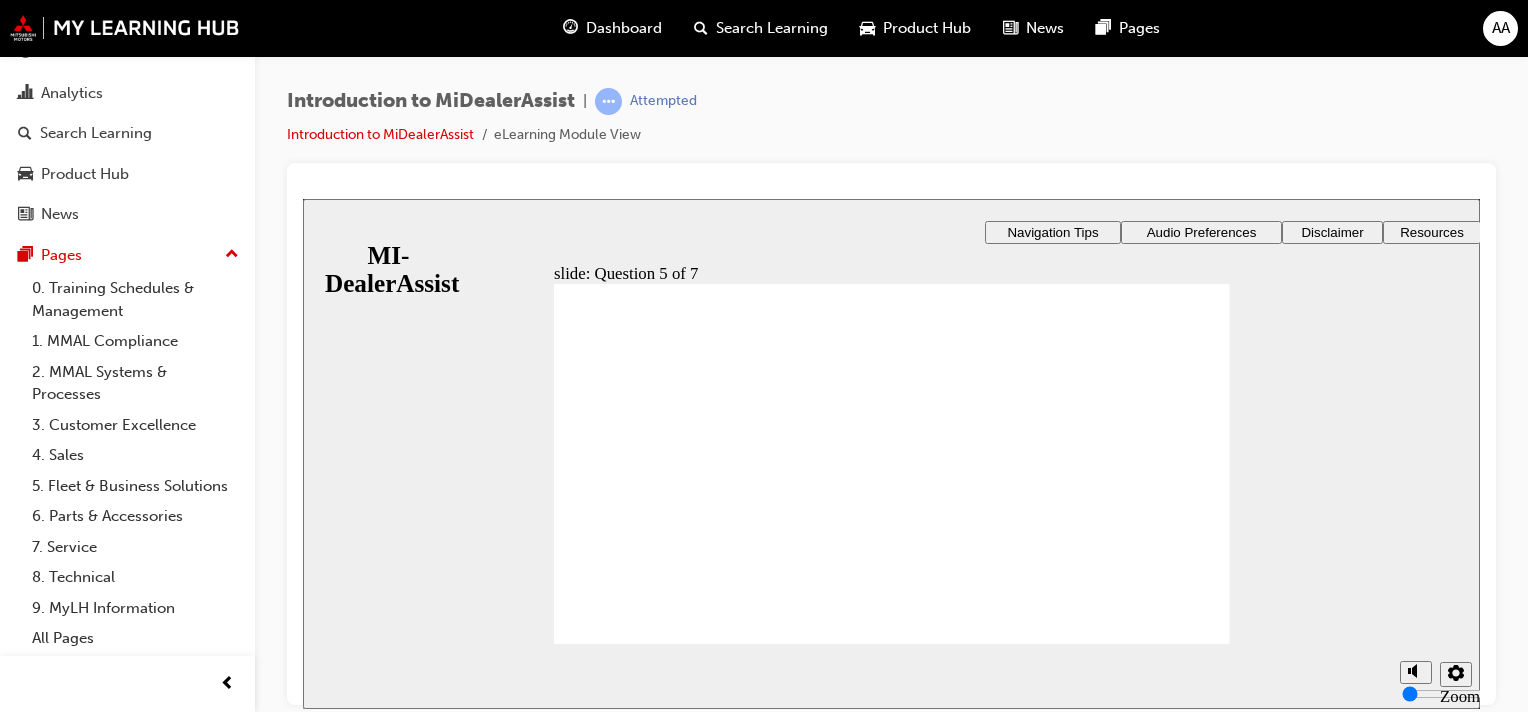 click 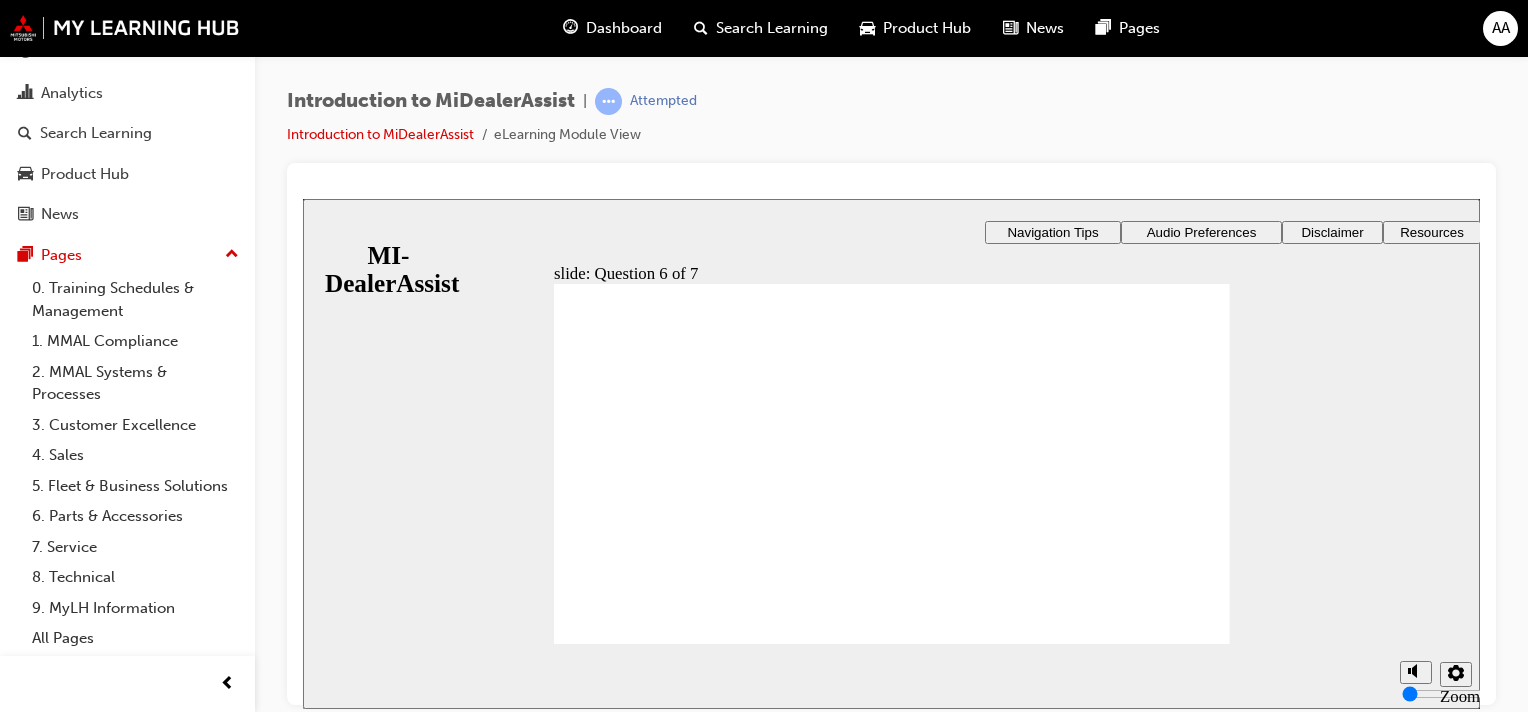click 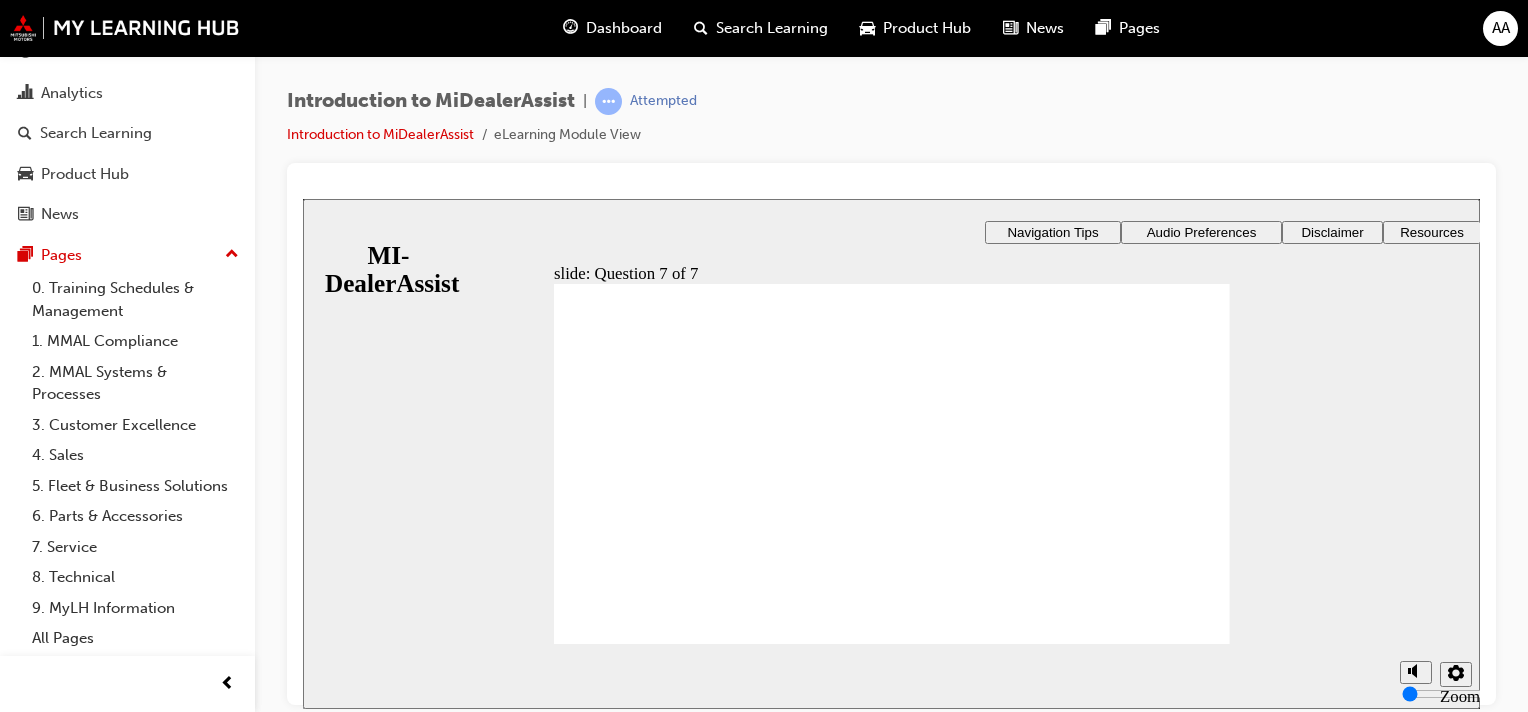 click 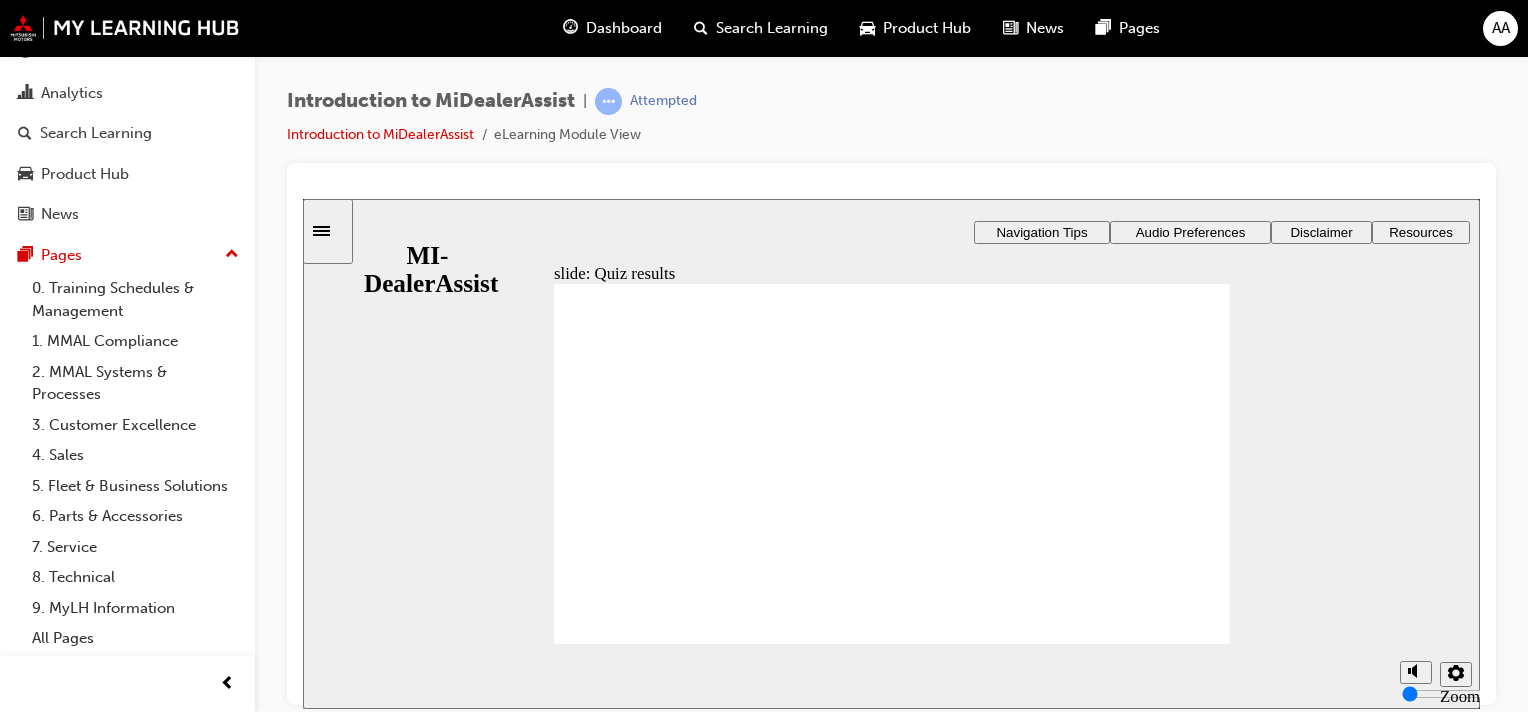 click at bounding box center (892, 1208) 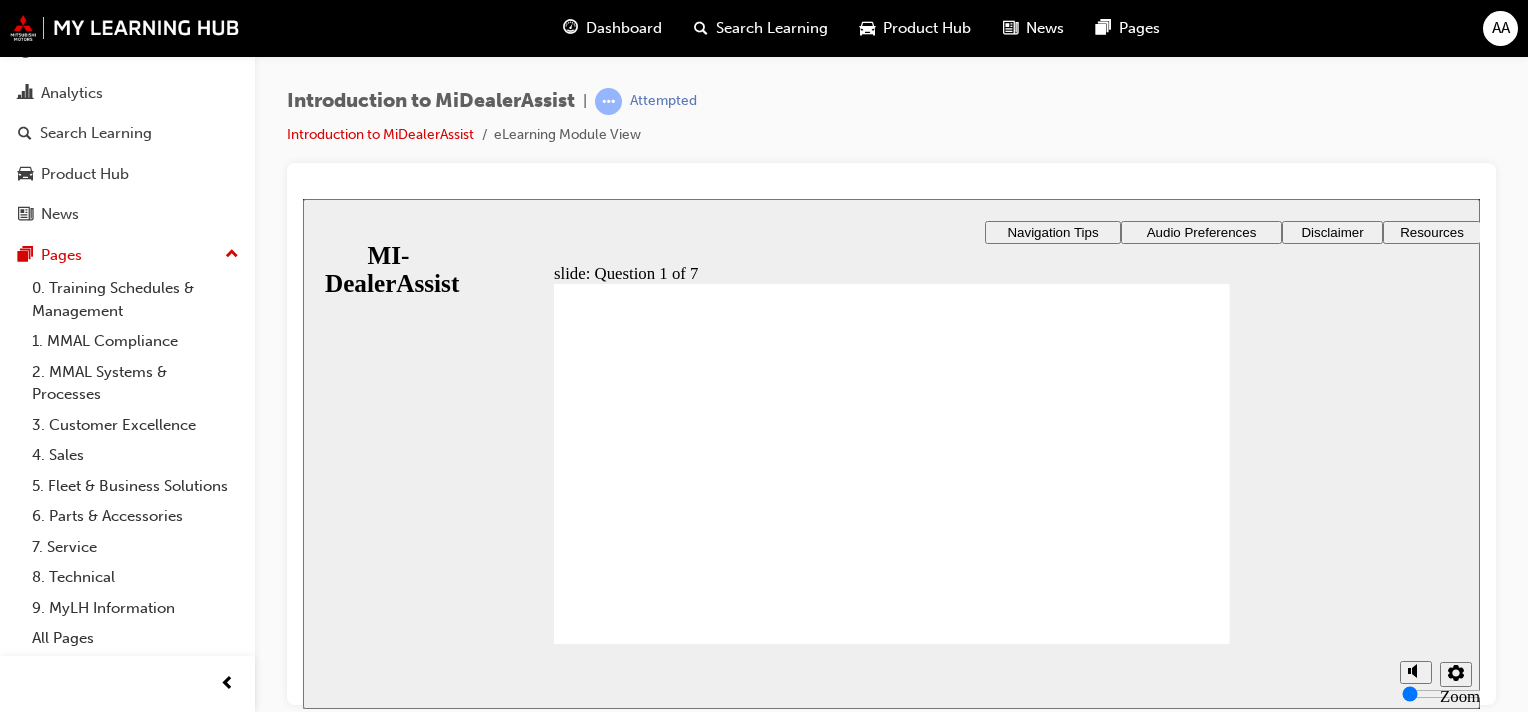 click 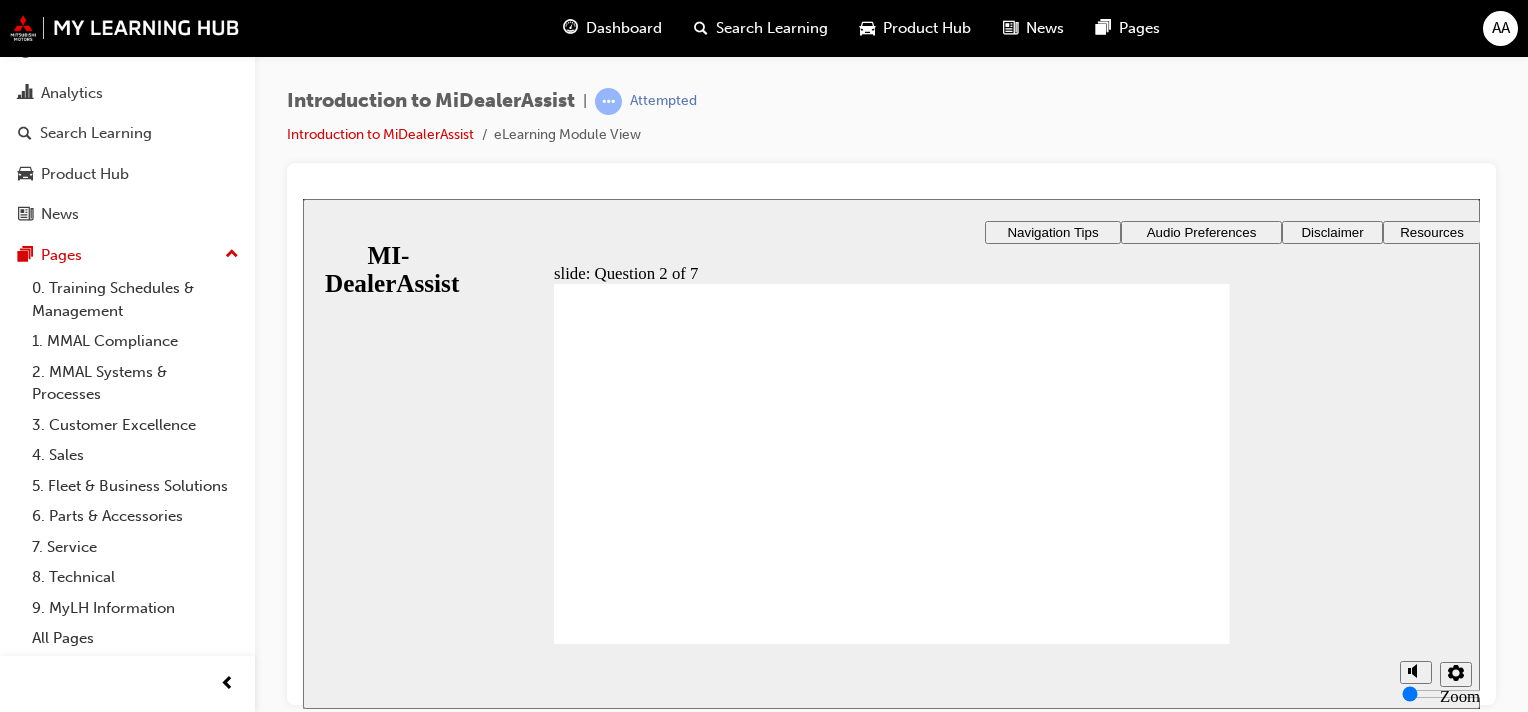 click 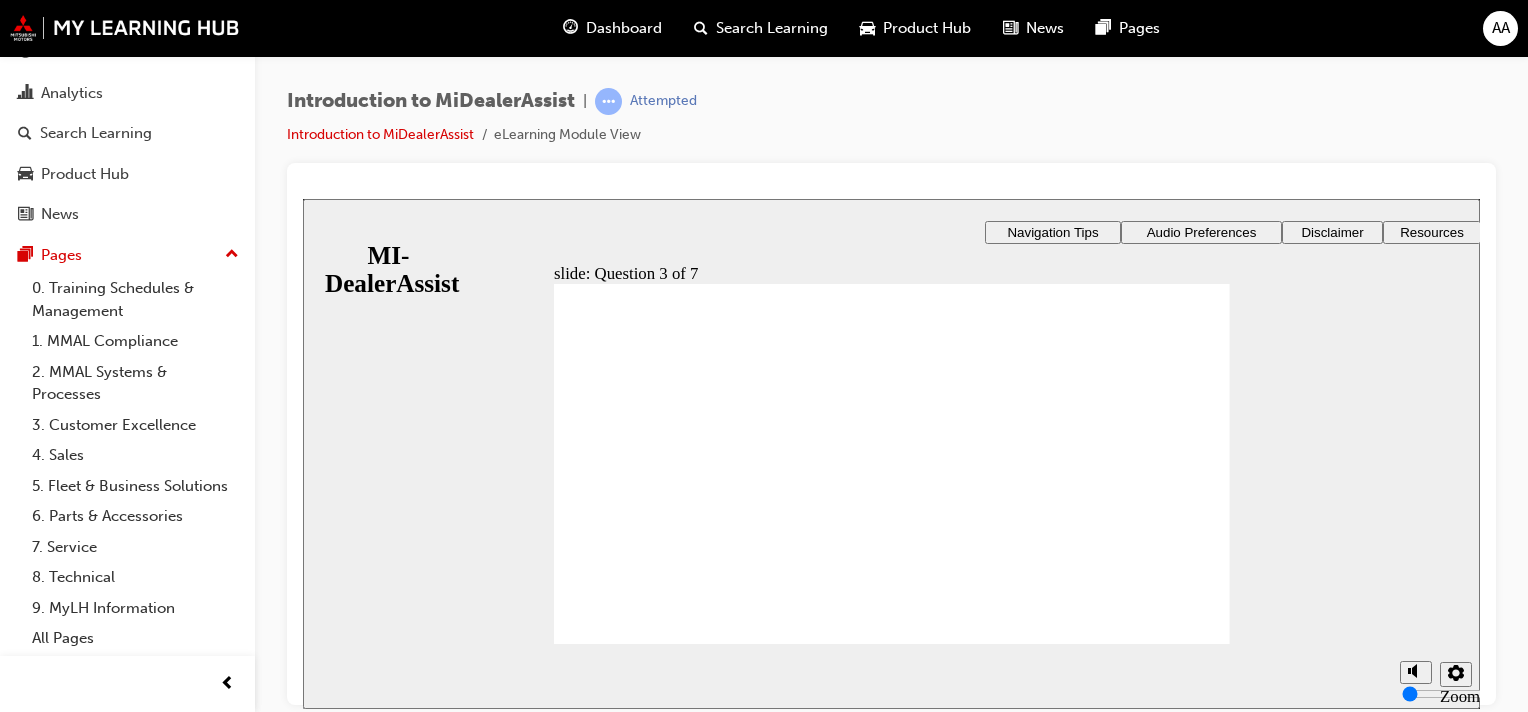 click 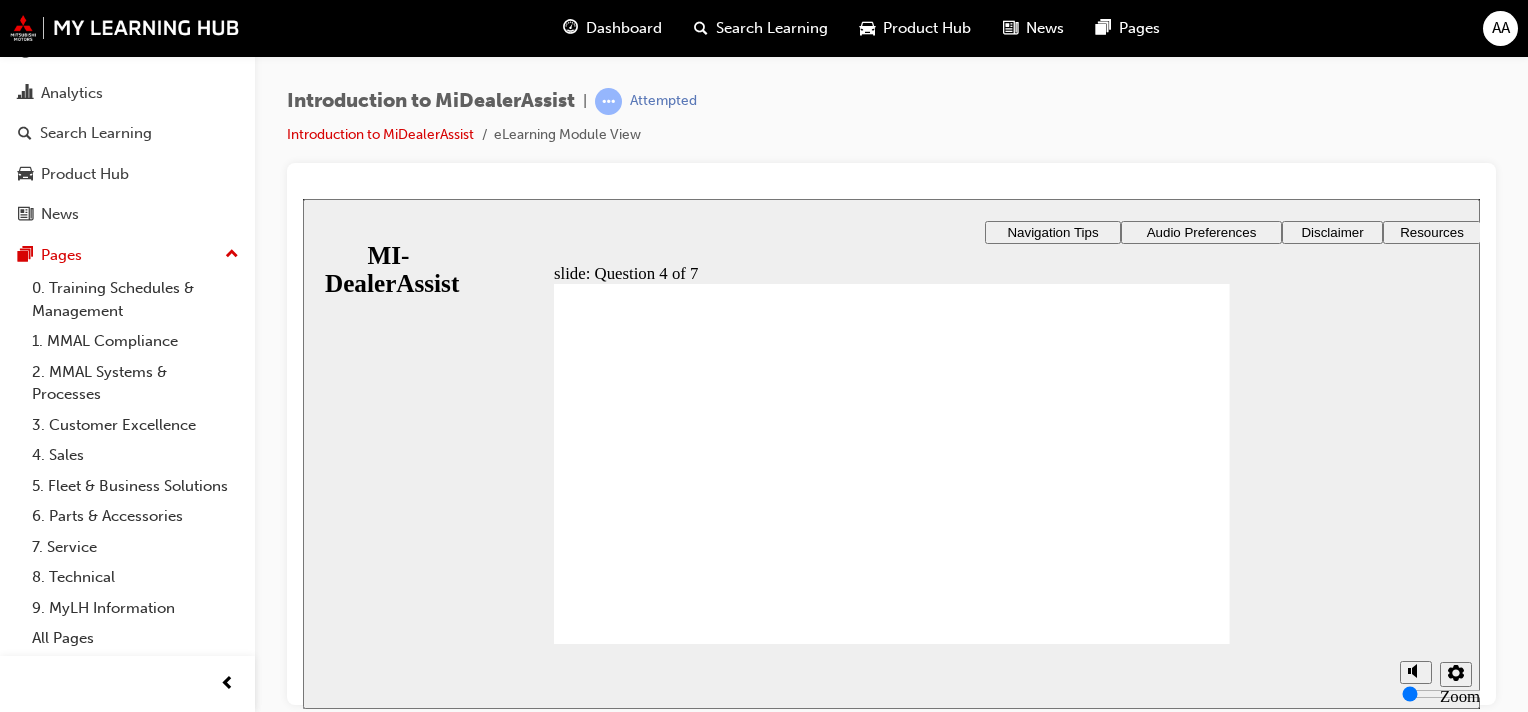 click 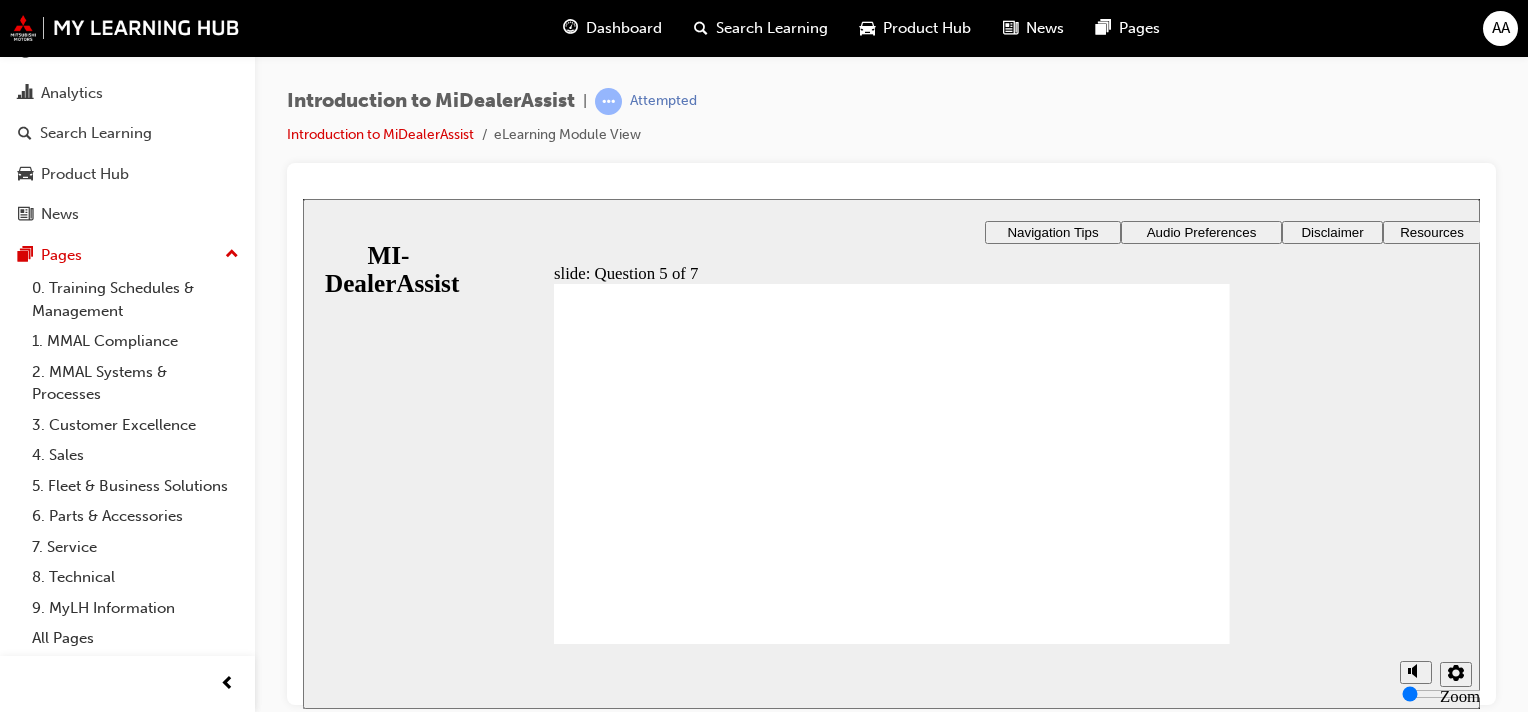 click 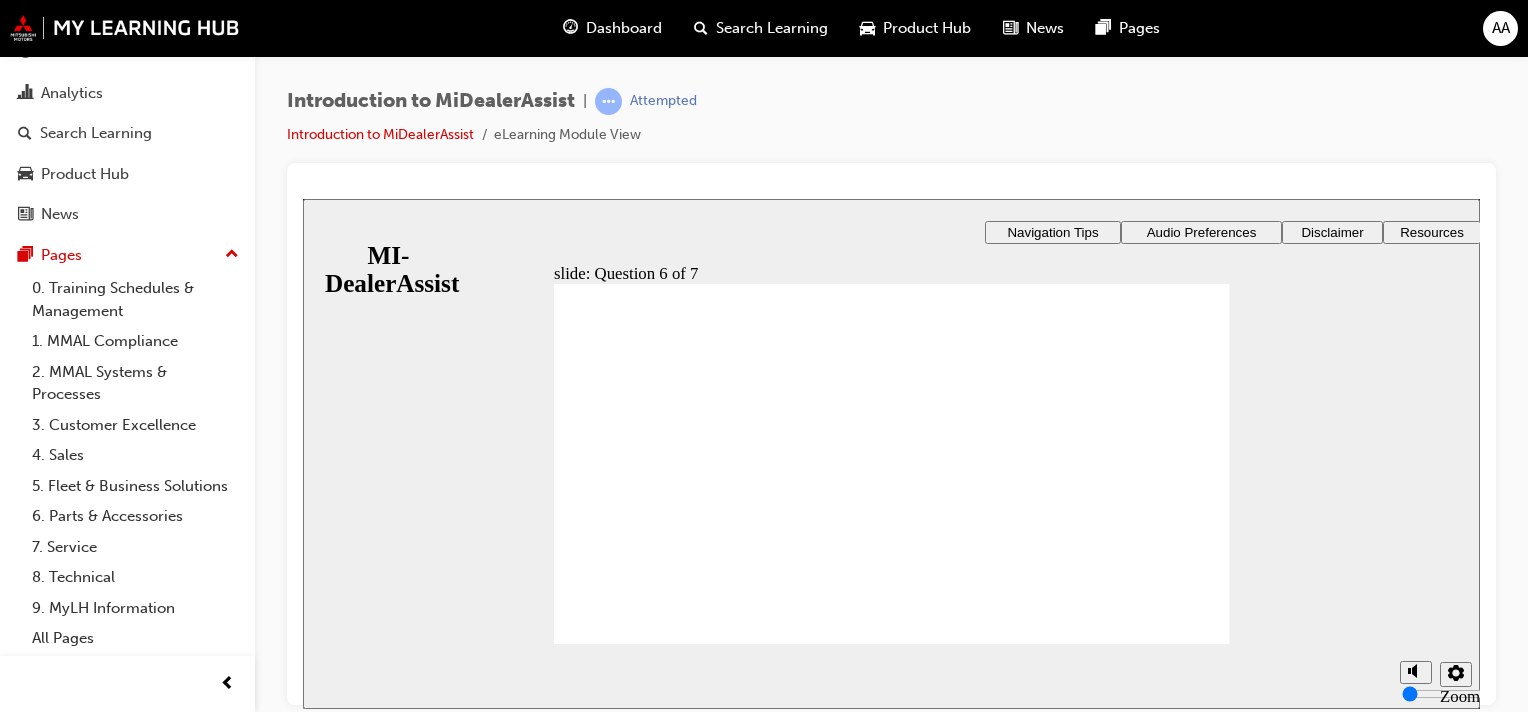 click 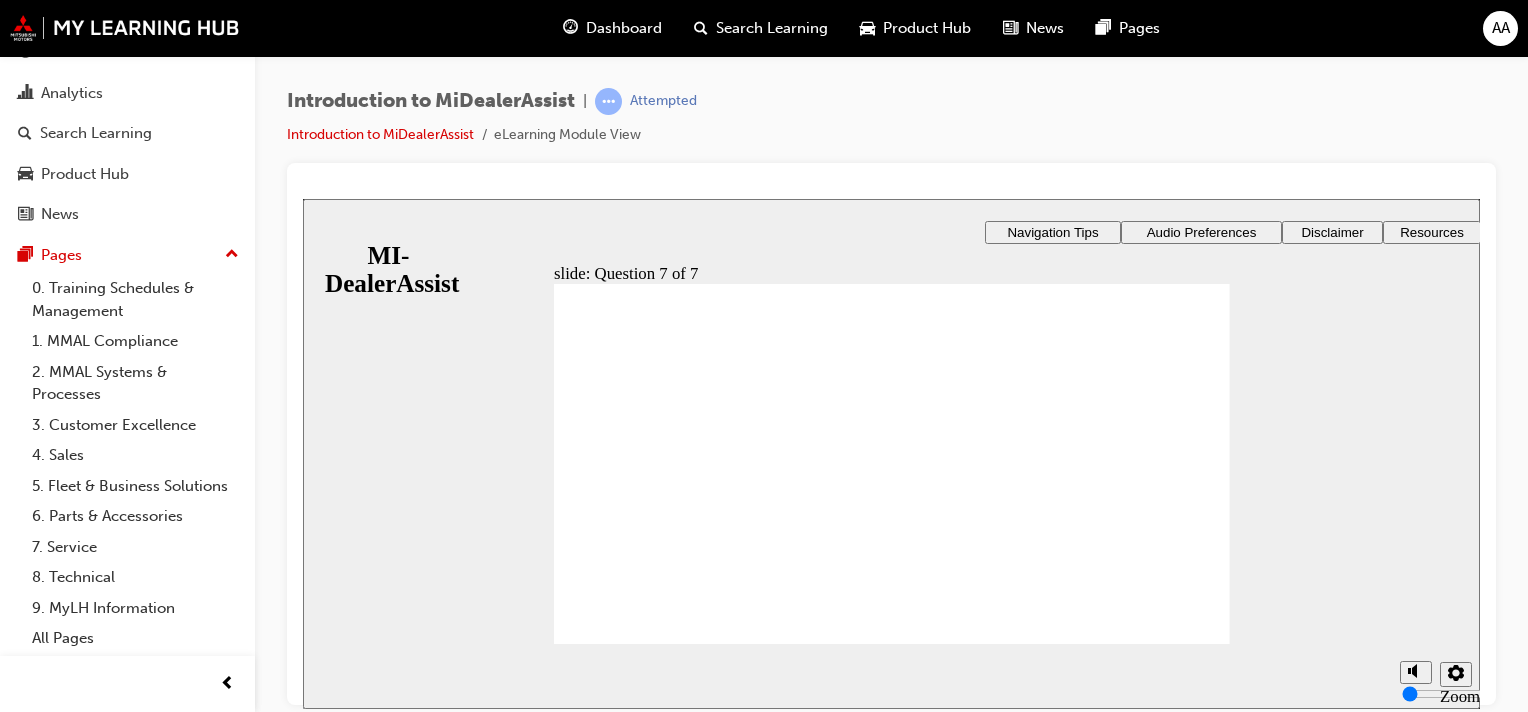 click 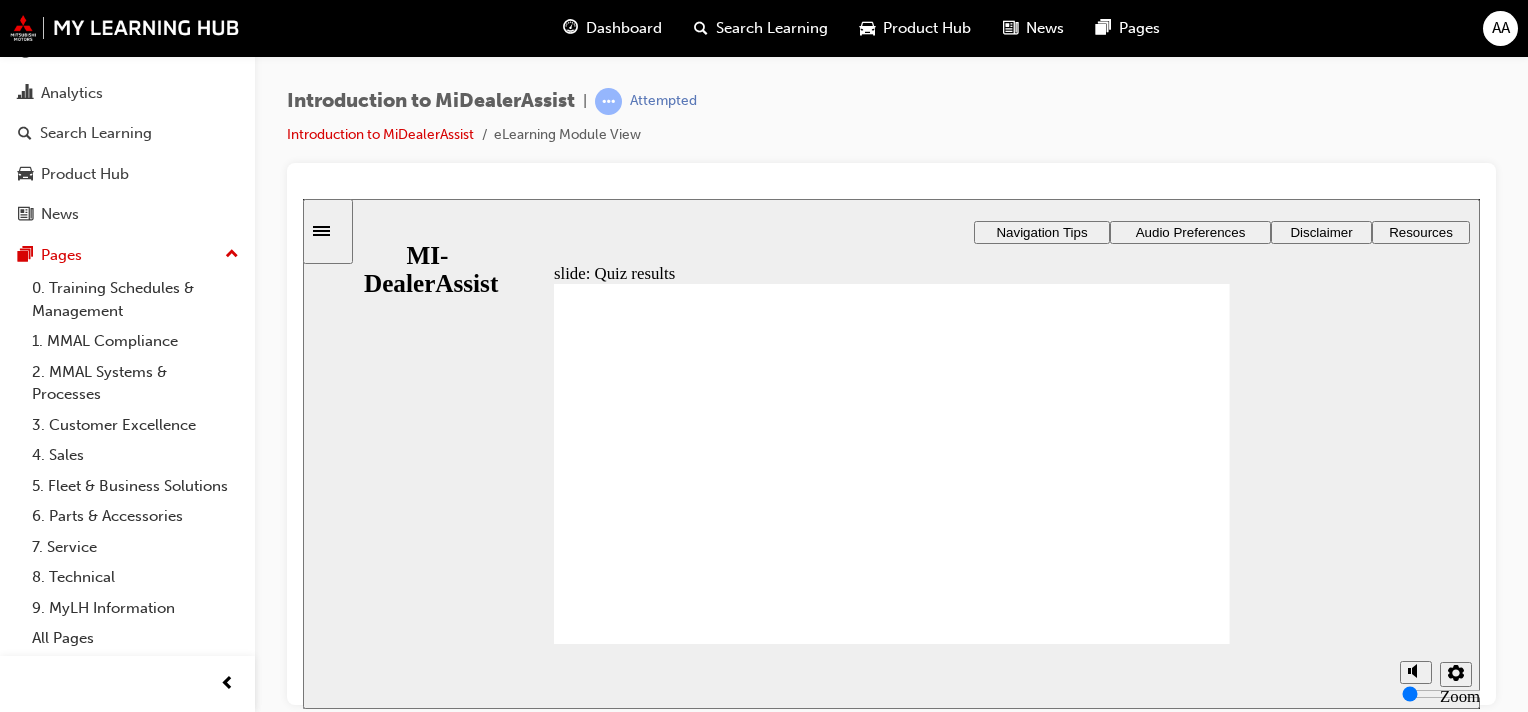 scroll, scrollTop: 57, scrollLeft: 0, axis: vertical 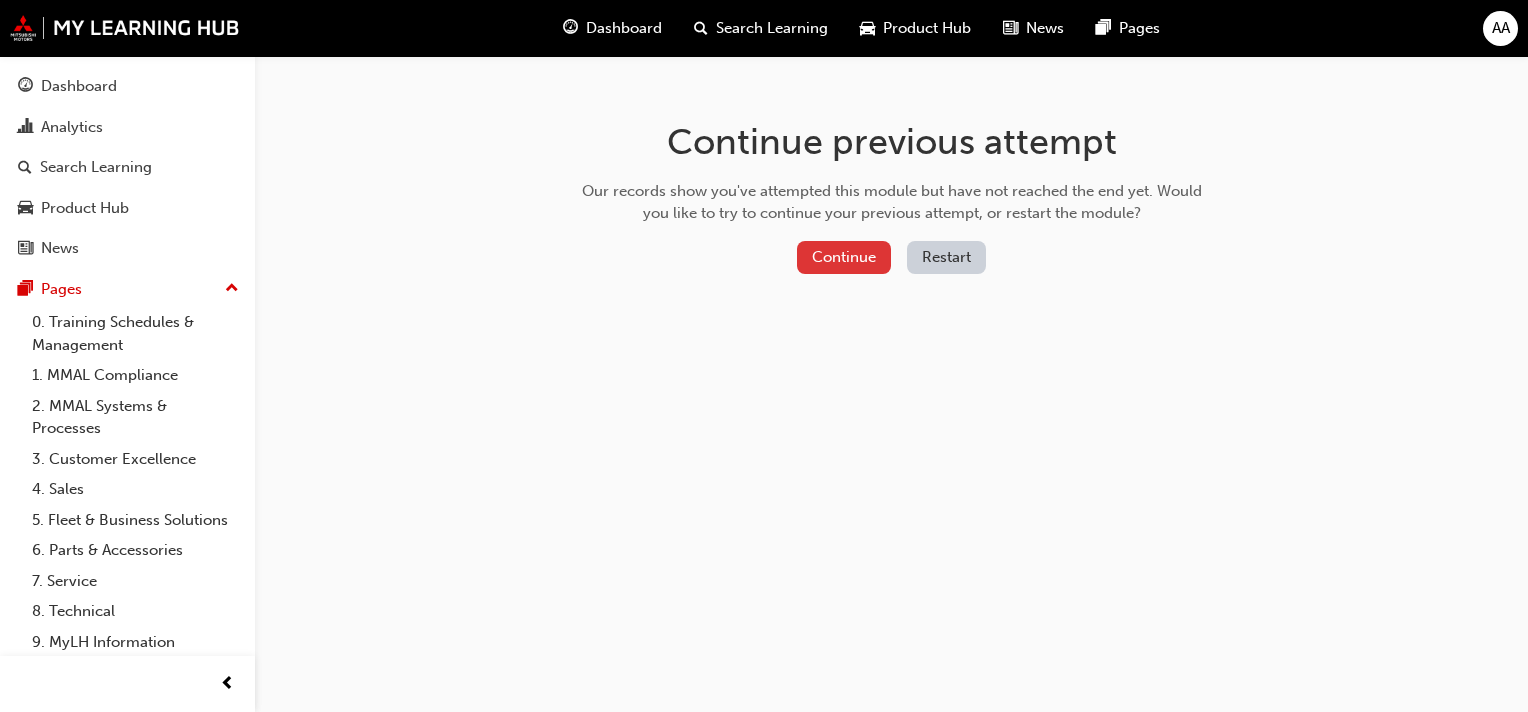 click on "Continue" at bounding box center (844, 257) 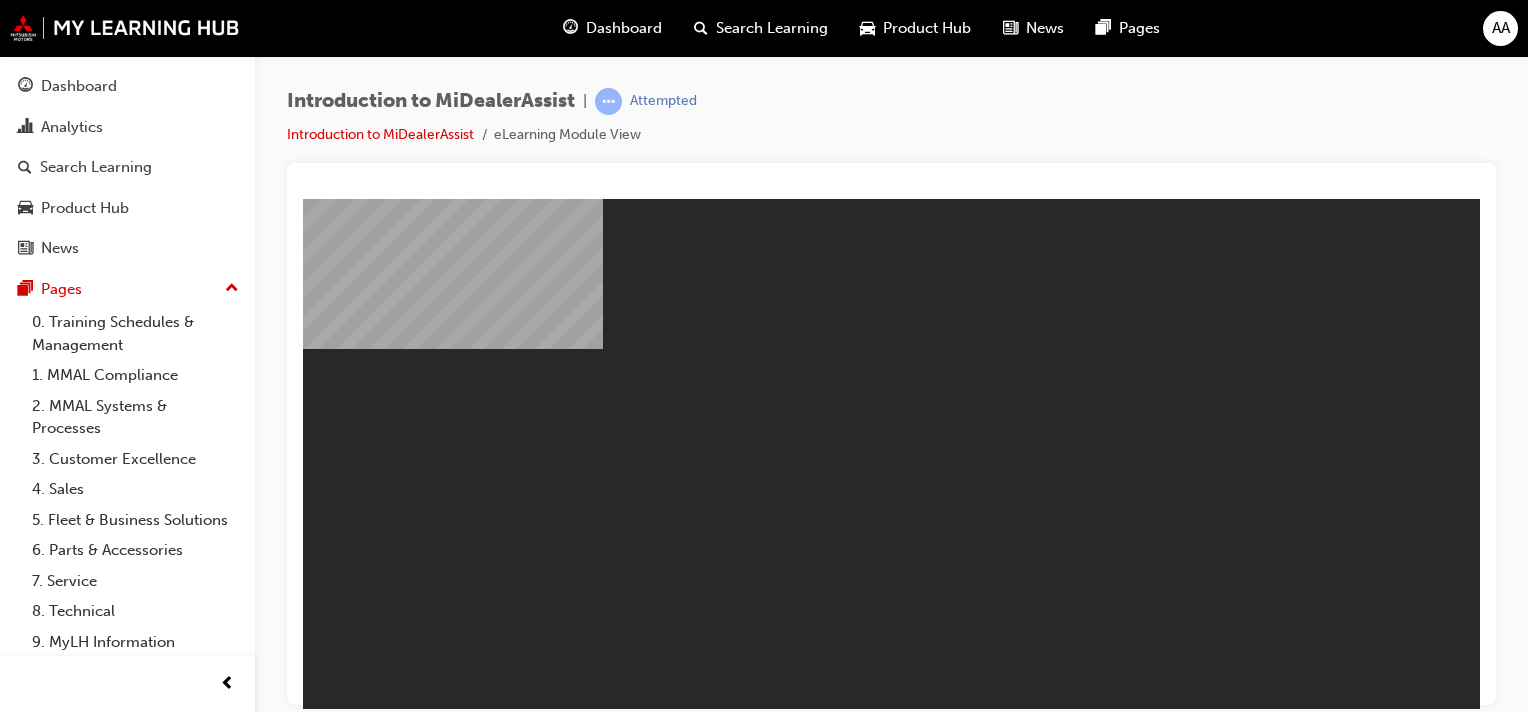 scroll, scrollTop: 0, scrollLeft: 0, axis: both 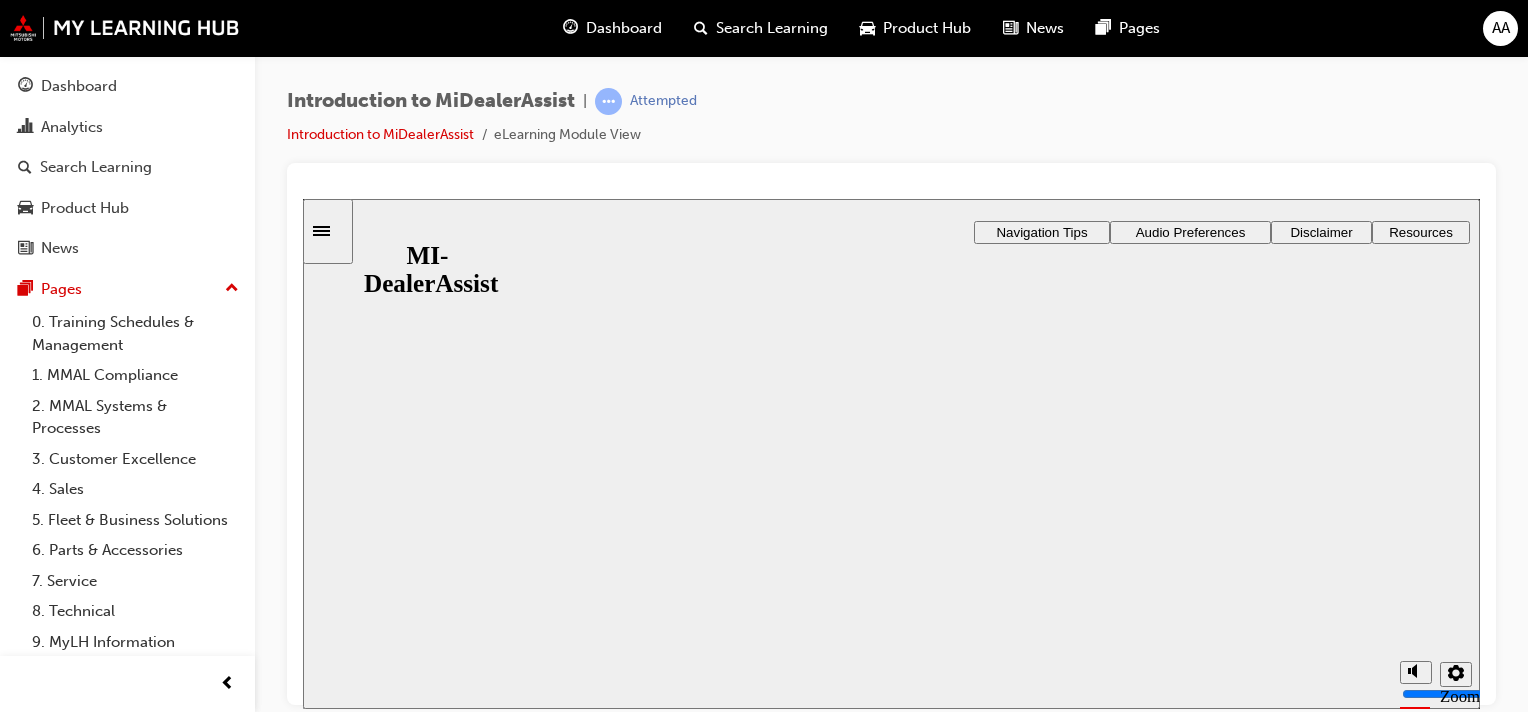 click on "Resume" at bounding box center [342, 1253] 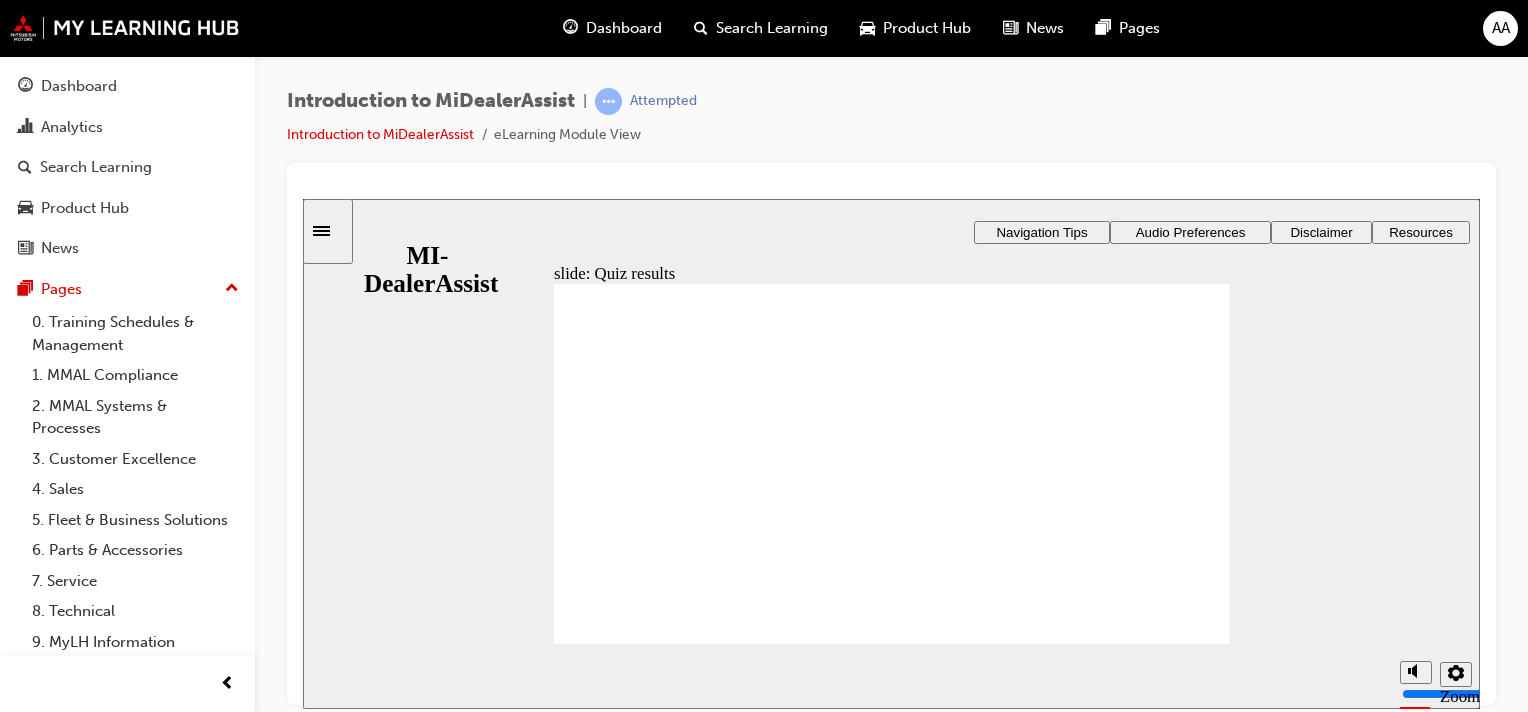click at bounding box center (892, 1208) 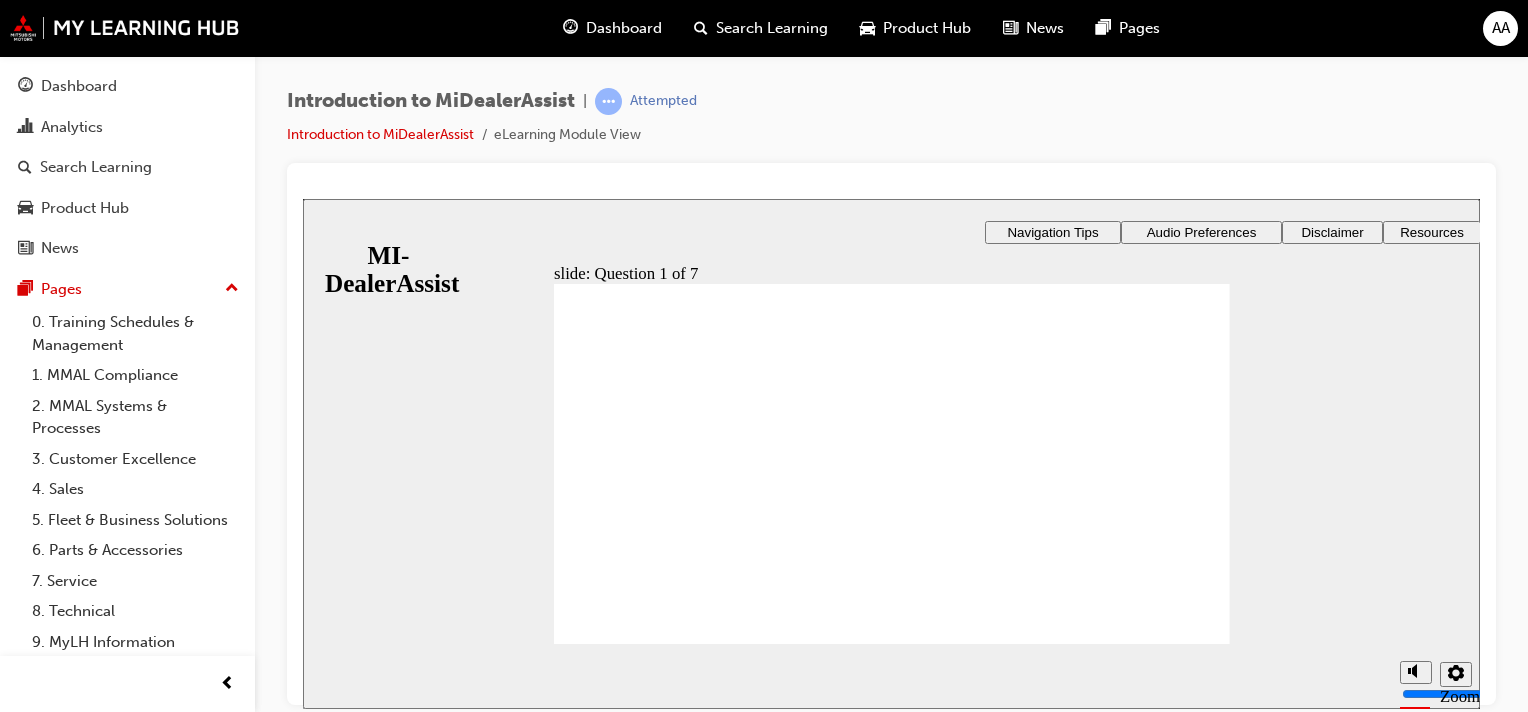 click 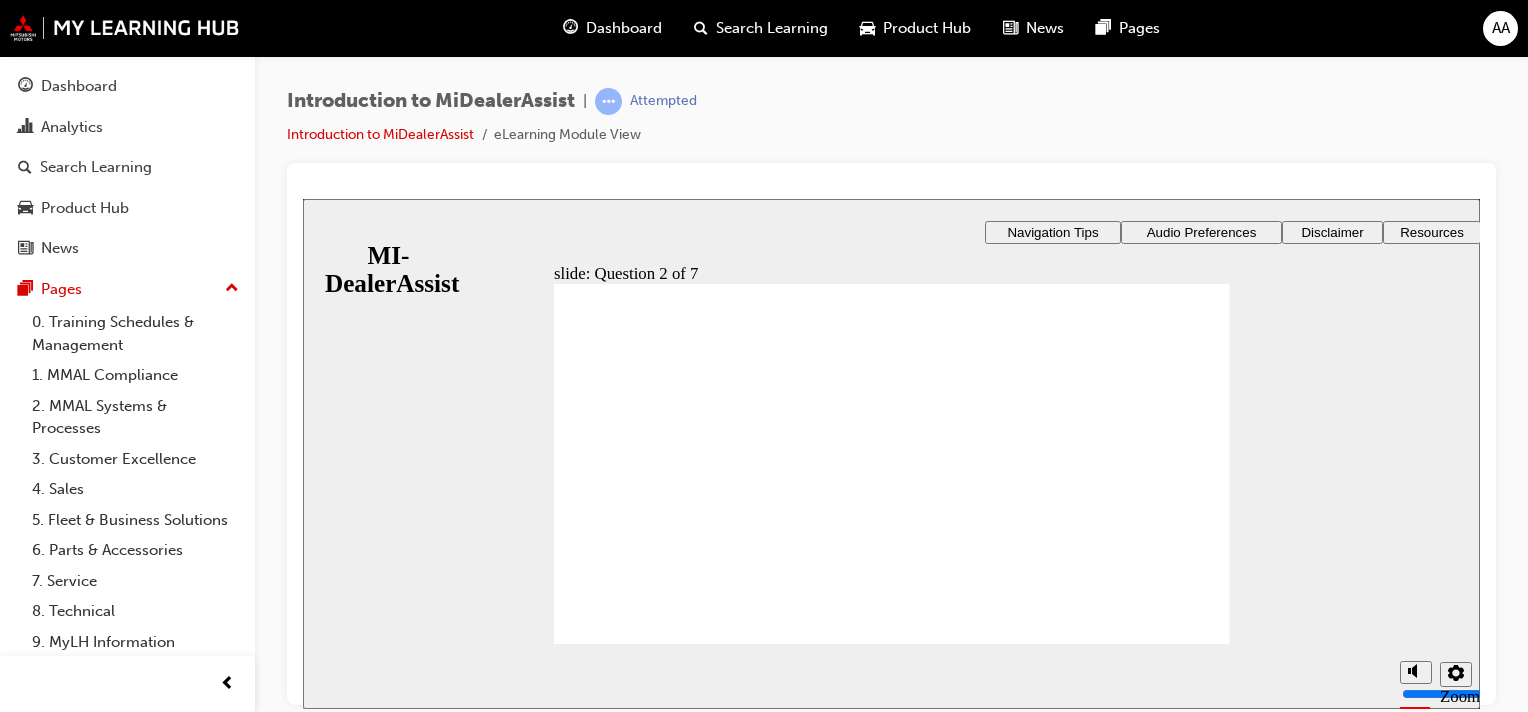 click 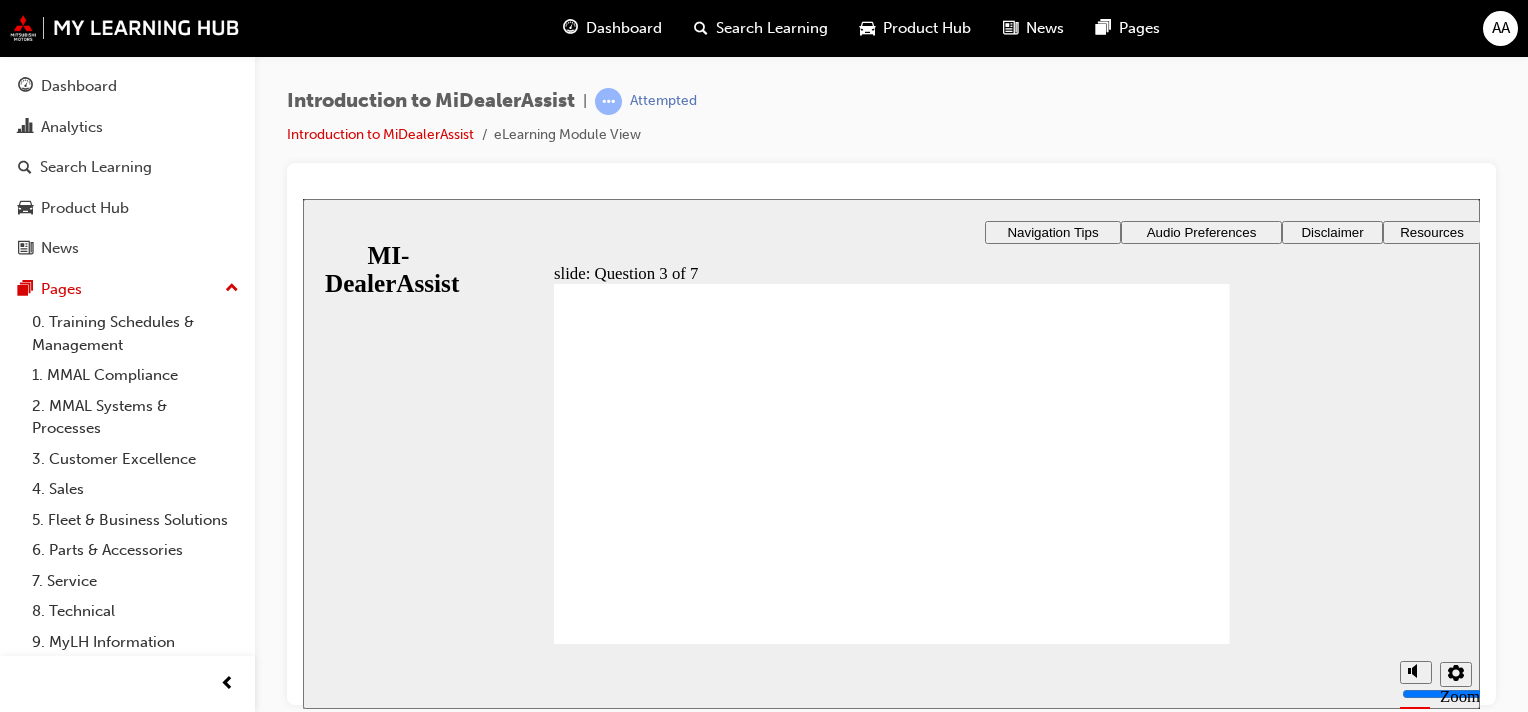 click 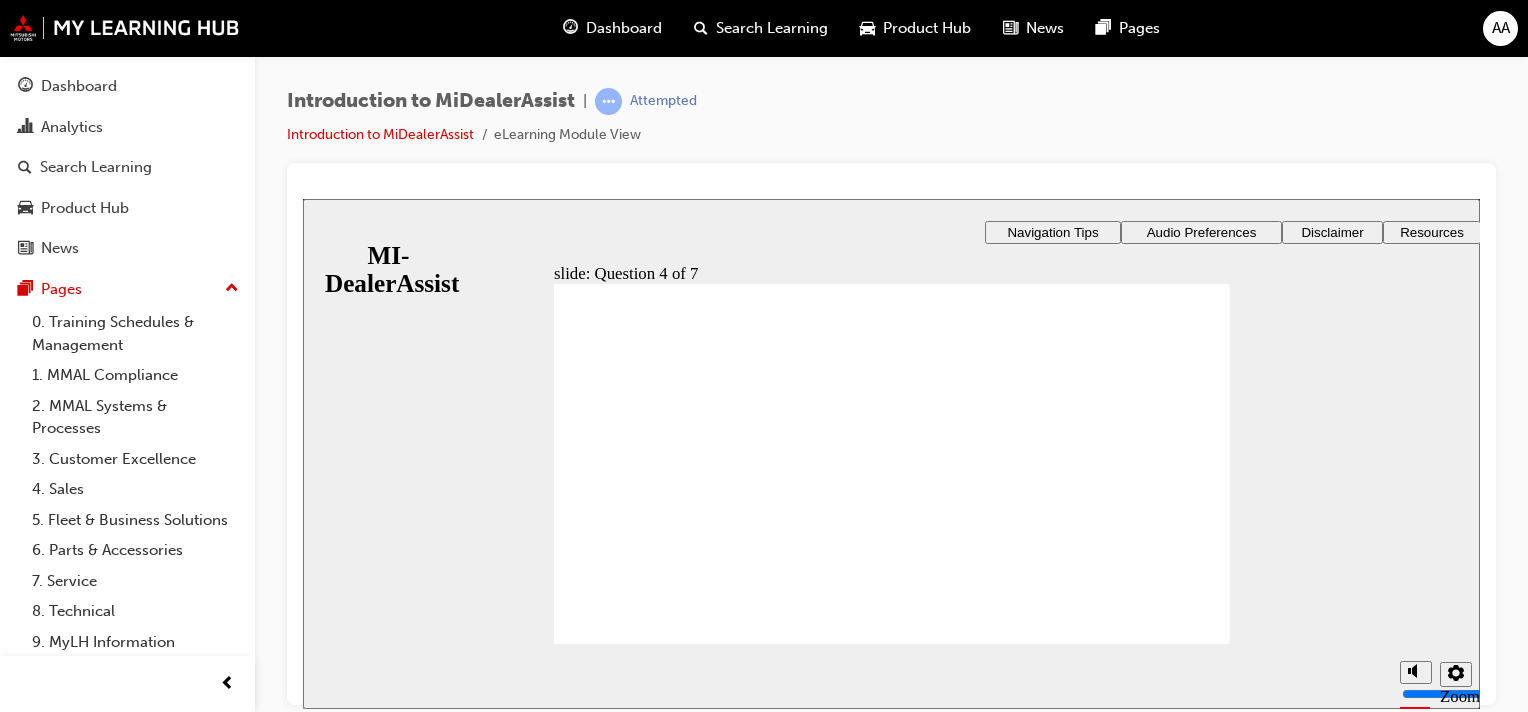 drag, startPoint x: 1092, startPoint y: 514, endPoint x: 1081, endPoint y: 509, distance: 12.083046 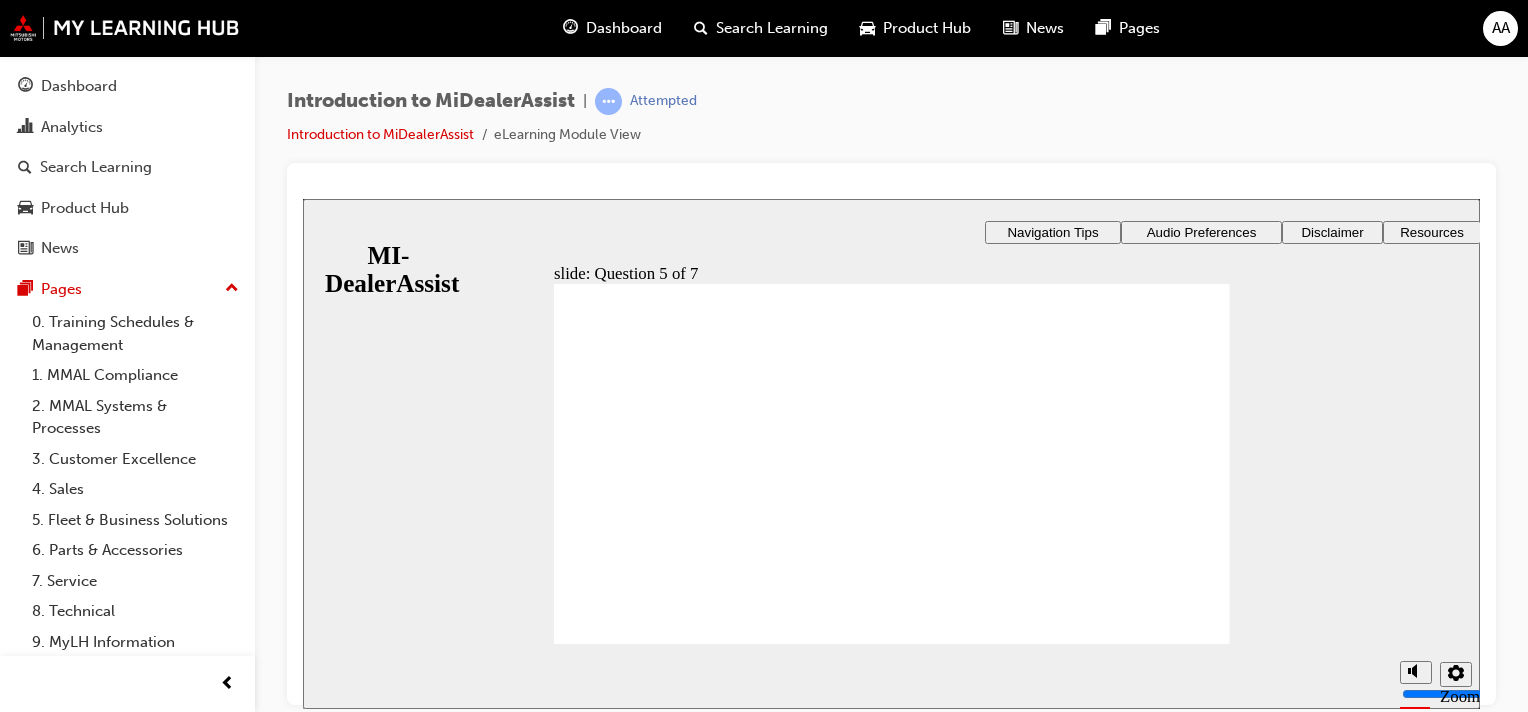 click 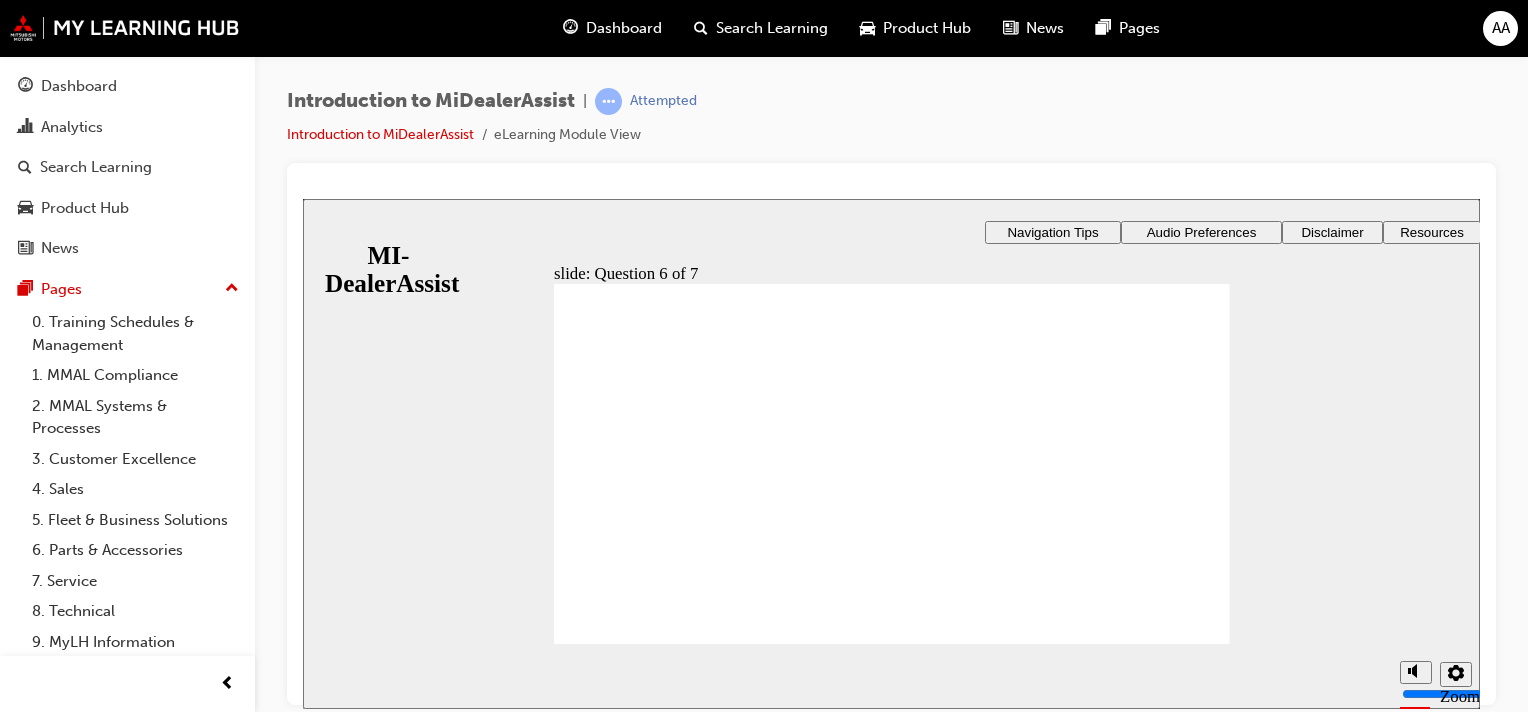 drag, startPoint x: 609, startPoint y: 482, endPoint x: 606, endPoint y: 496, distance: 14.3178215 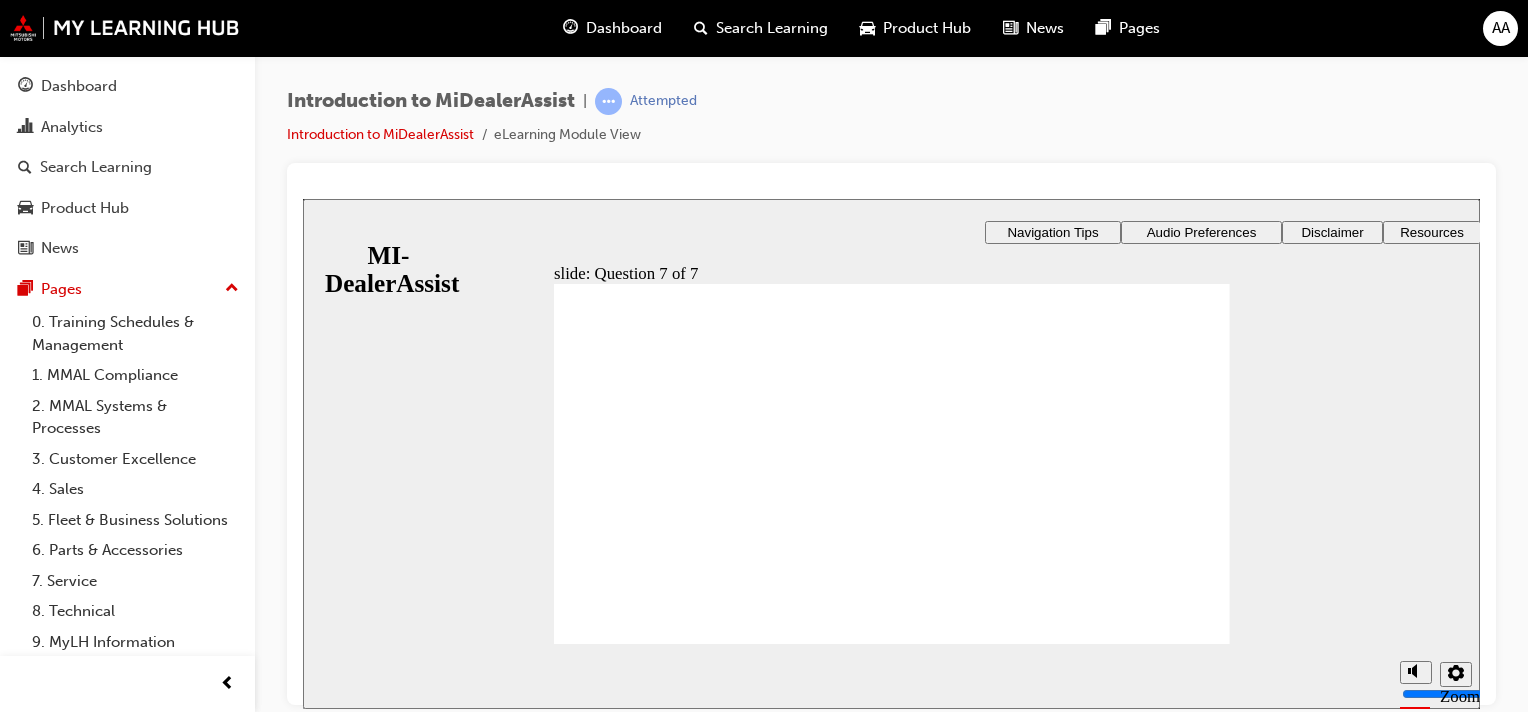 click 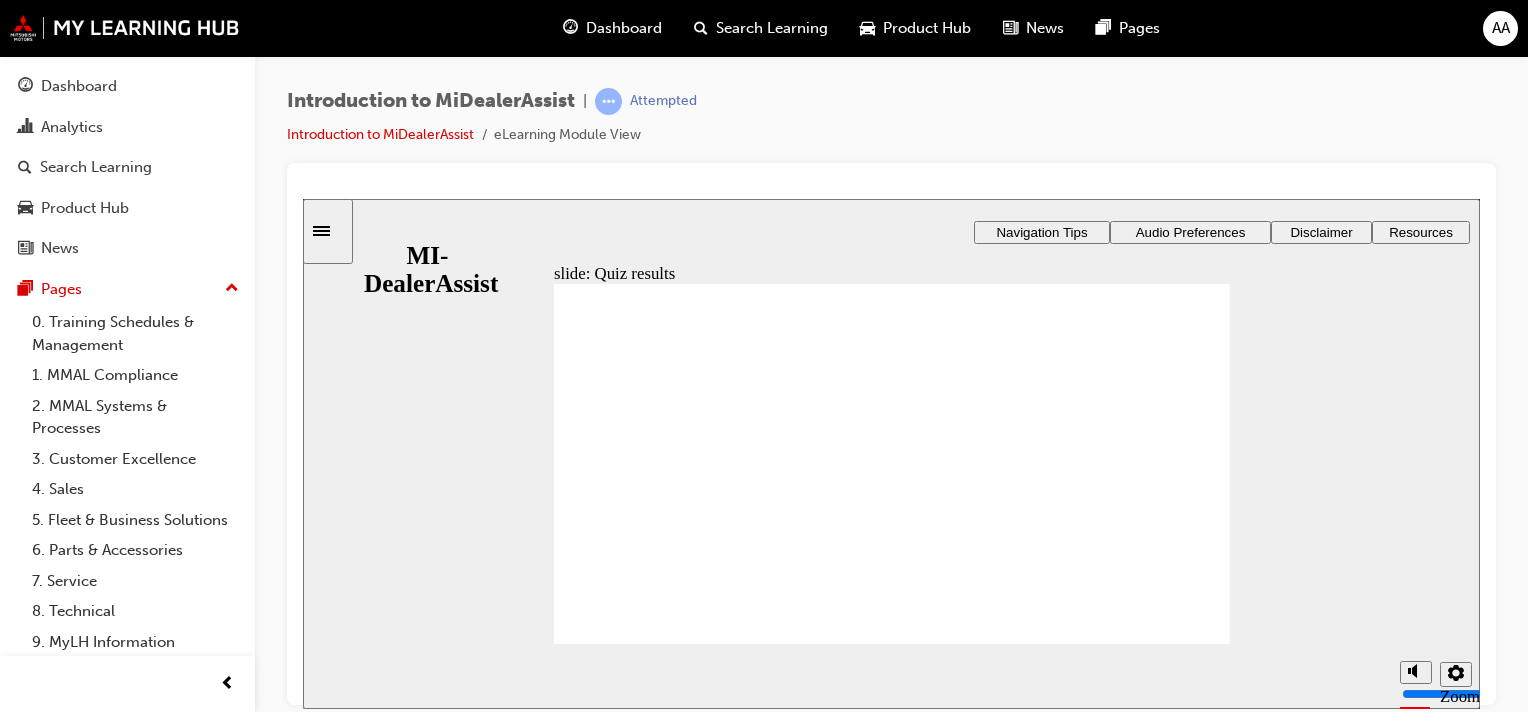click 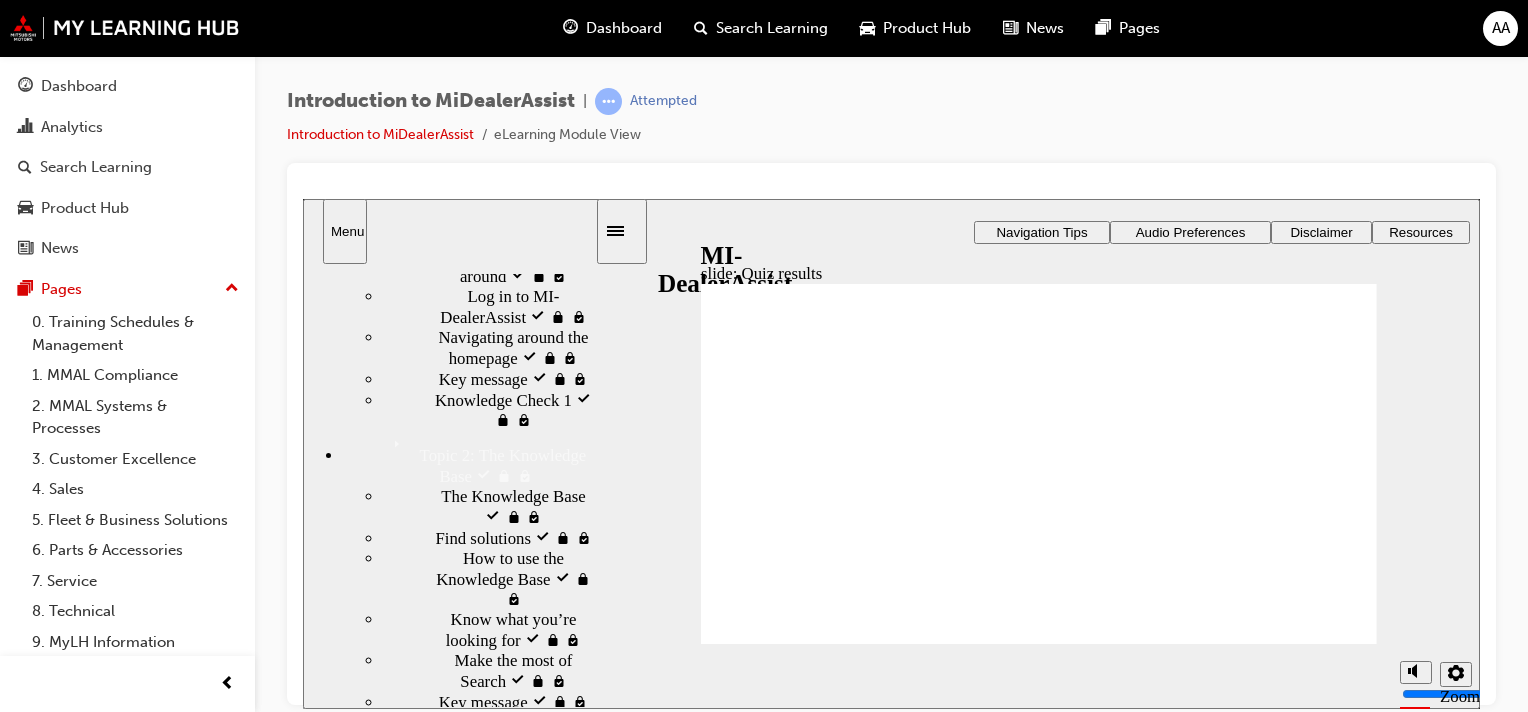 scroll, scrollTop: 400, scrollLeft: 0, axis: vertical 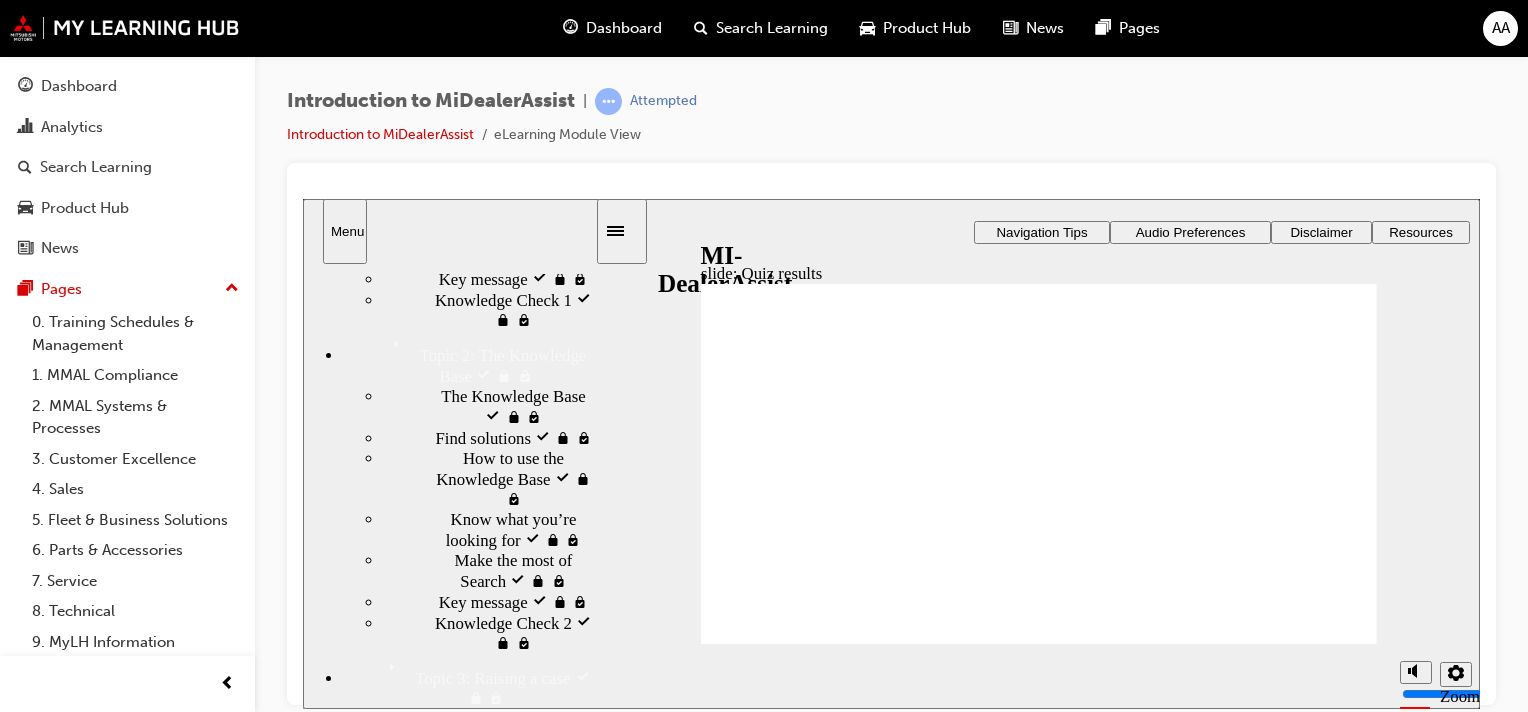 click on "Know what you’re looking for visited
Know what you’re looking for" at bounding box center (489, 529) 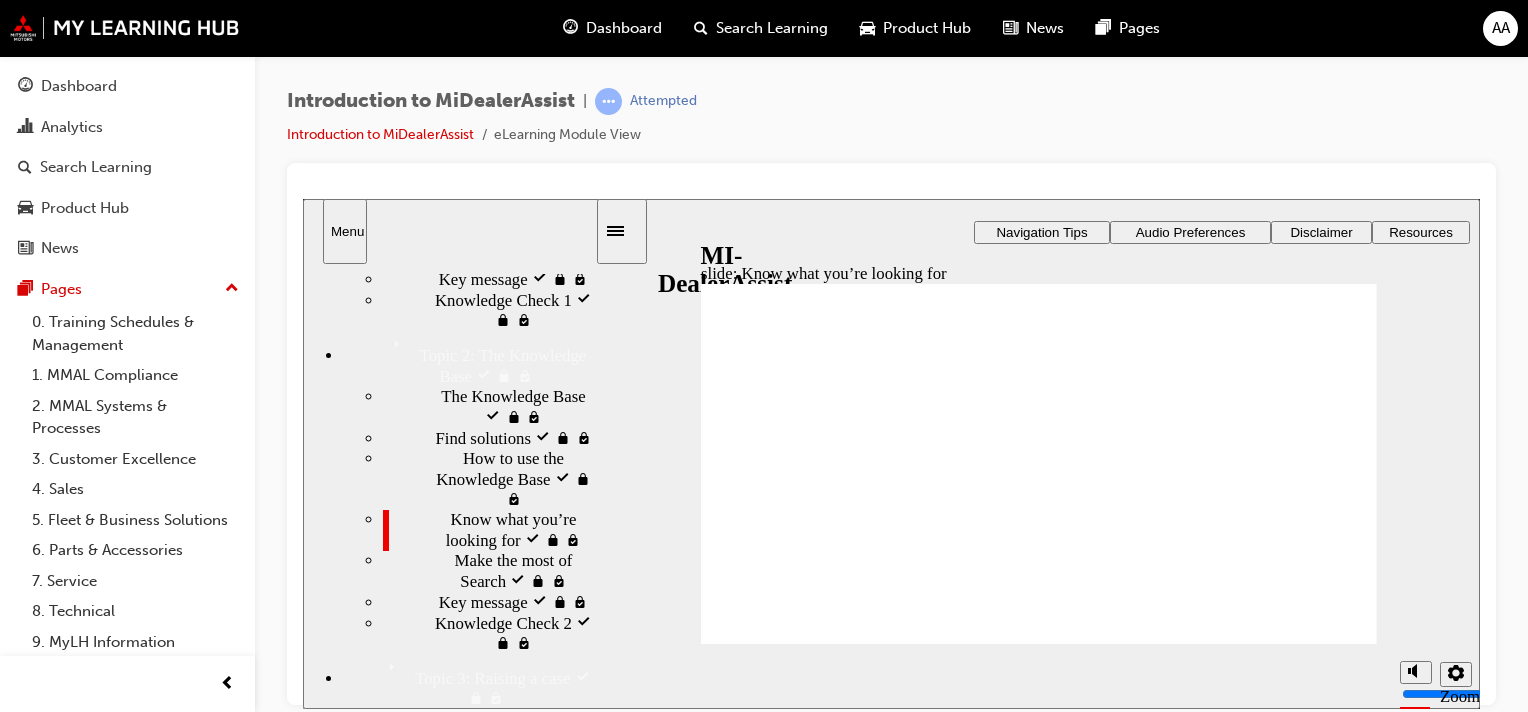 click on "How to use the Knowledge Base visited" at bounding box center [529, 478] 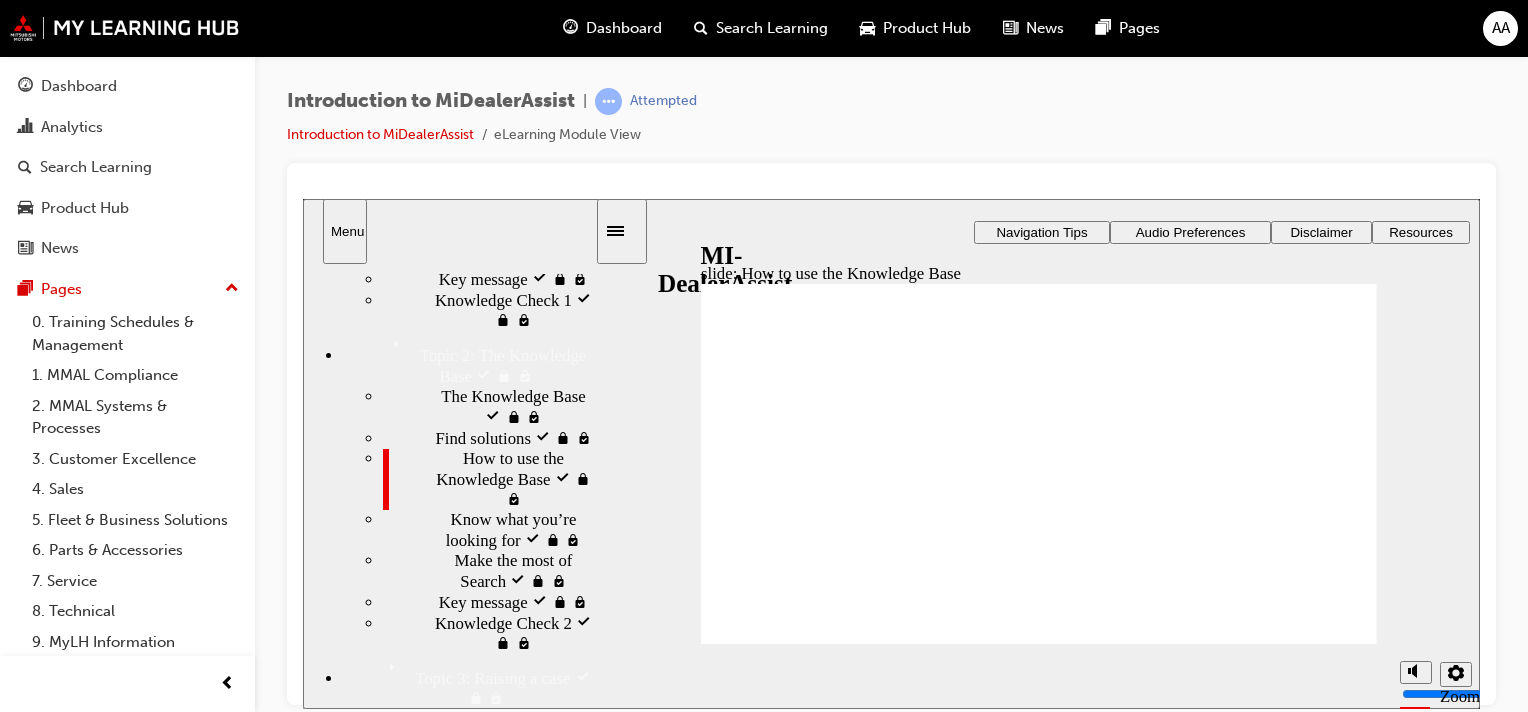 click 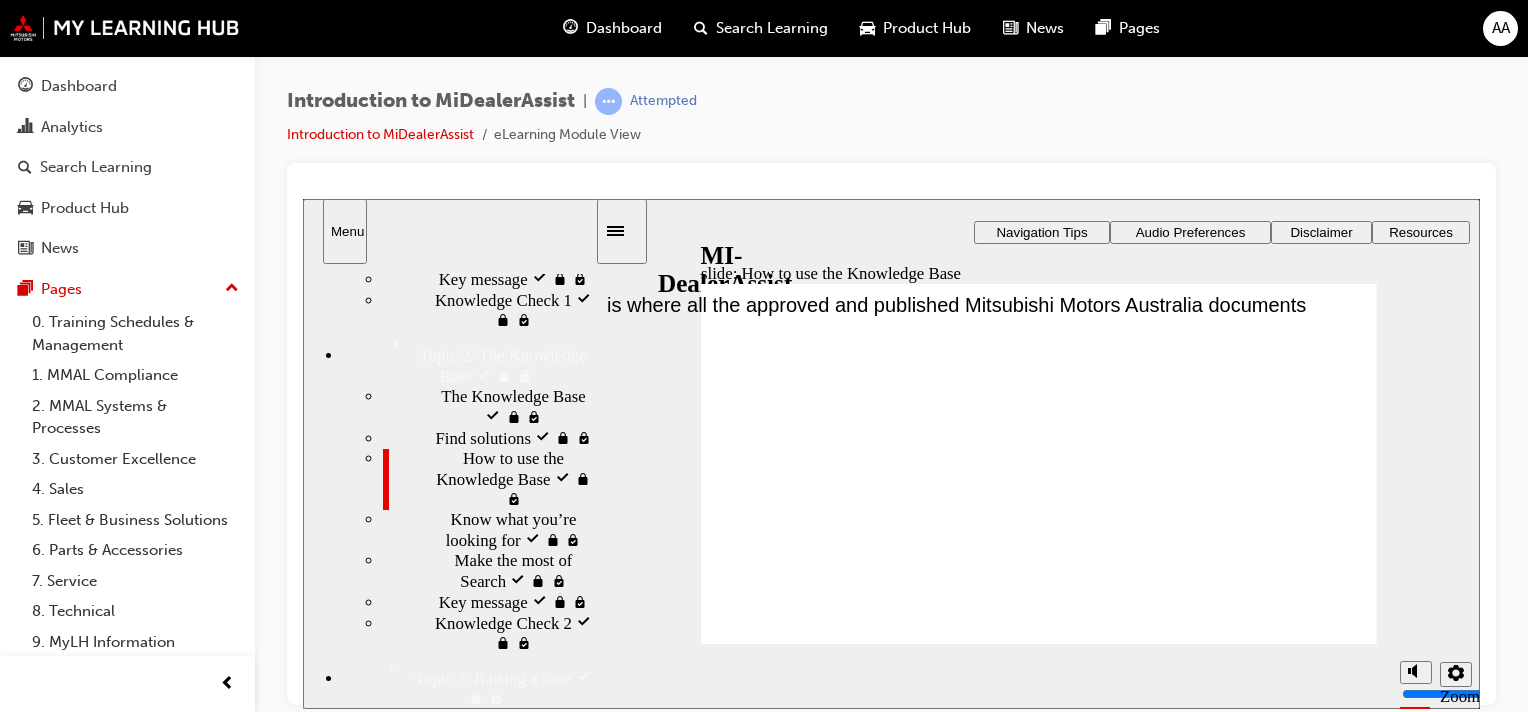 type on "7" 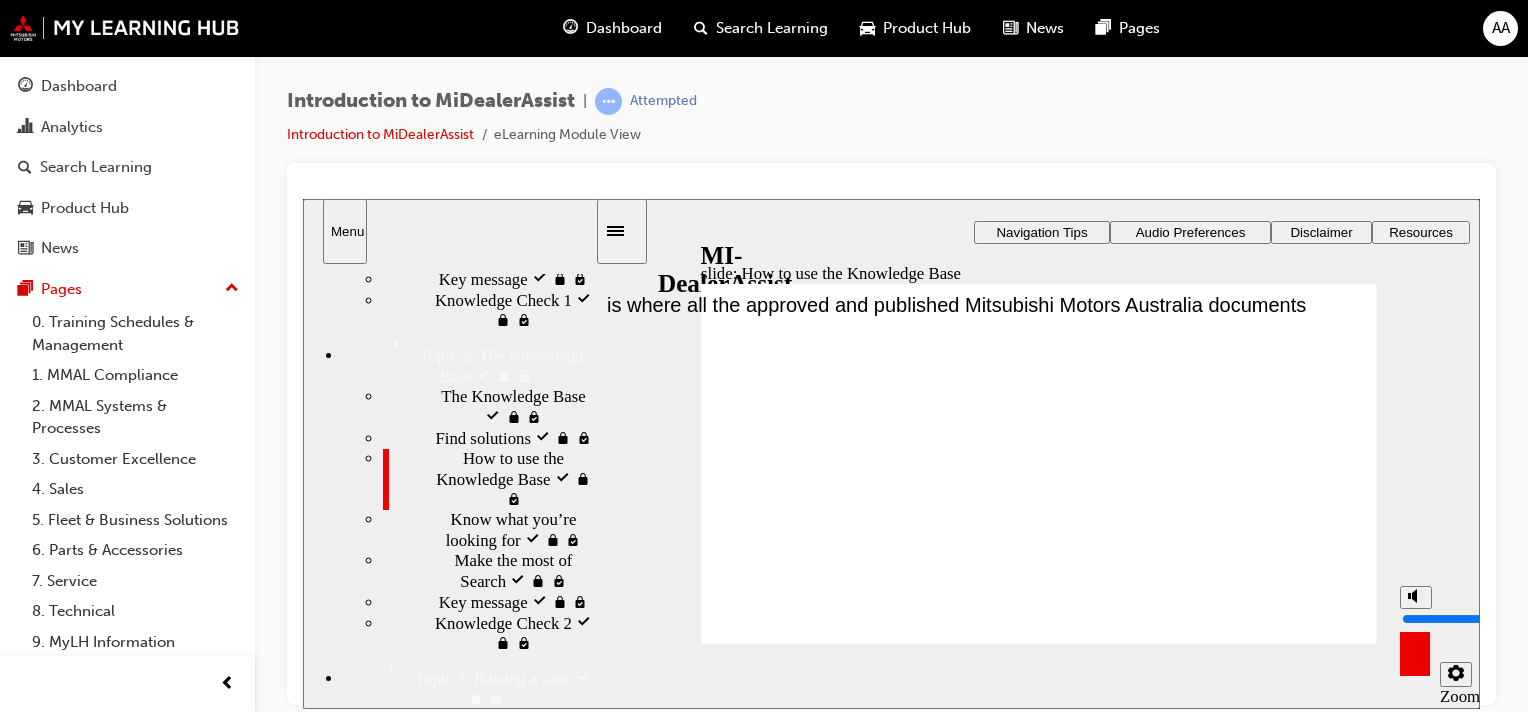 click 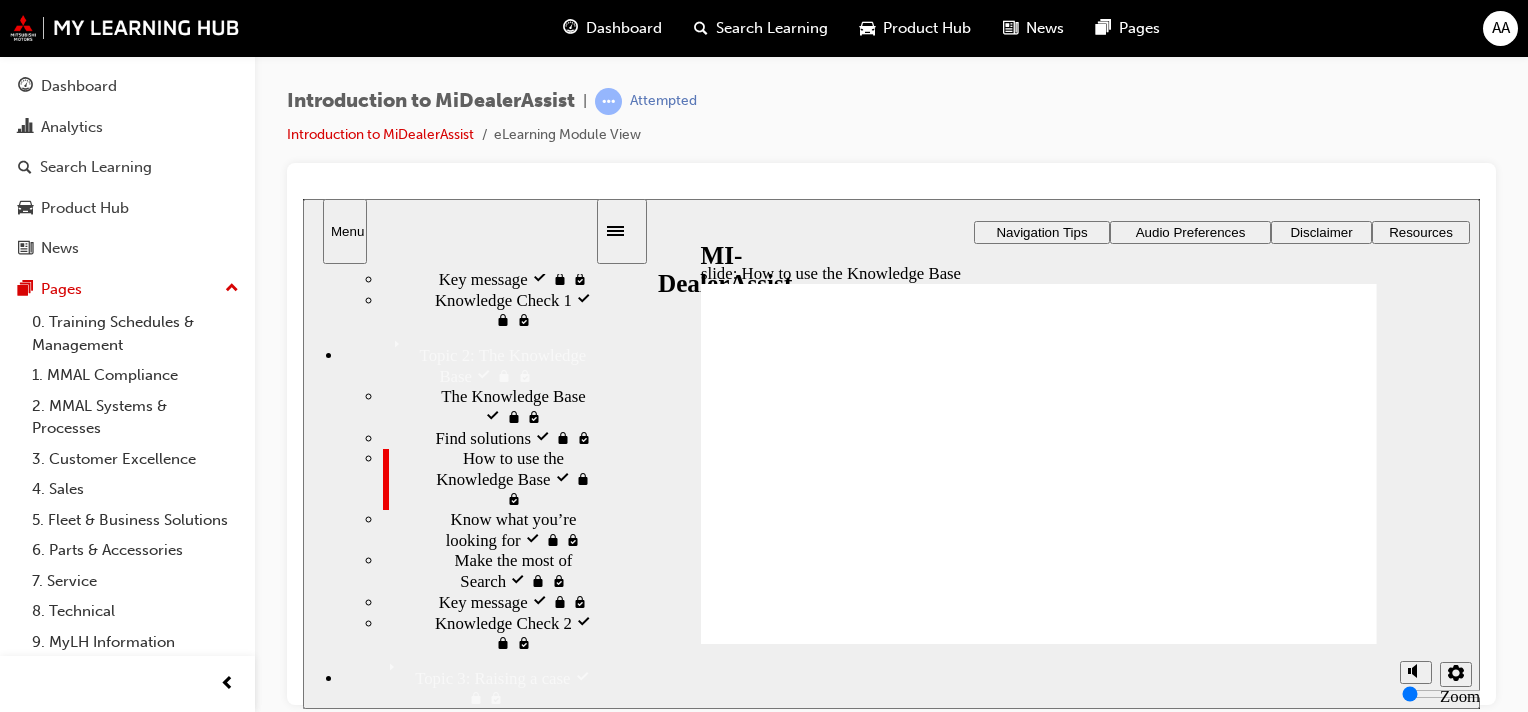 drag, startPoint x: 1250, startPoint y: 594, endPoint x: 1213, endPoint y: 593, distance: 37.01351 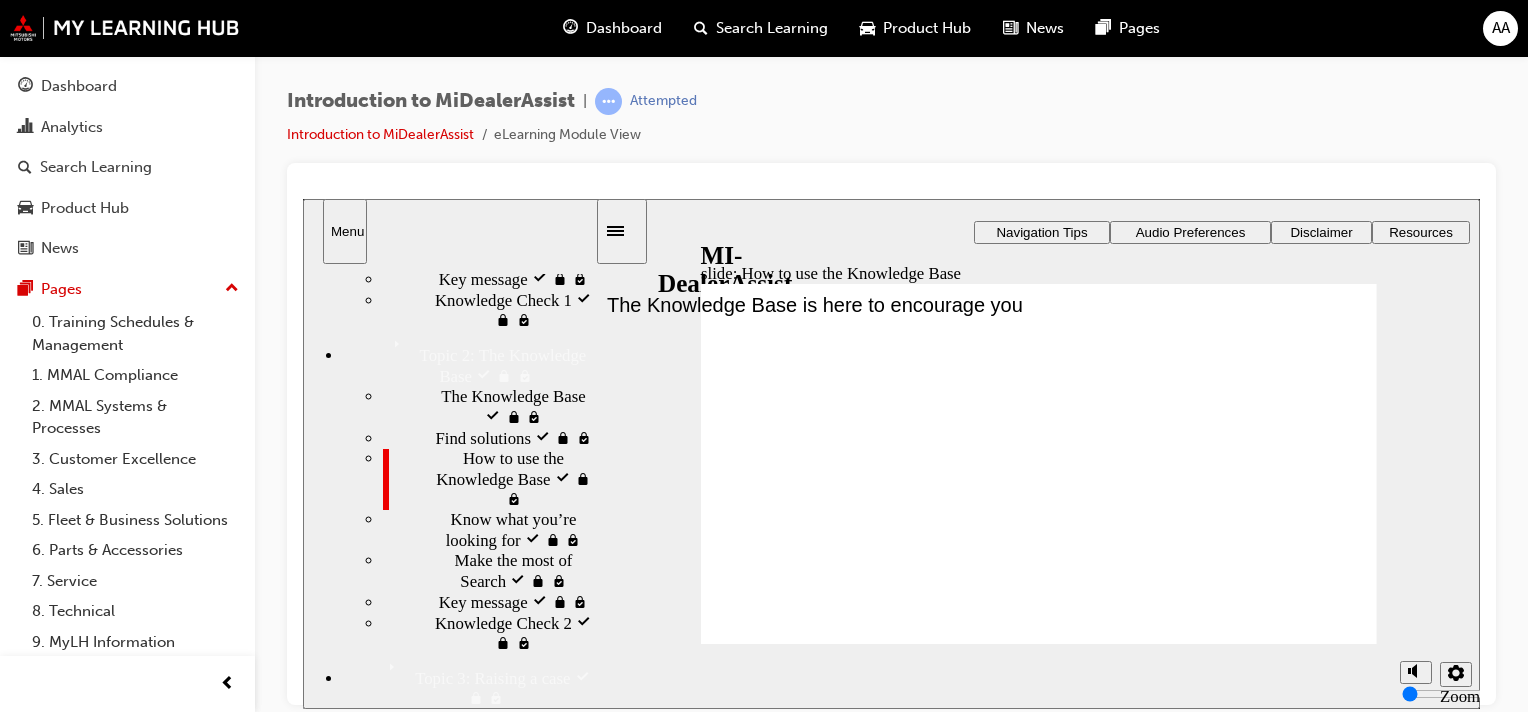 click at bounding box center (1035, 2855) 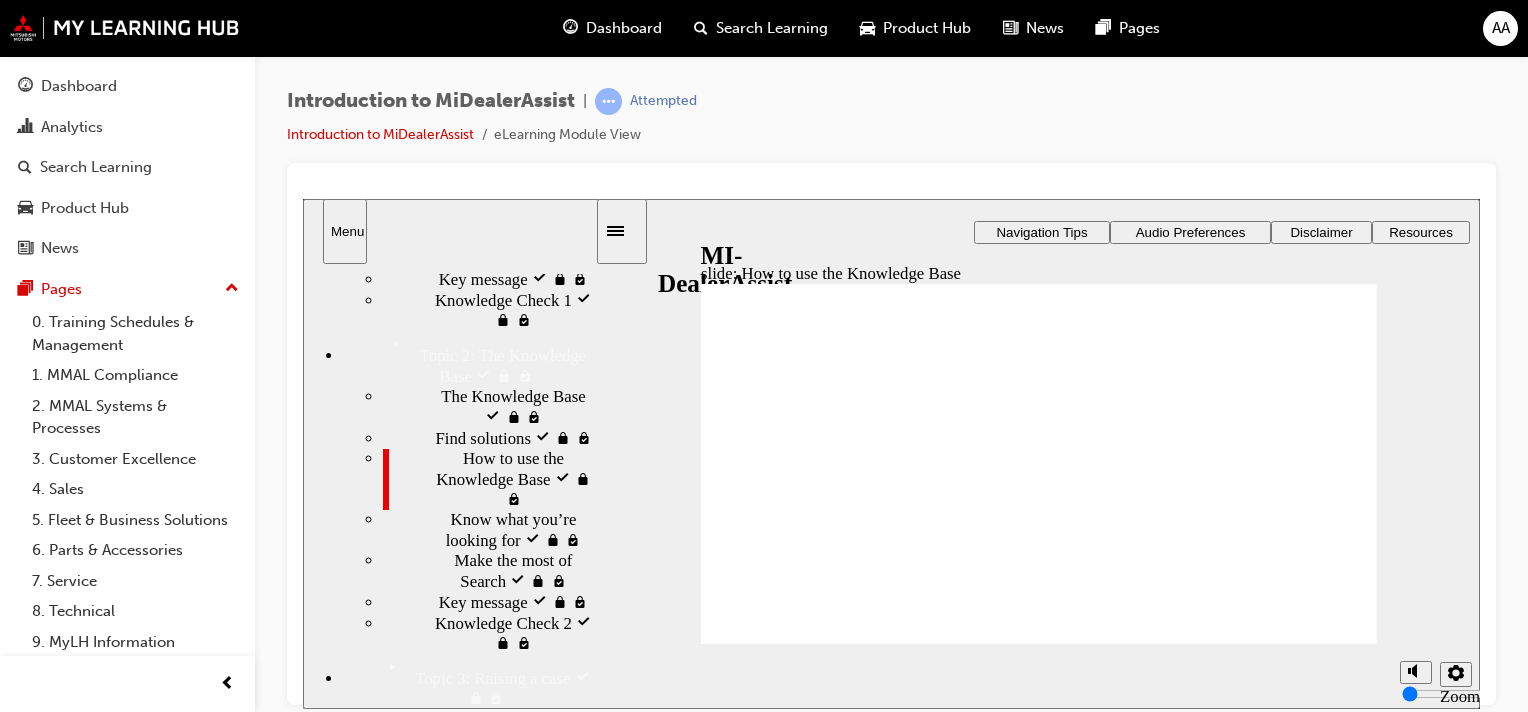 click at bounding box center [1035, 2855] 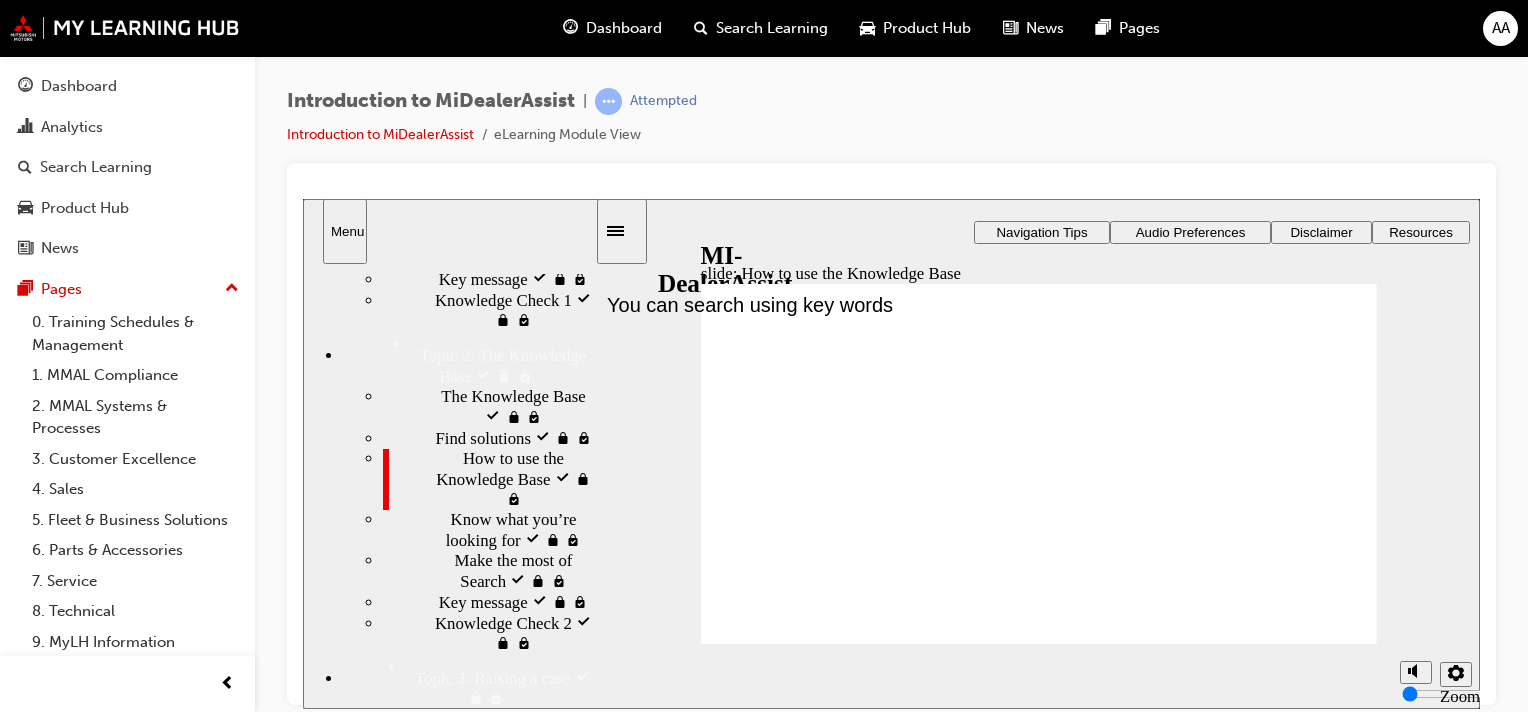 click at bounding box center [1035, 2855] 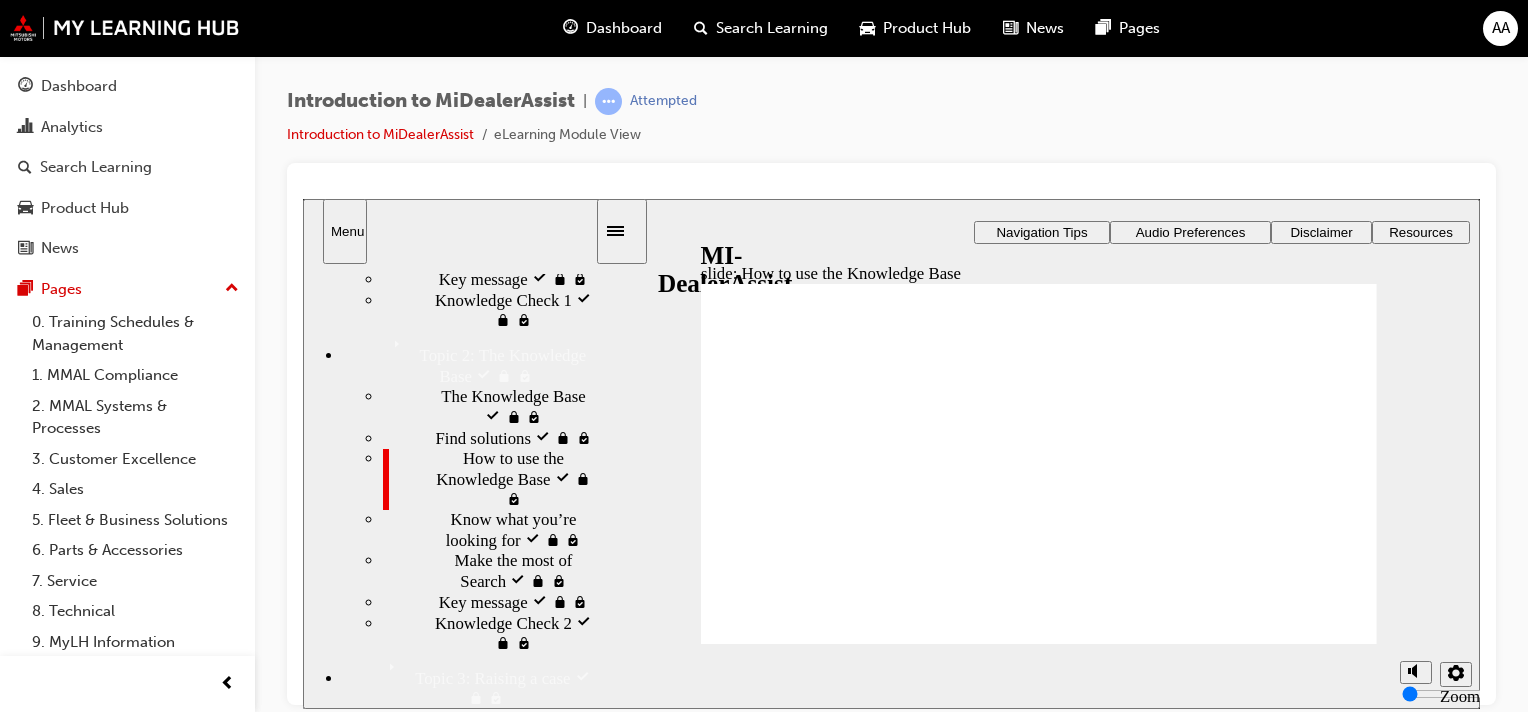 click at bounding box center (1035, 2855) 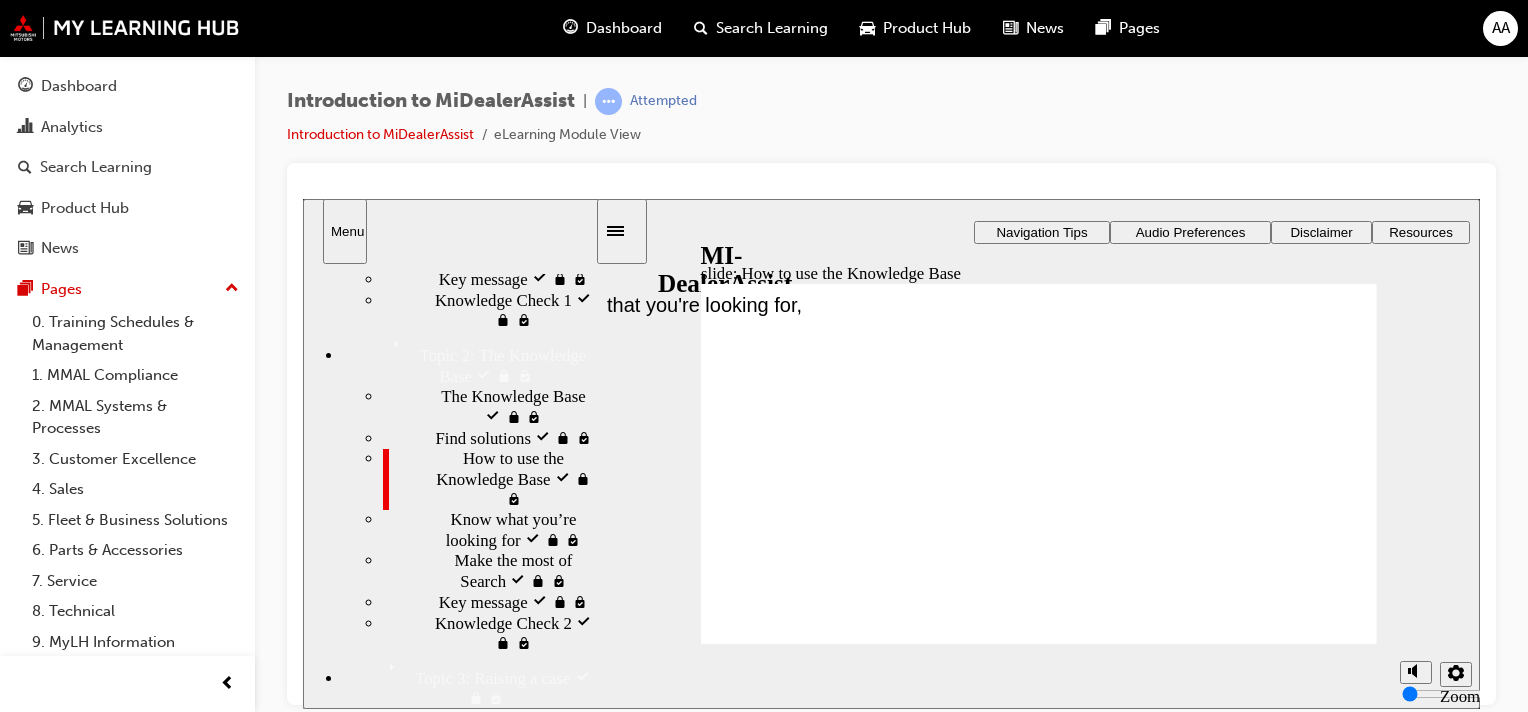 click at bounding box center [1035, 2855] 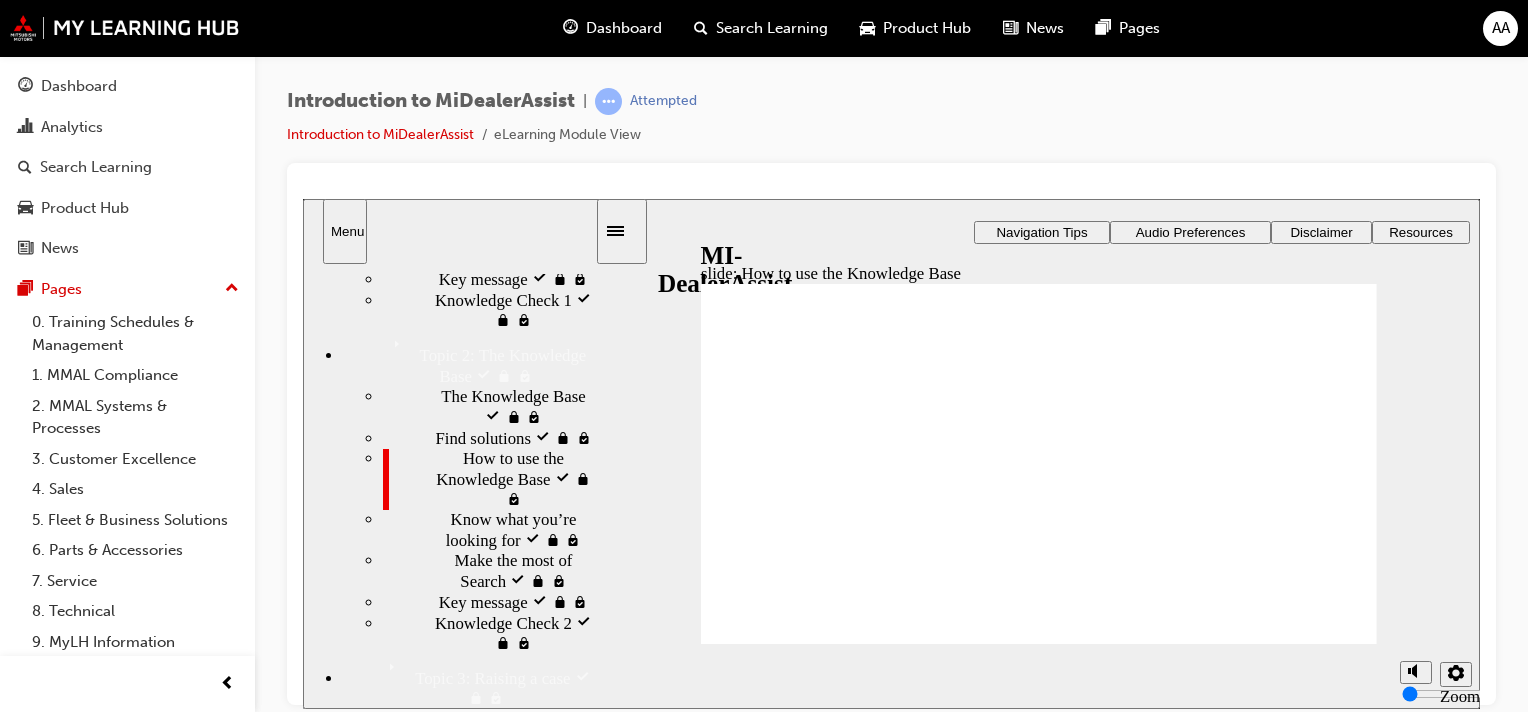 click at bounding box center (1035, 2855) 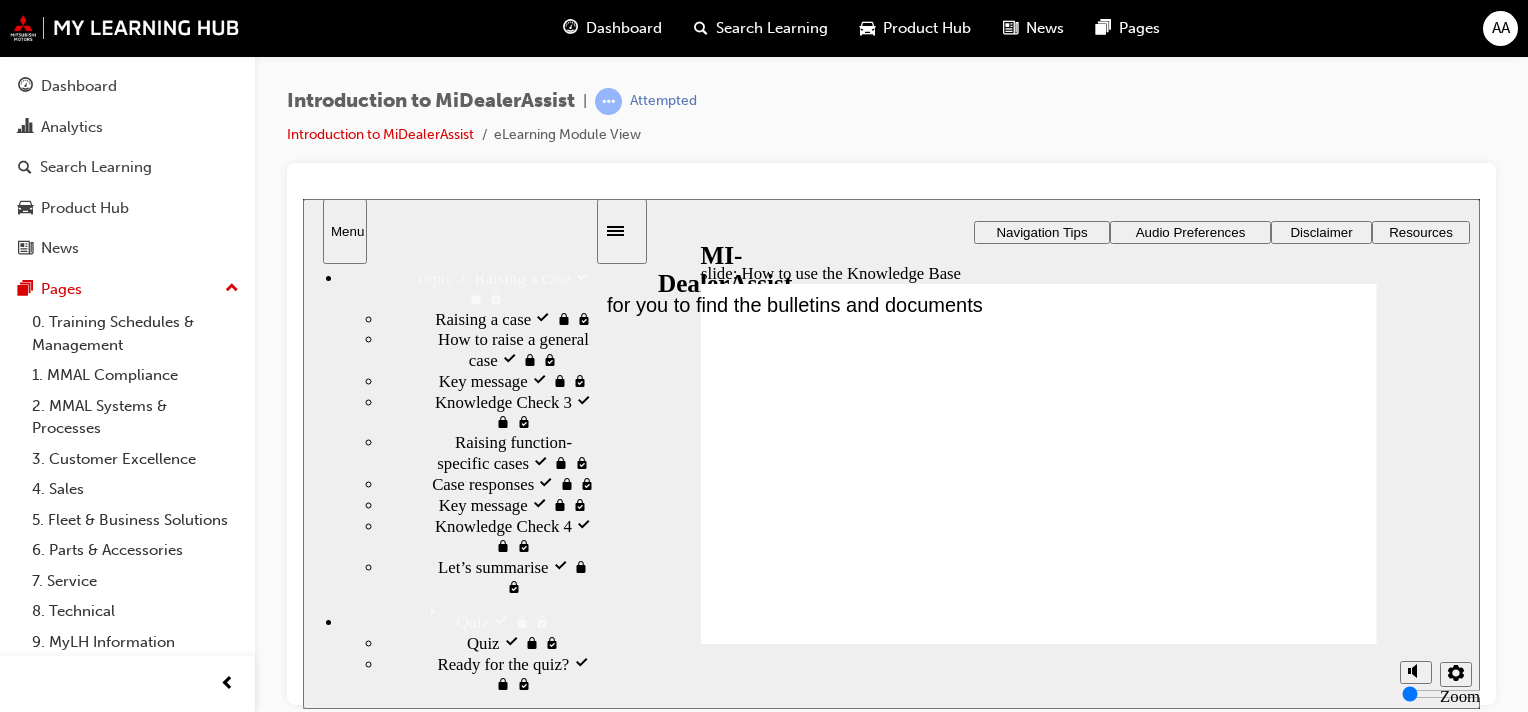 scroll, scrollTop: 1000, scrollLeft: 0, axis: vertical 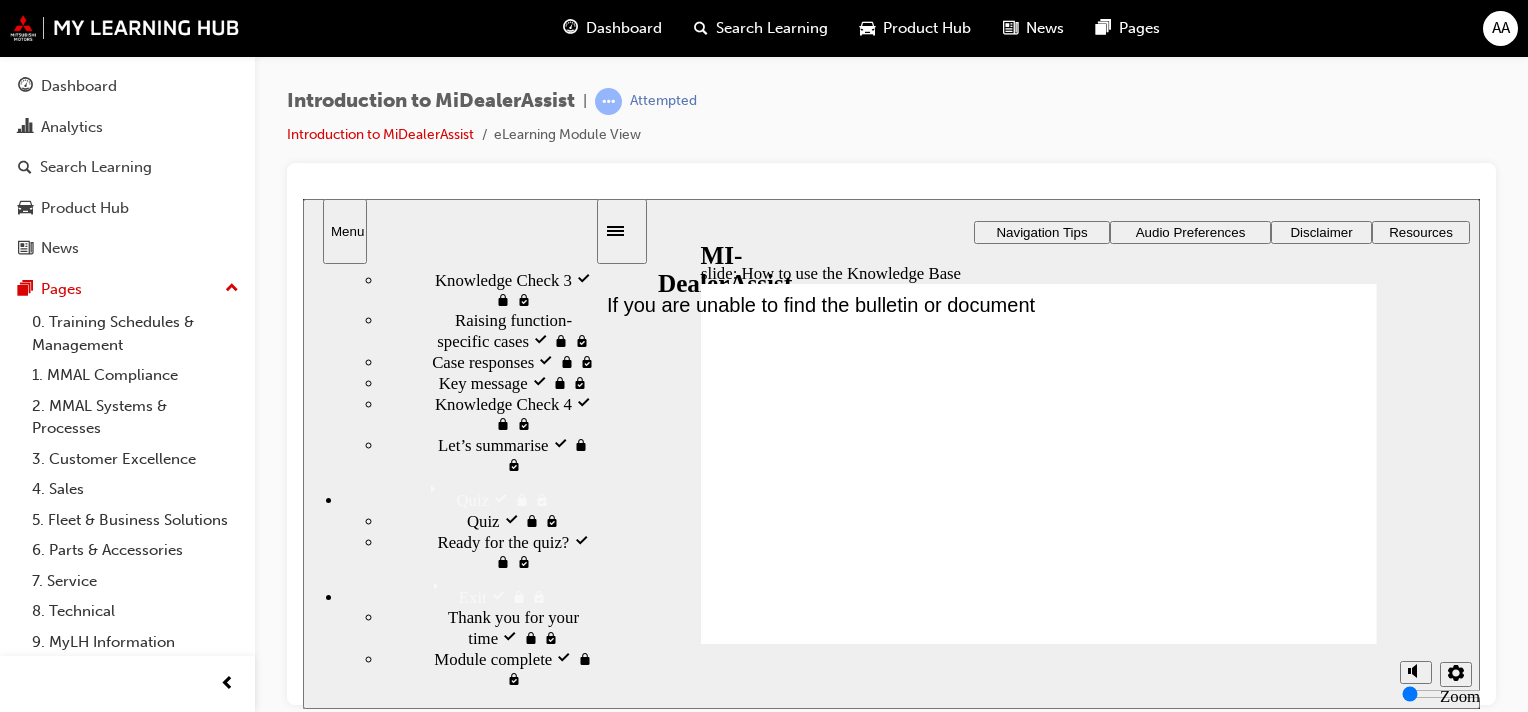click on "Raising function-specific cases visited
Raising function-specific cases" at bounding box center [489, 330] 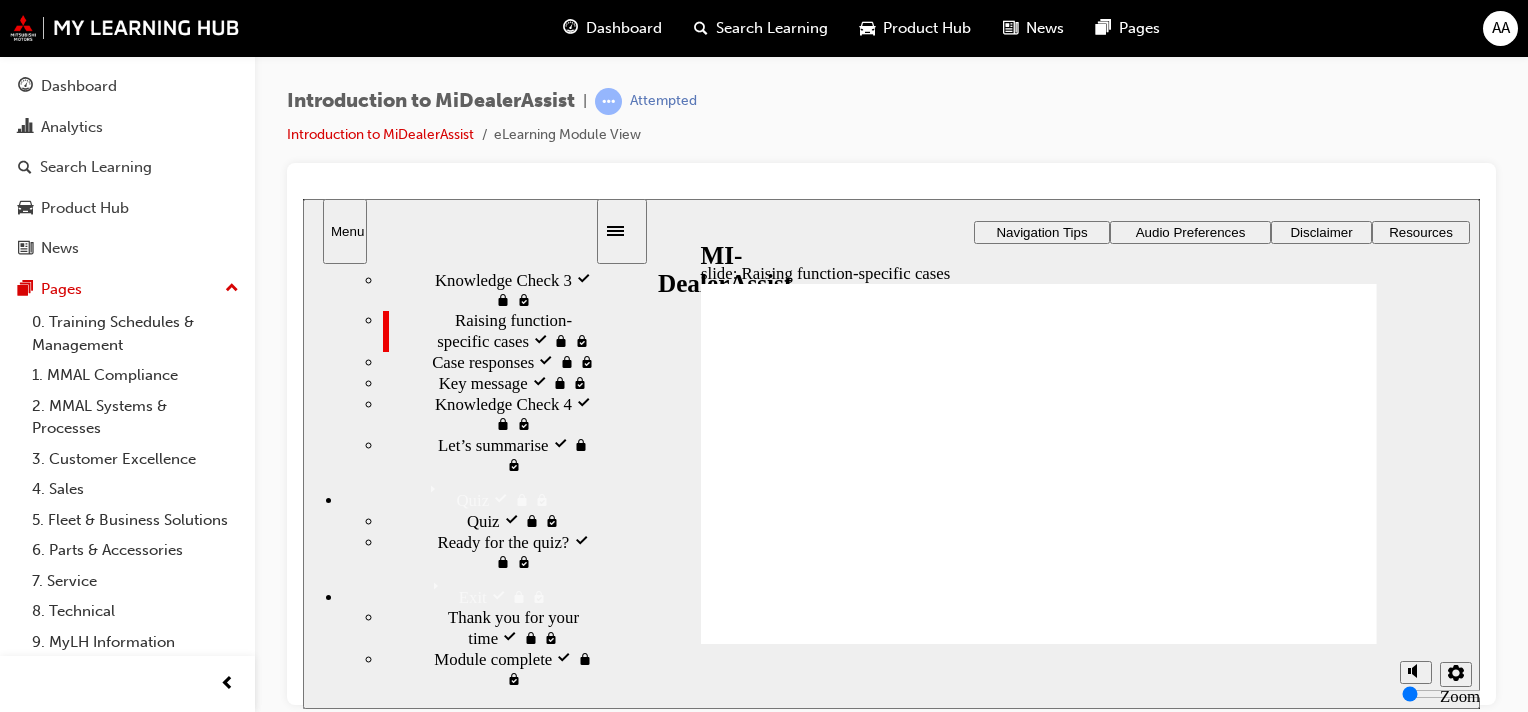 type on "24" 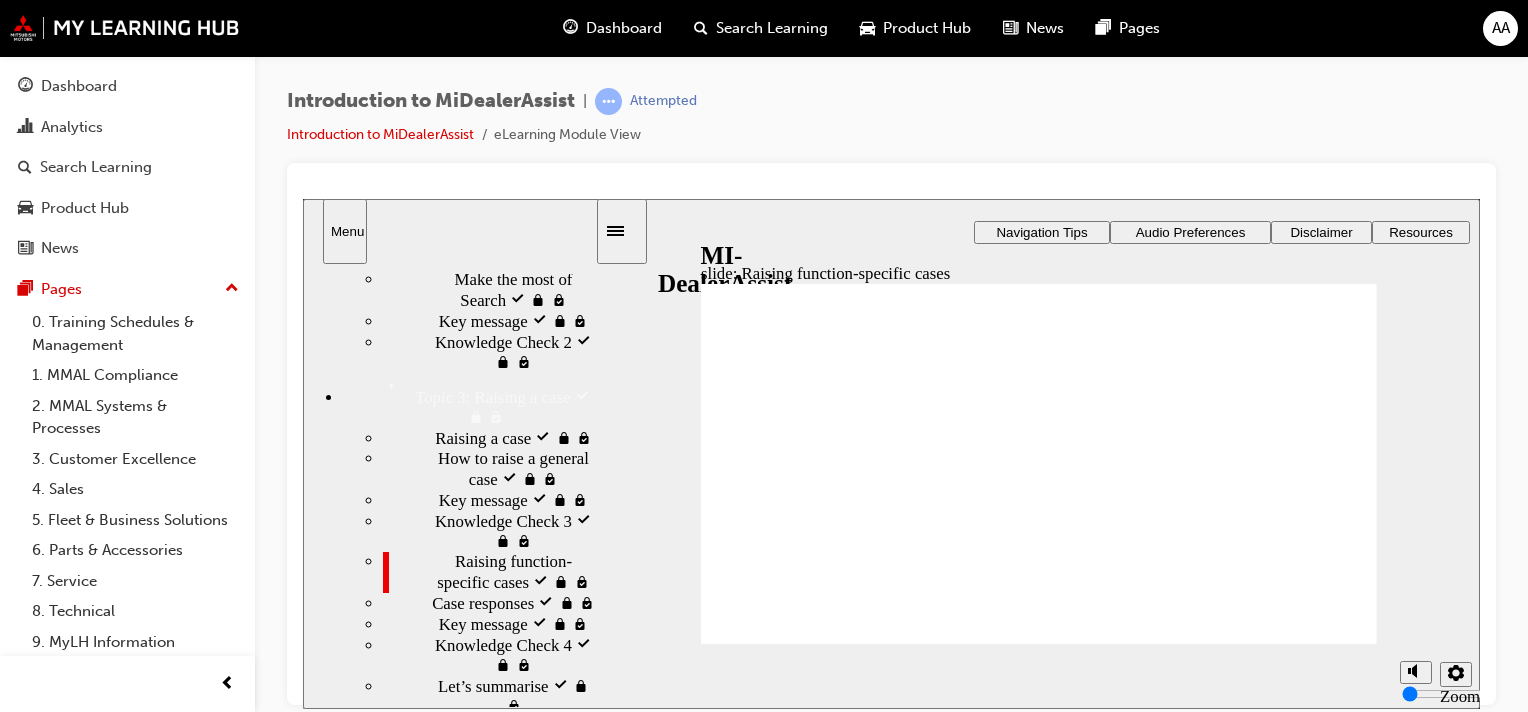 click on "Quiz visited" at bounding box center (508, 761) 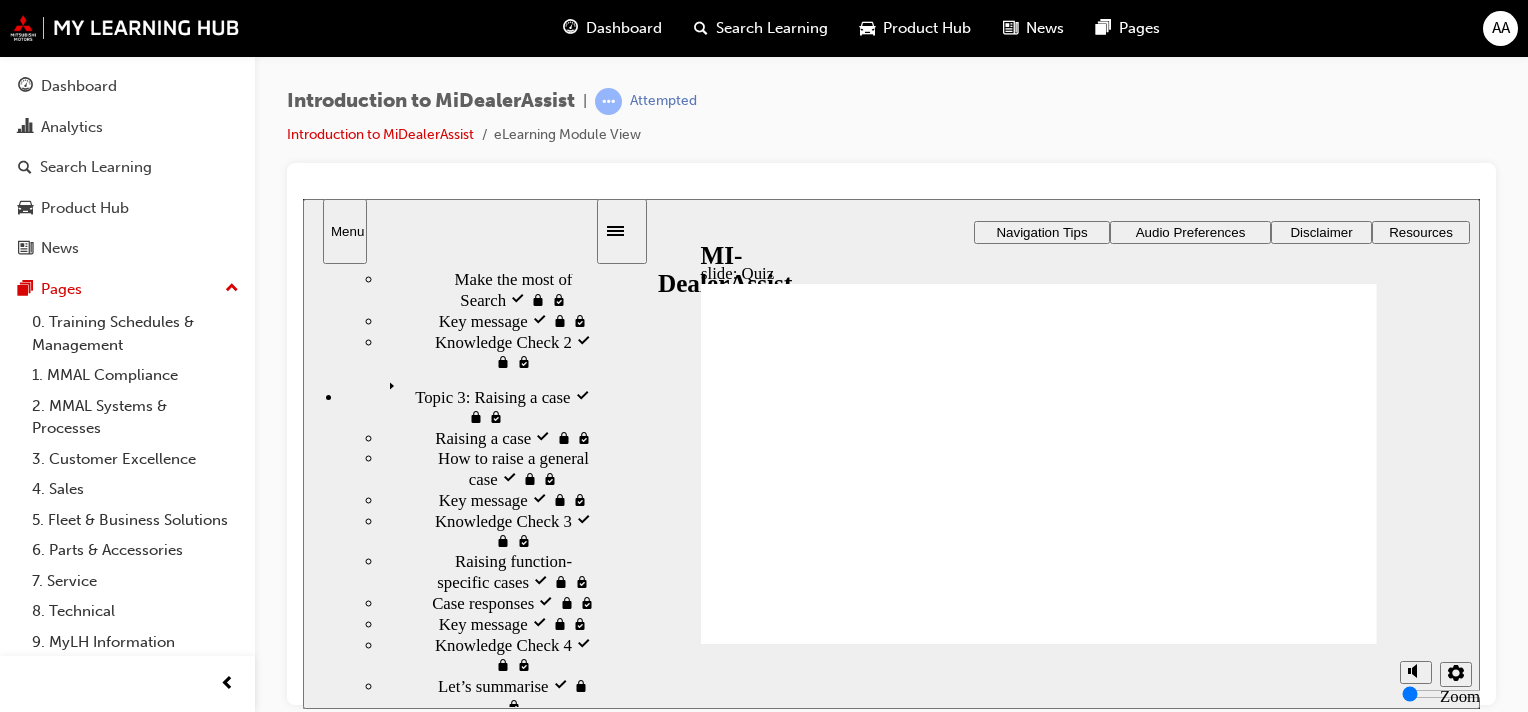scroll, scrollTop: 454, scrollLeft: 0, axis: vertical 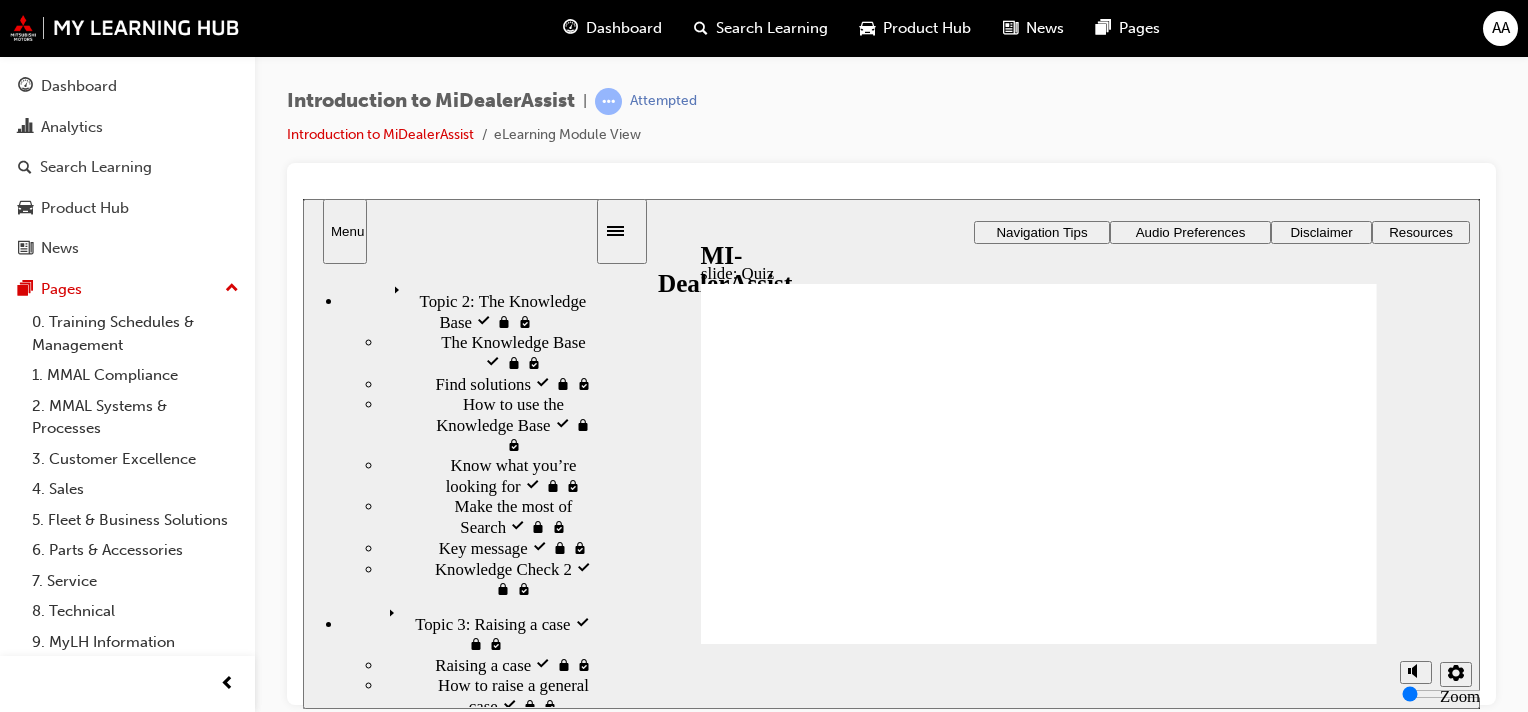 click 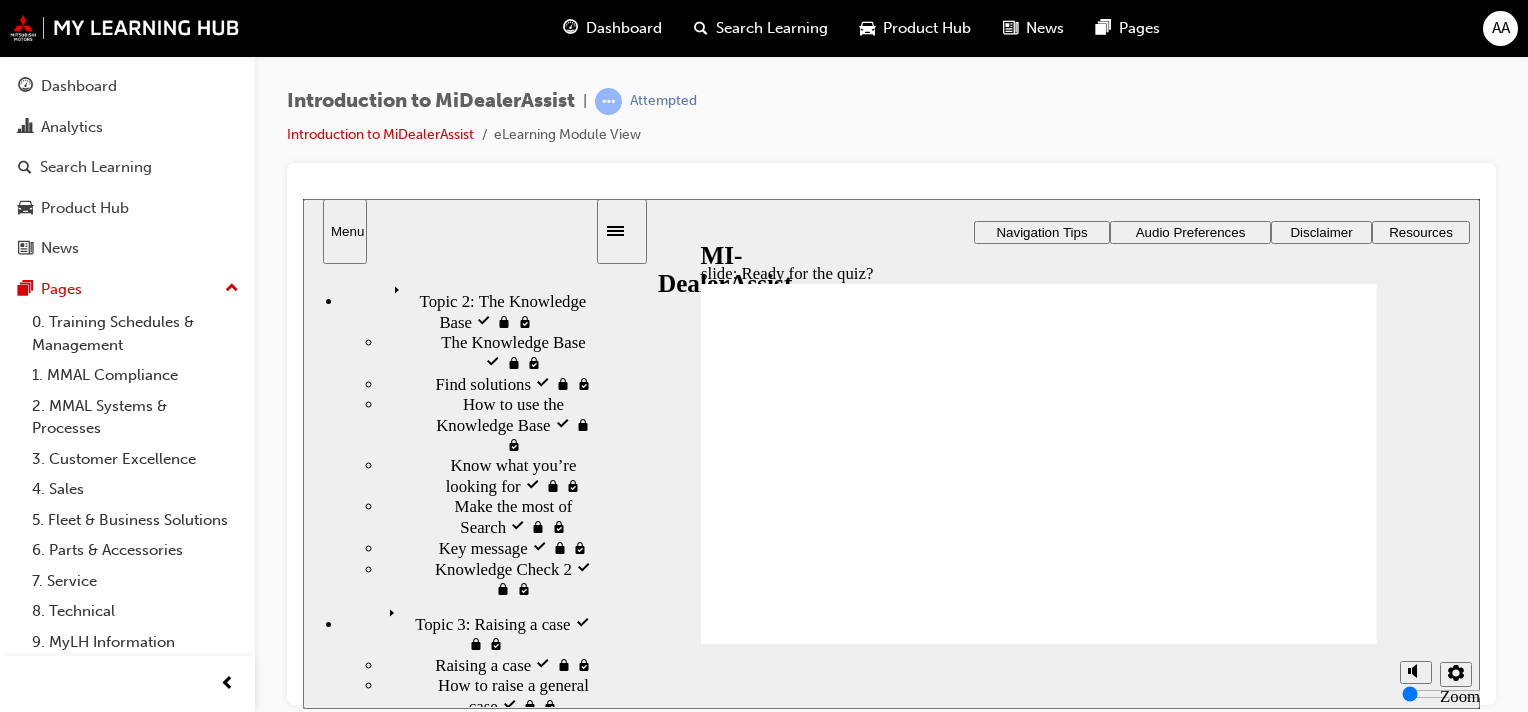 click 